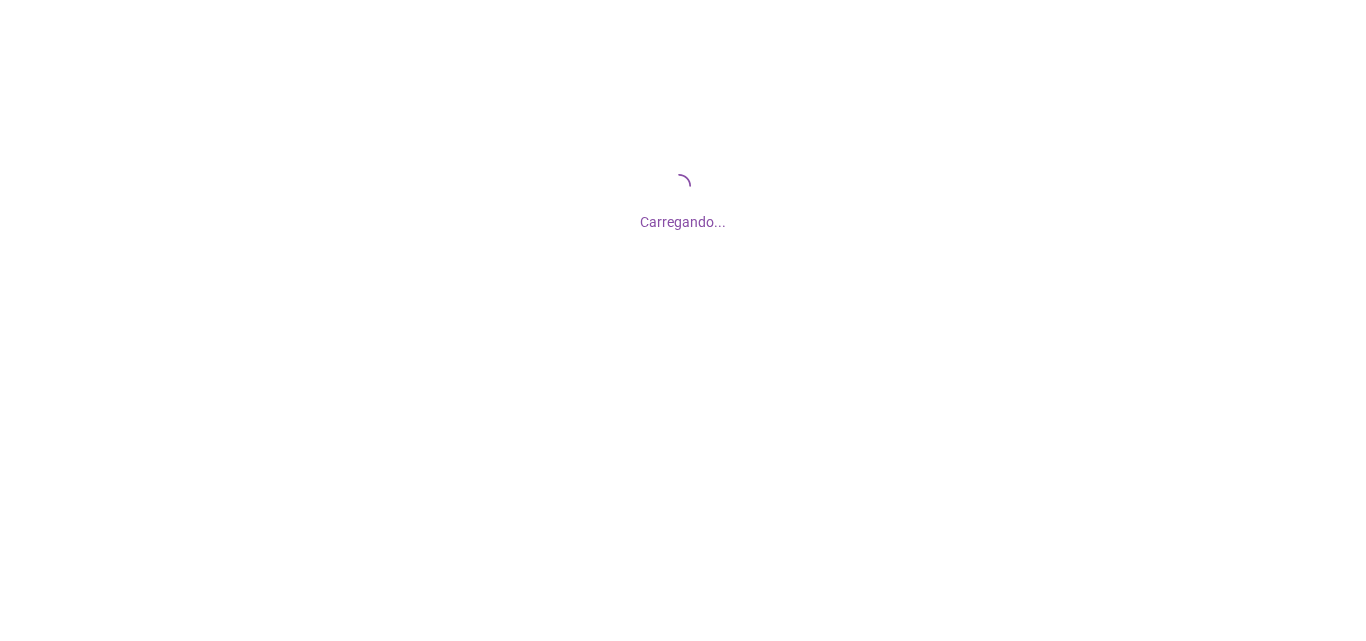 scroll, scrollTop: 0, scrollLeft: 0, axis: both 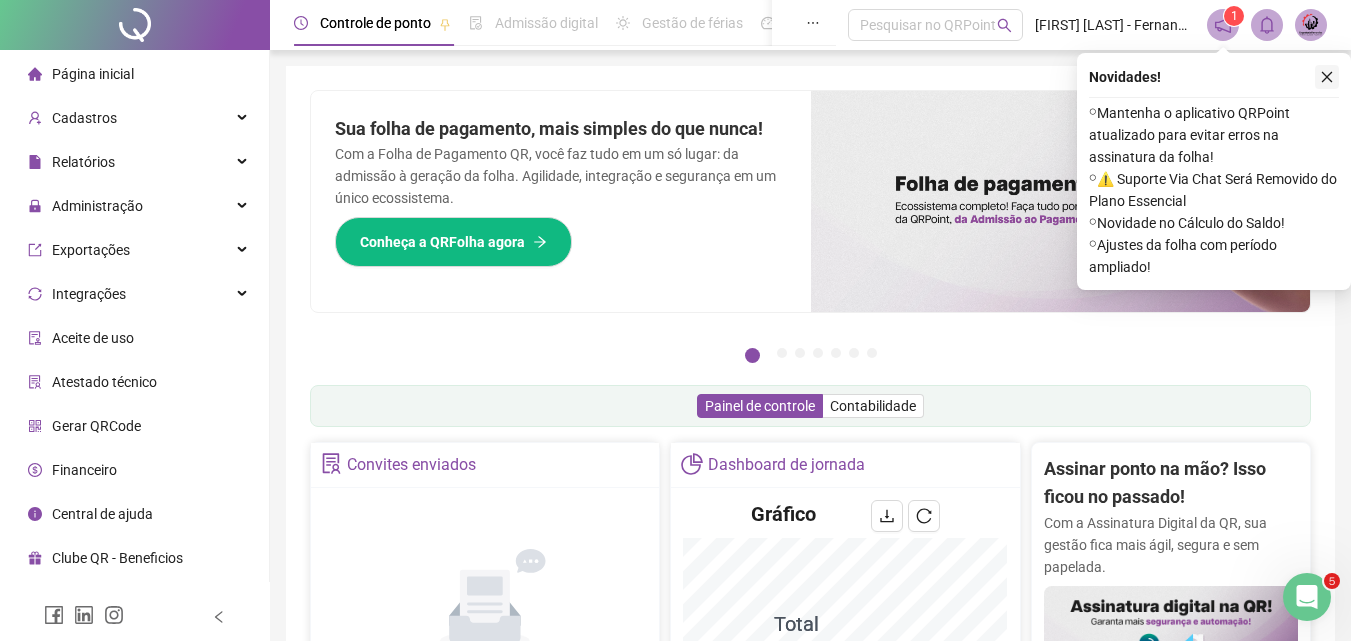 click at bounding box center (1327, 77) 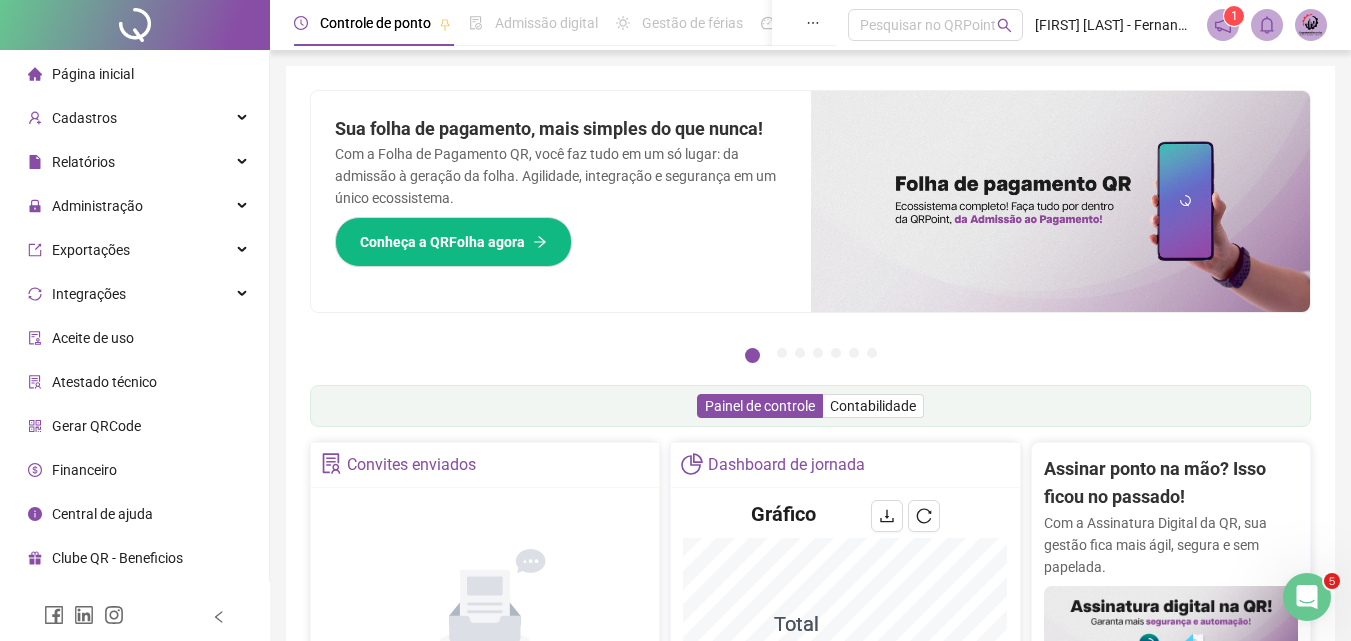 click at bounding box center (1311, 25) 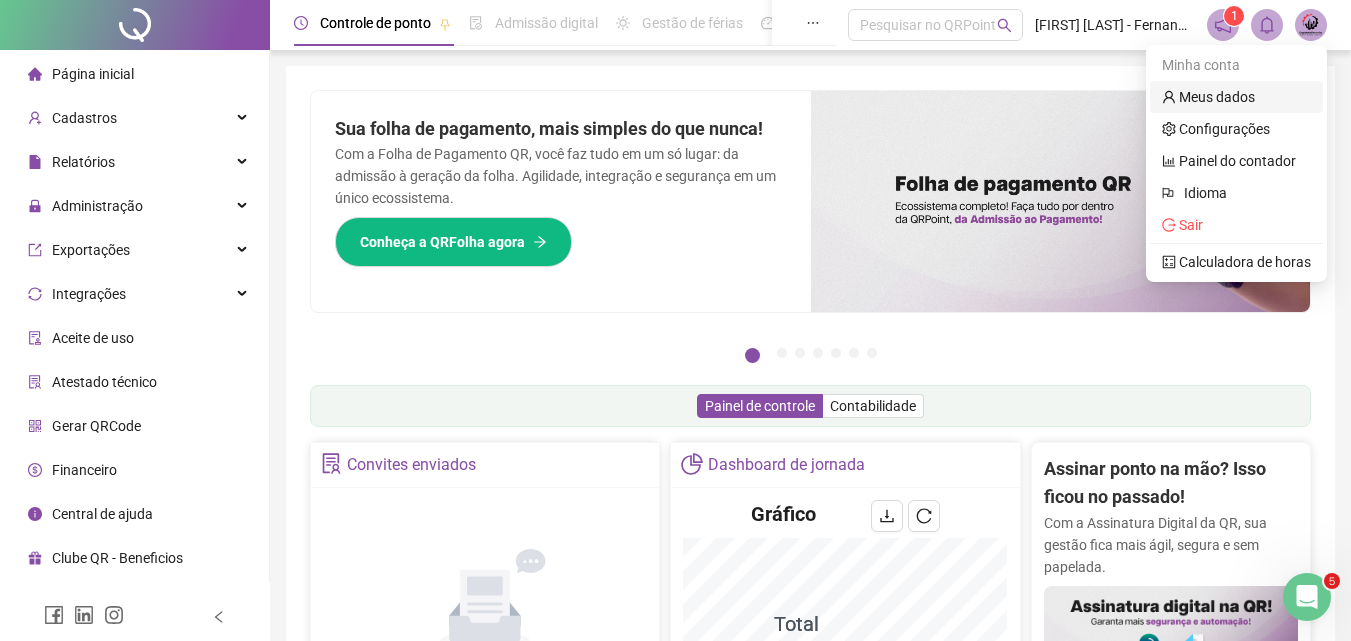 click on "Meus dados" at bounding box center [1208, 97] 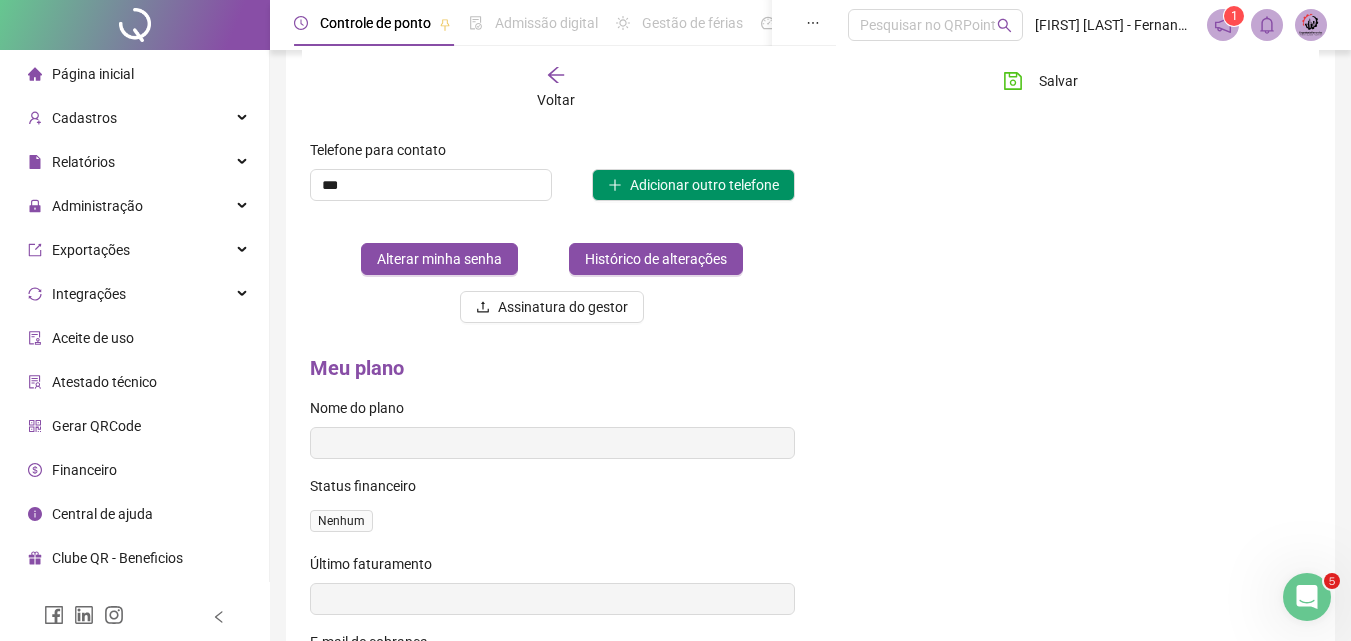 scroll, scrollTop: 794, scrollLeft: 0, axis: vertical 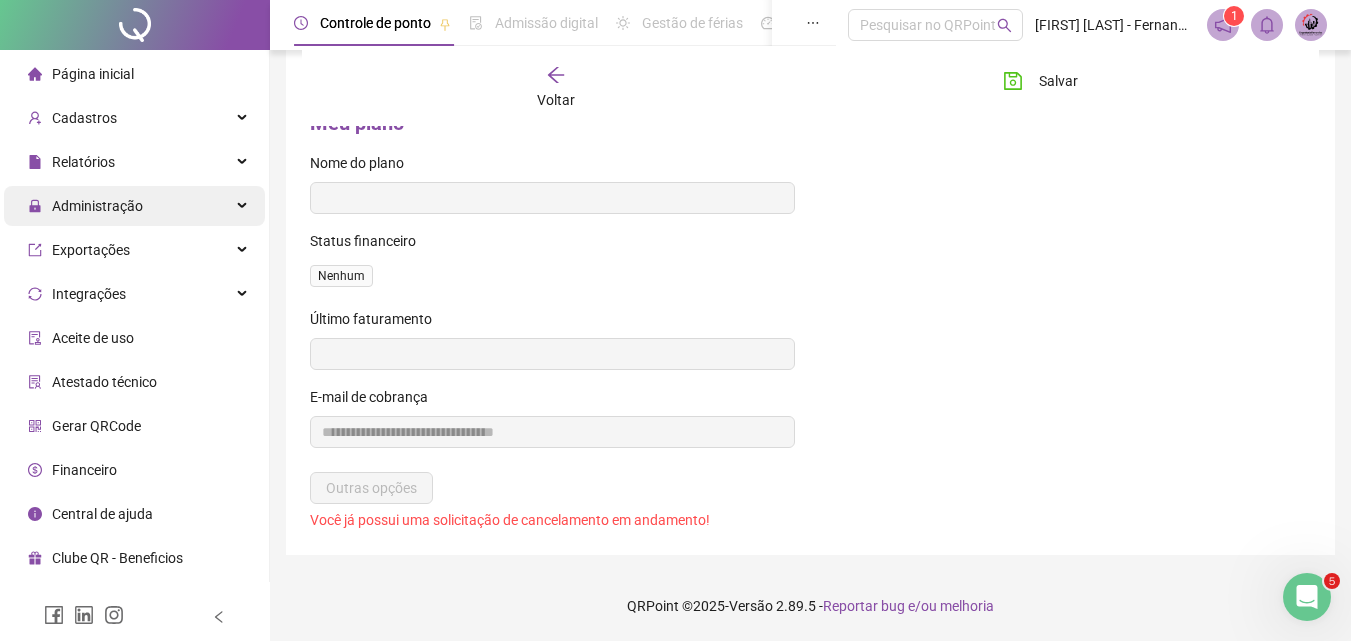 click on "Administração" at bounding box center (134, 206) 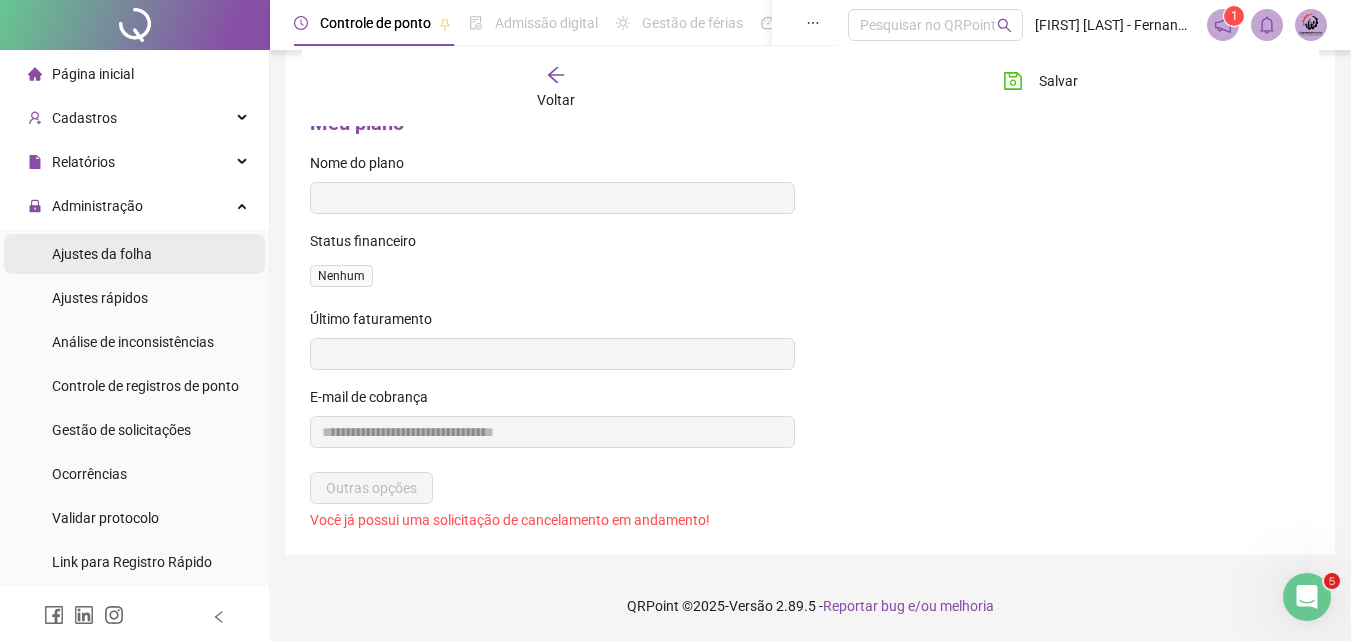 click on "Ajustes da folha" at bounding box center (134, 254) 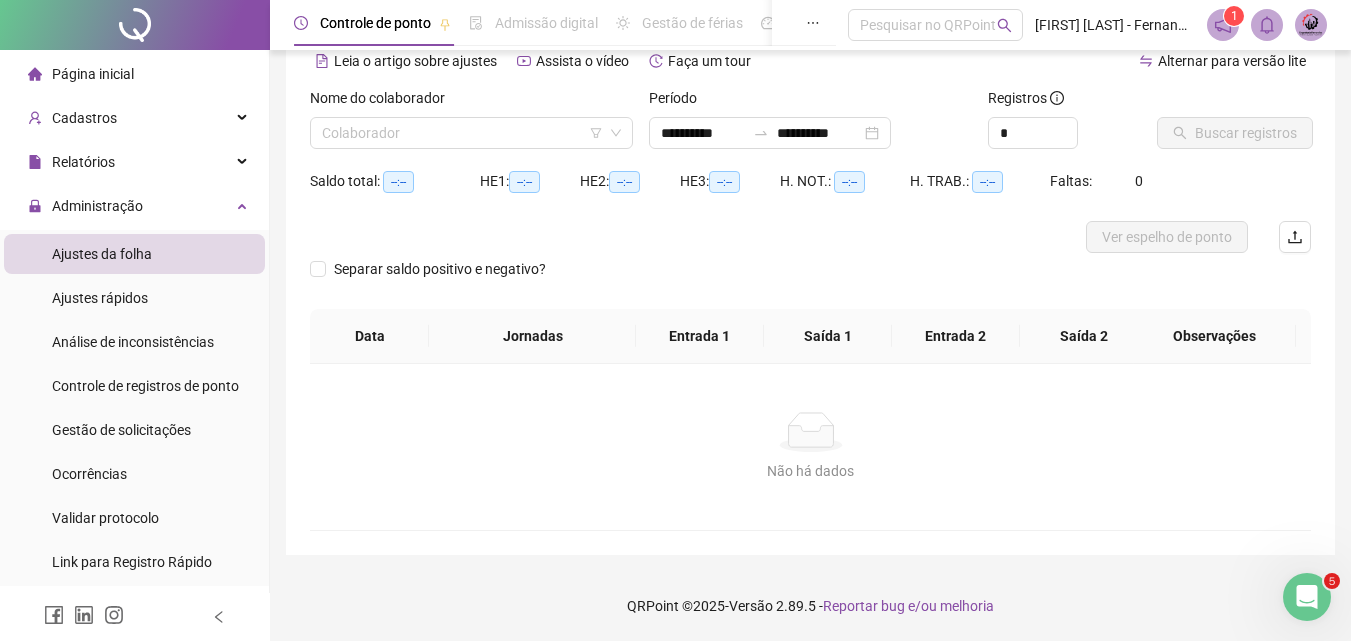 scroll, scrollTop: 97, scrollLeft: 0, axis: vertical 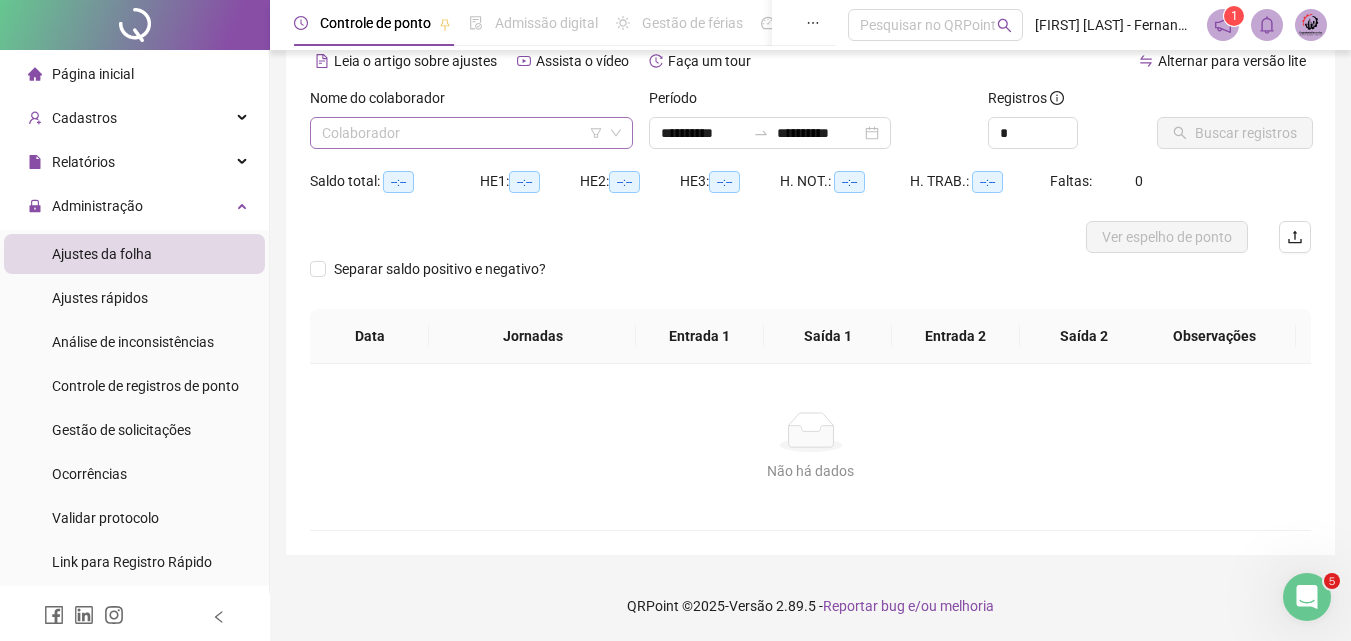 click at bounding box center [462, 133] 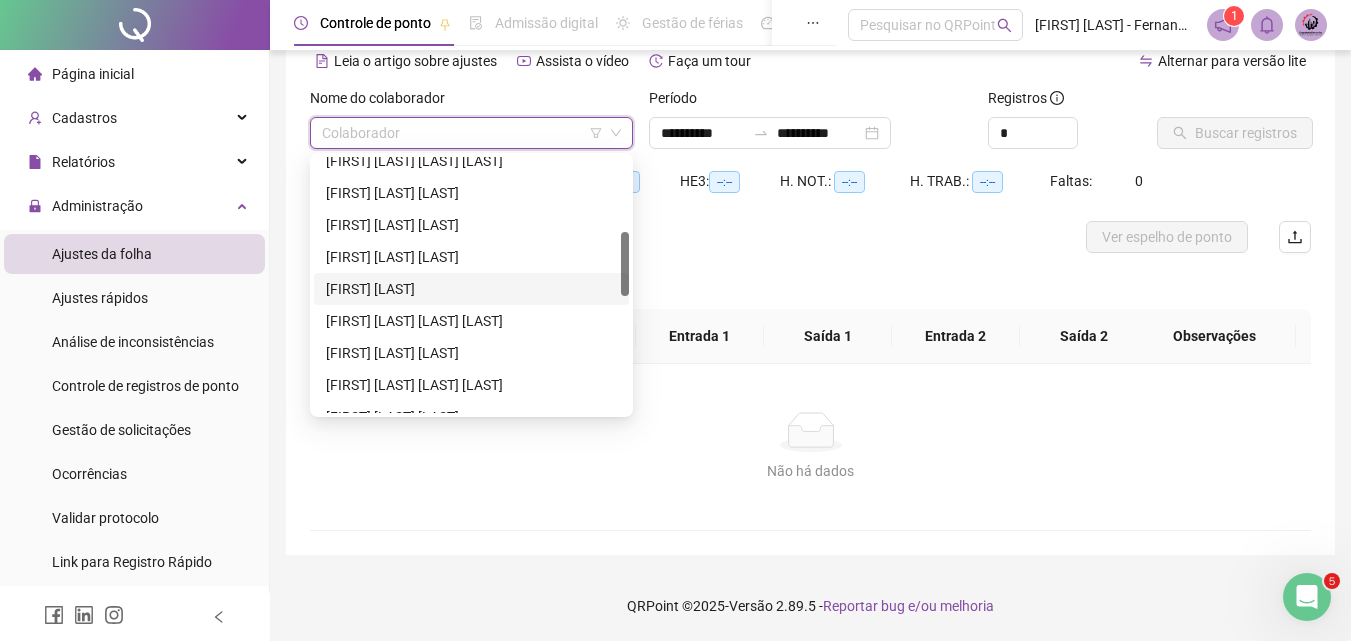 scroll, scrollTop: 200, scrollLeft: 0, axis: vertical 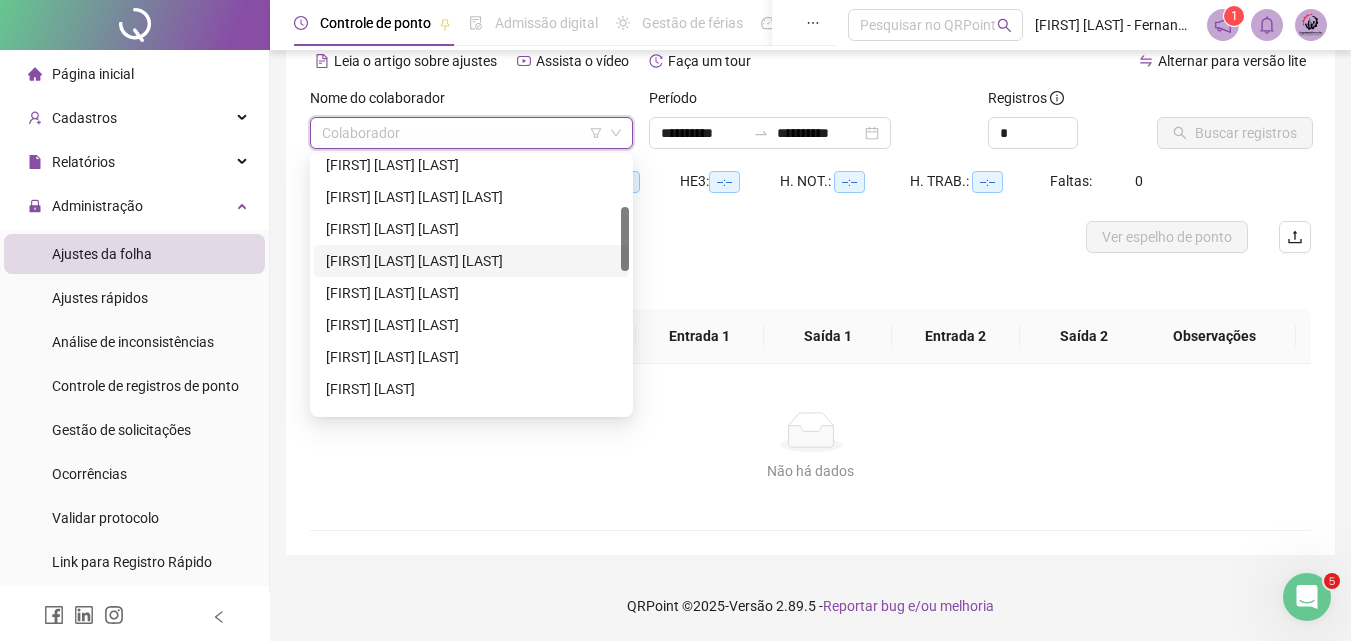 click on "[FIRST] [LAST] [LAST] [LAST]" at bounding box center (471, 261) 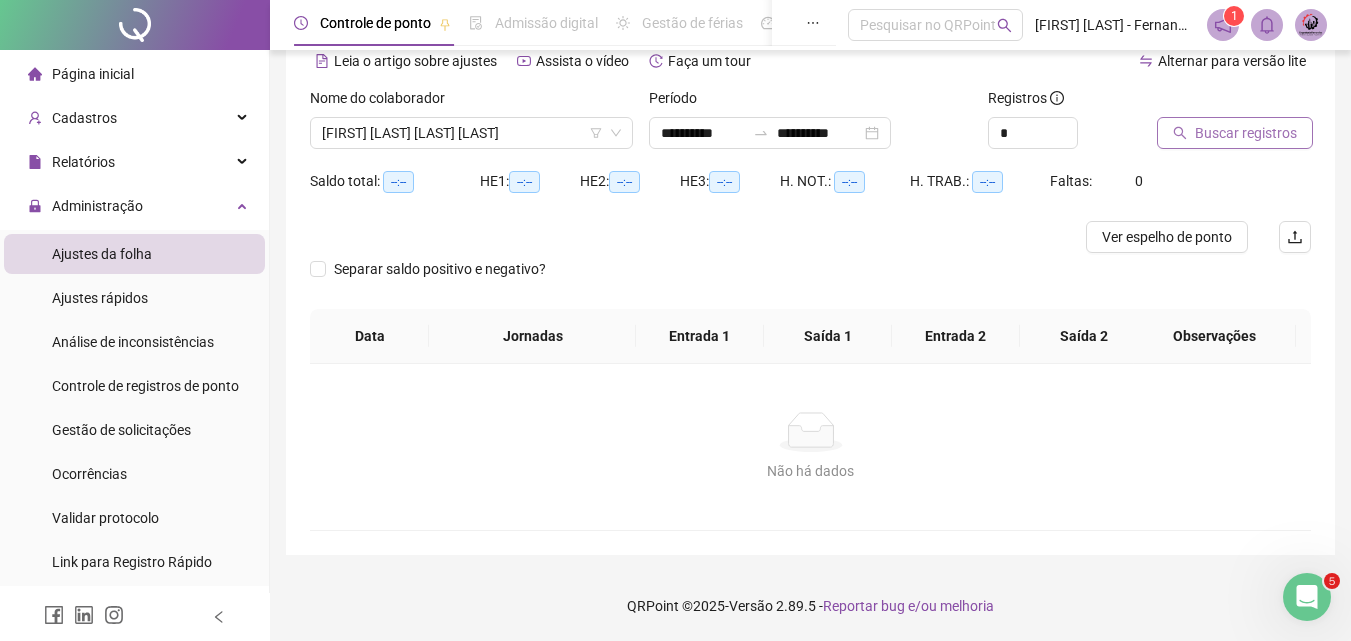 click on "Buscar registros" at bounding box center [1246, 133] 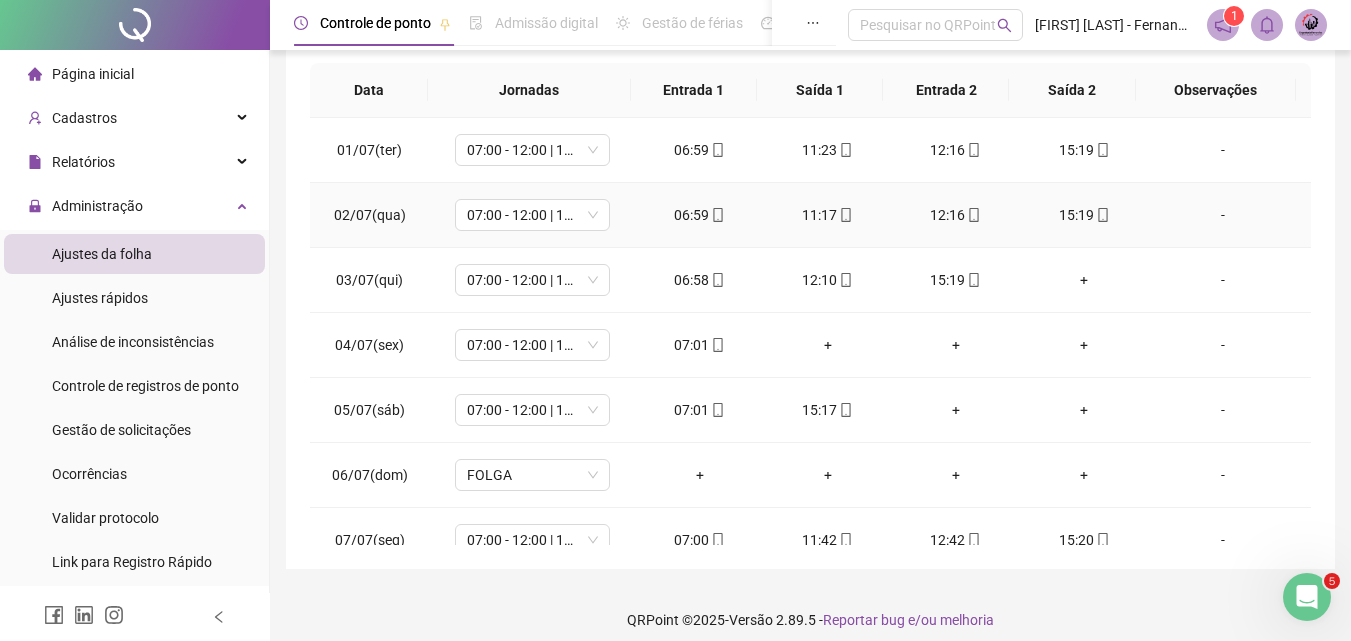 scroll, scrollTop: 357, scrollLeft: 0, axis: vertical 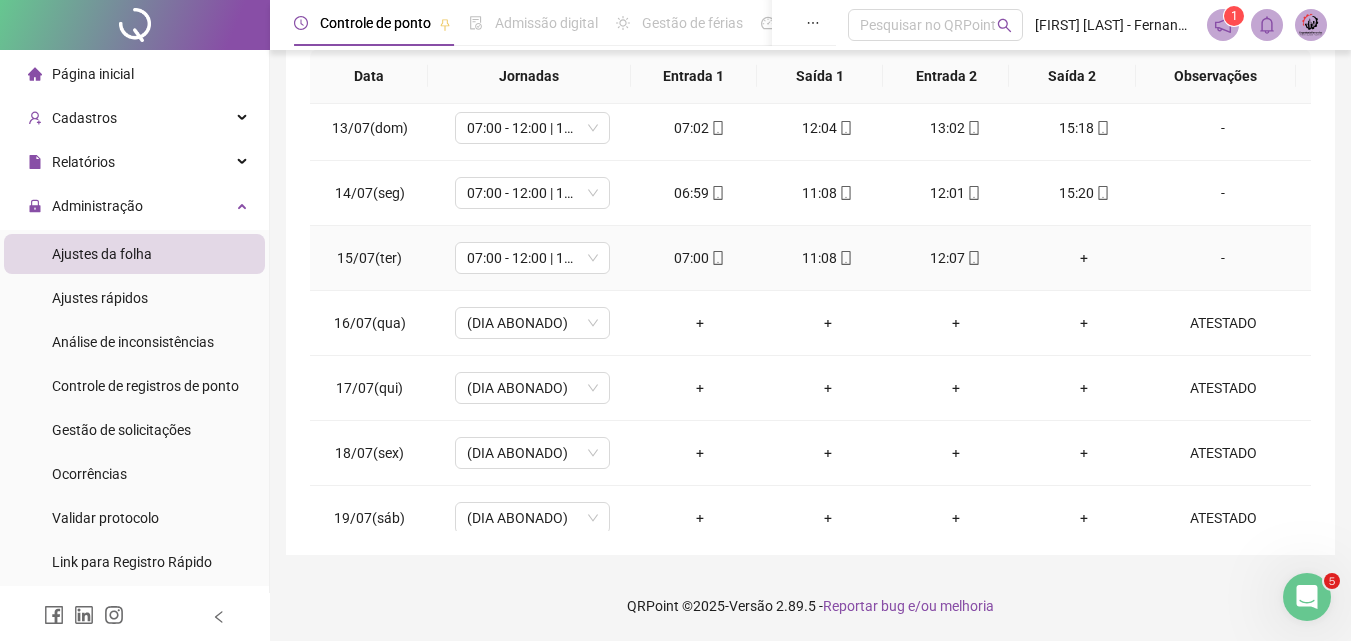 click on "+" at bounding box center (1084, 258) 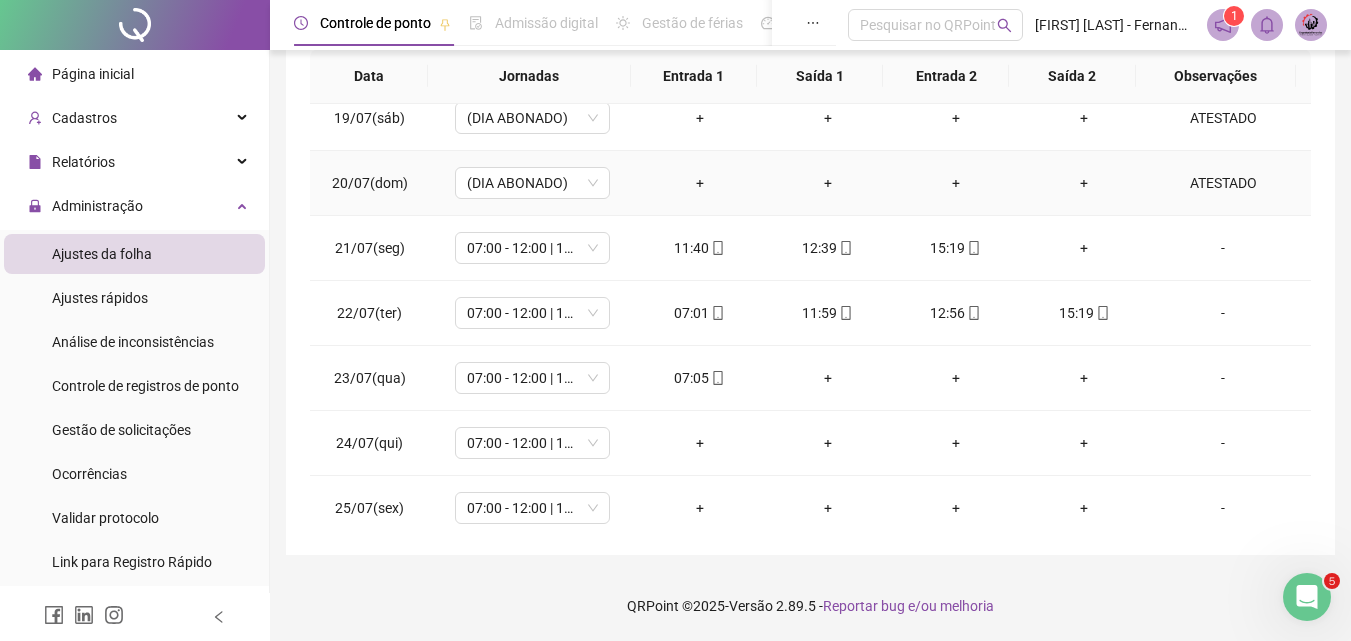 scroll, scrollTop: 1288, scrollLeft: 0, axis: vertical 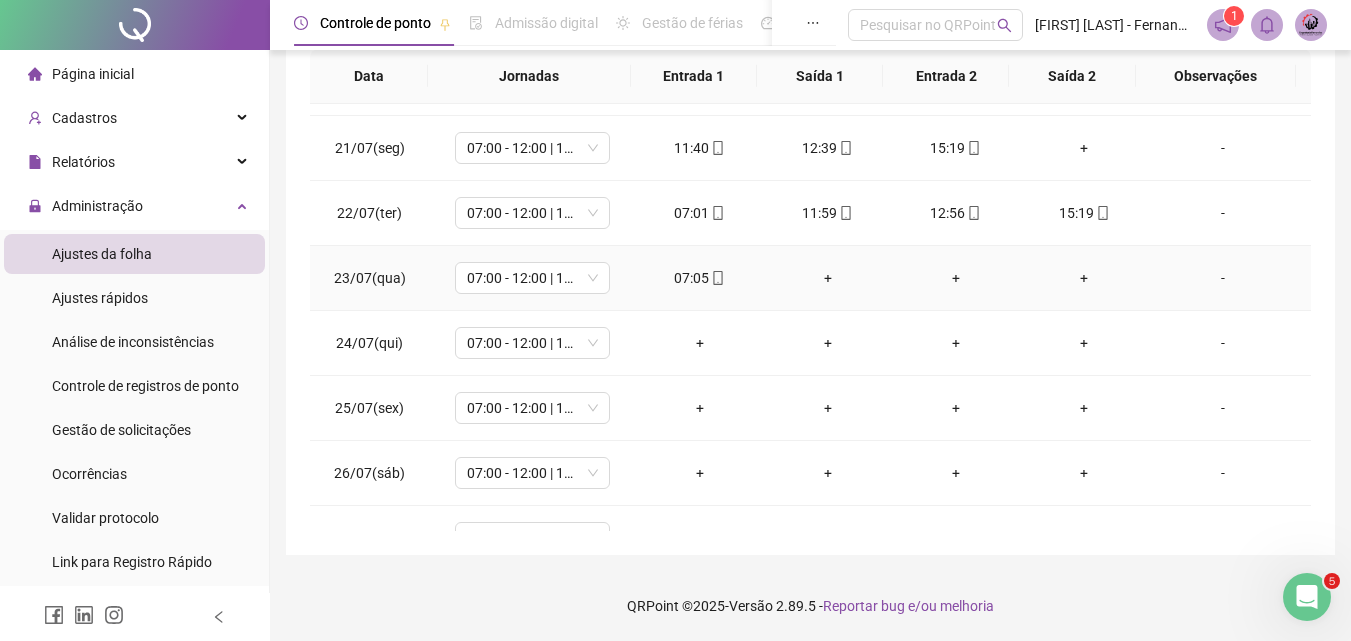 click on "-" at bounding box center (1223, 278) 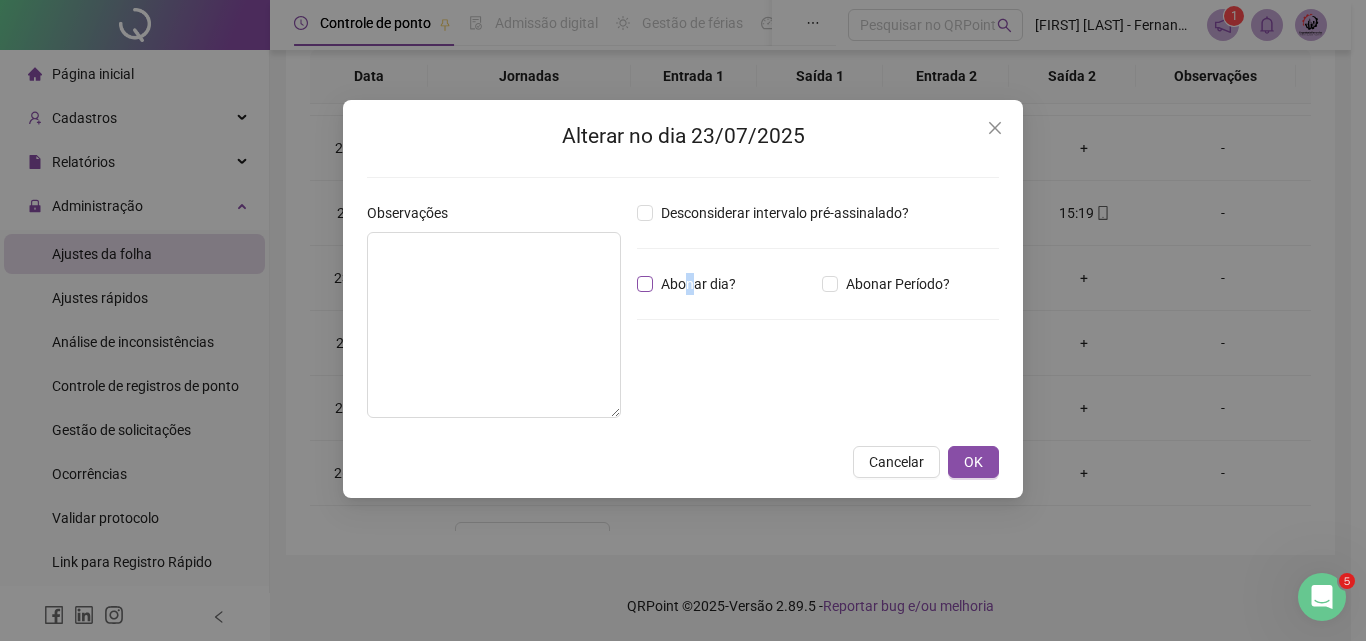 click on "Abonar dia?" at bounding box center (698, 284) 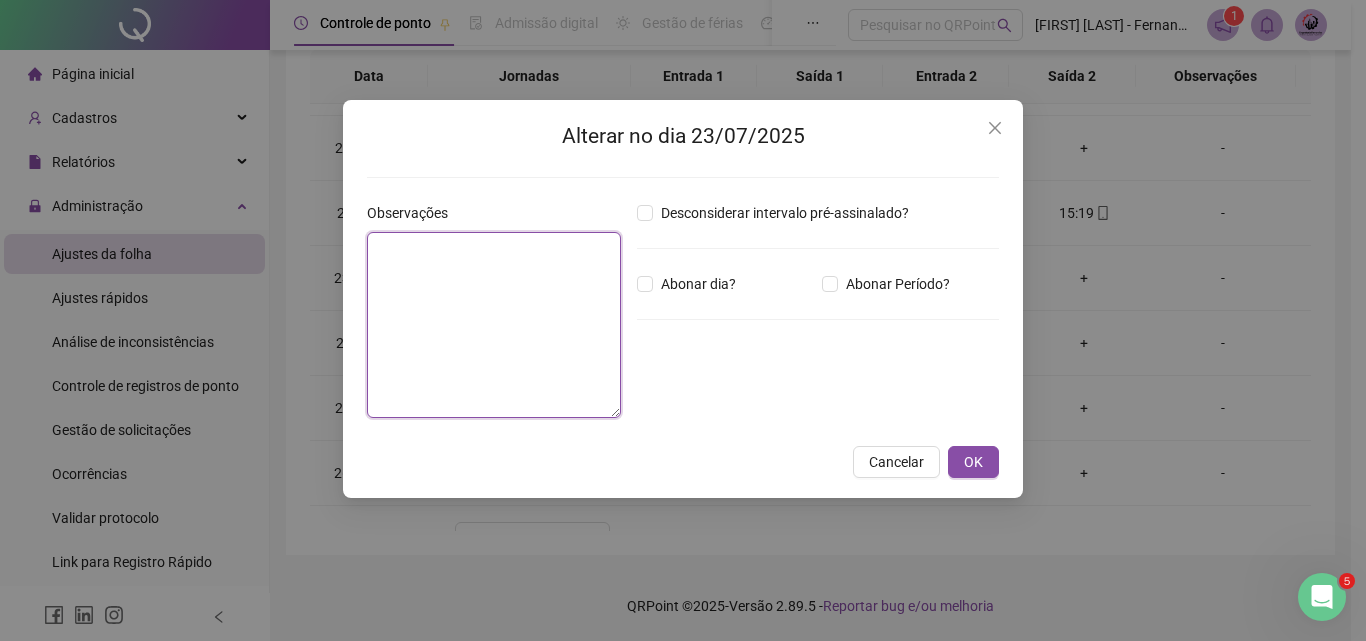 click at bounding box center [494, 325] 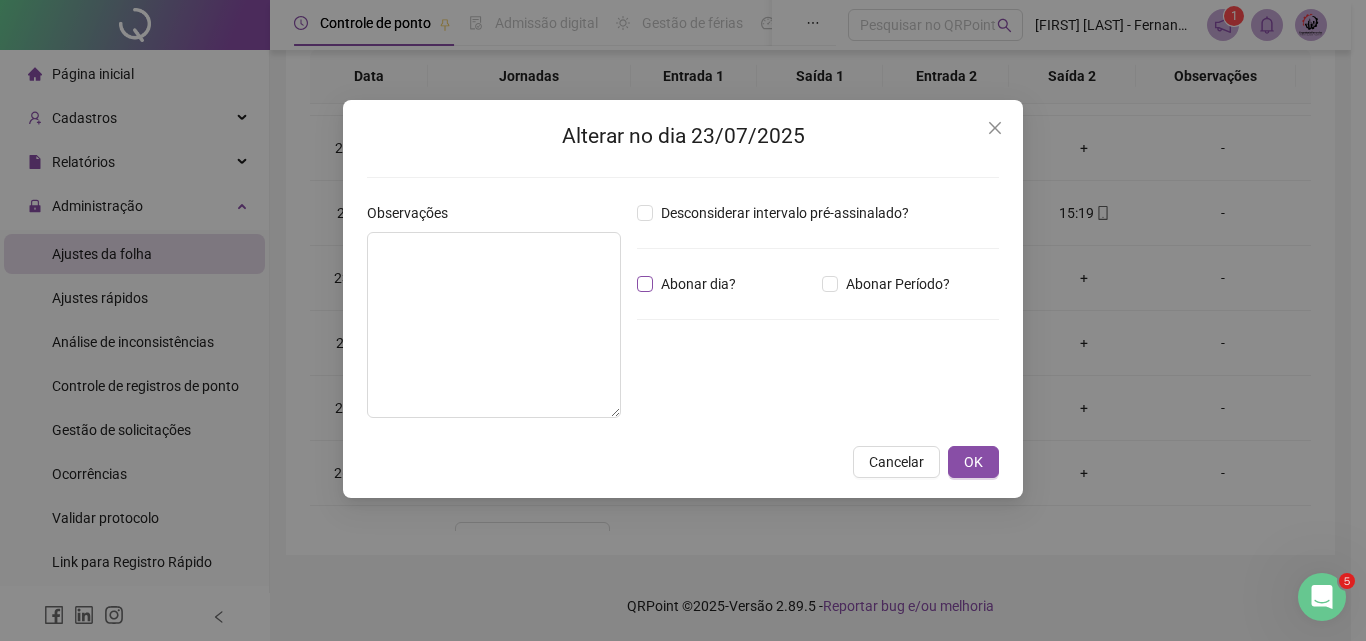 click on "Abonar dia?" at bounding box center [698, 284] 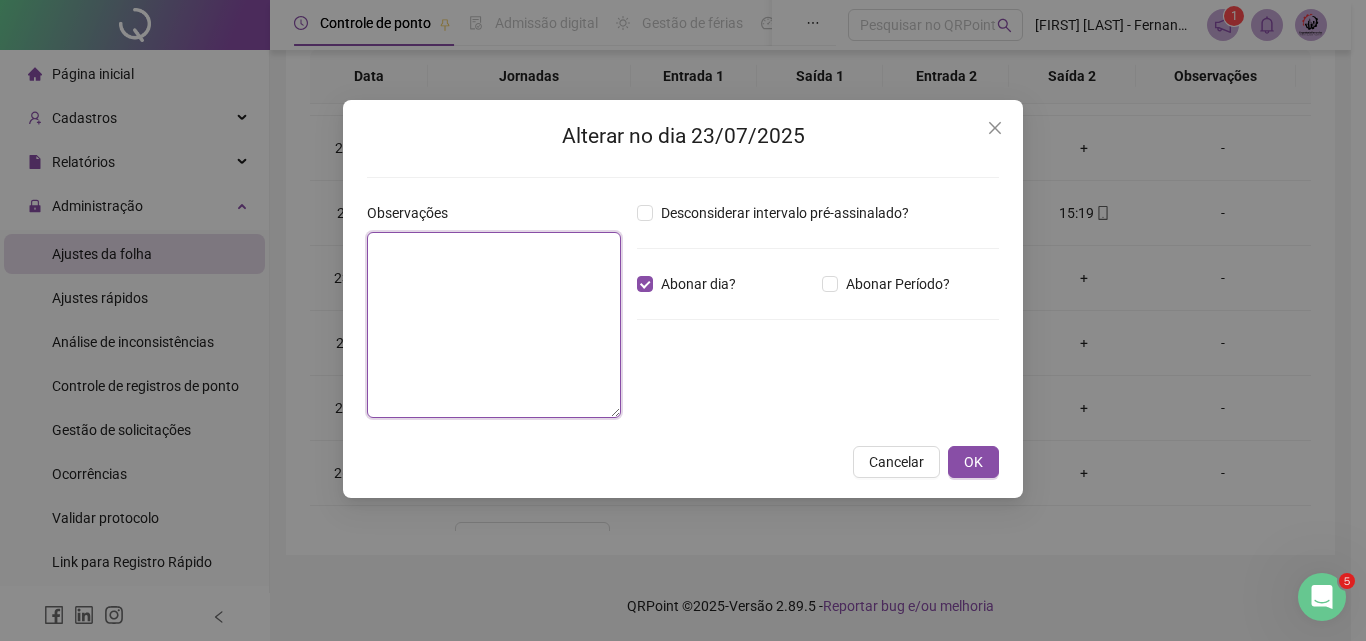 click at bounding box center [494, 325] 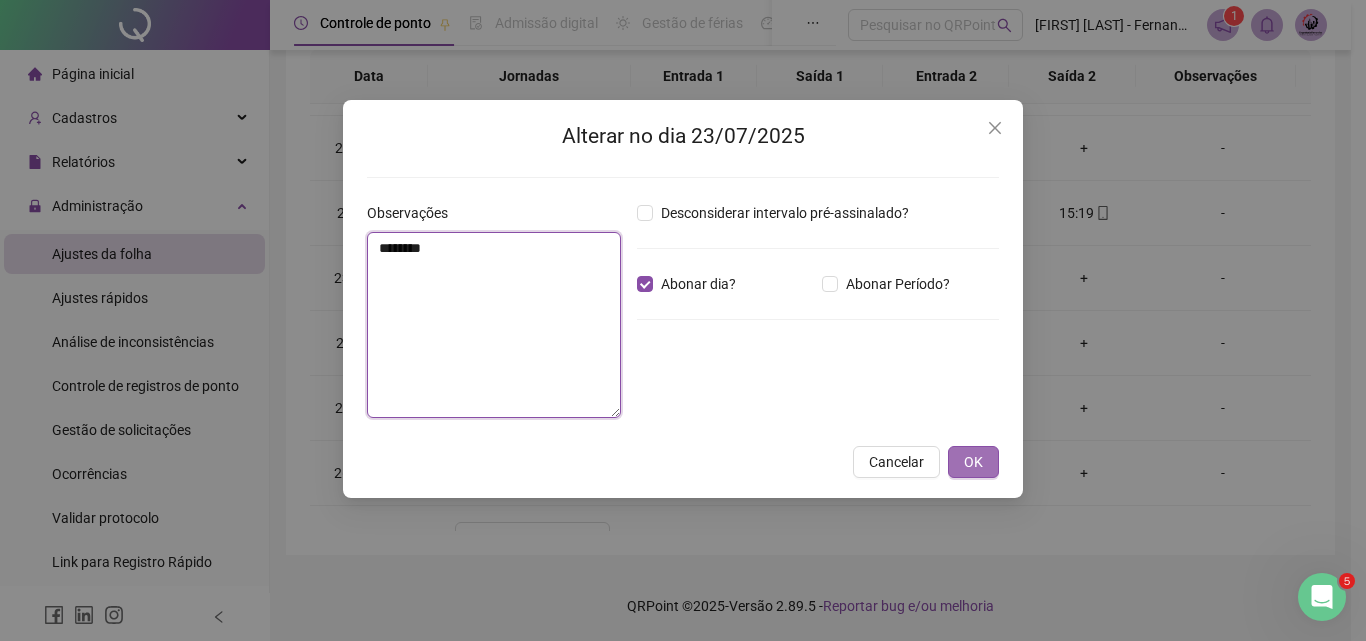 type on "********" 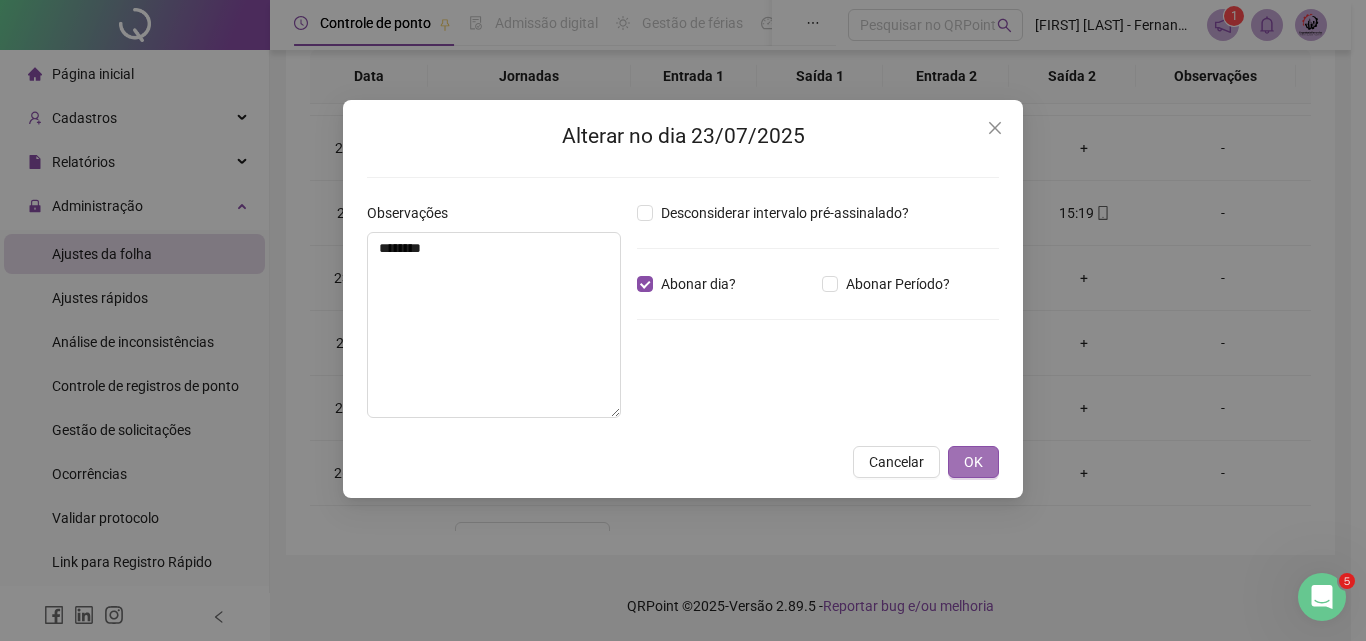 click on "OK" at bounding box center (973, 462) 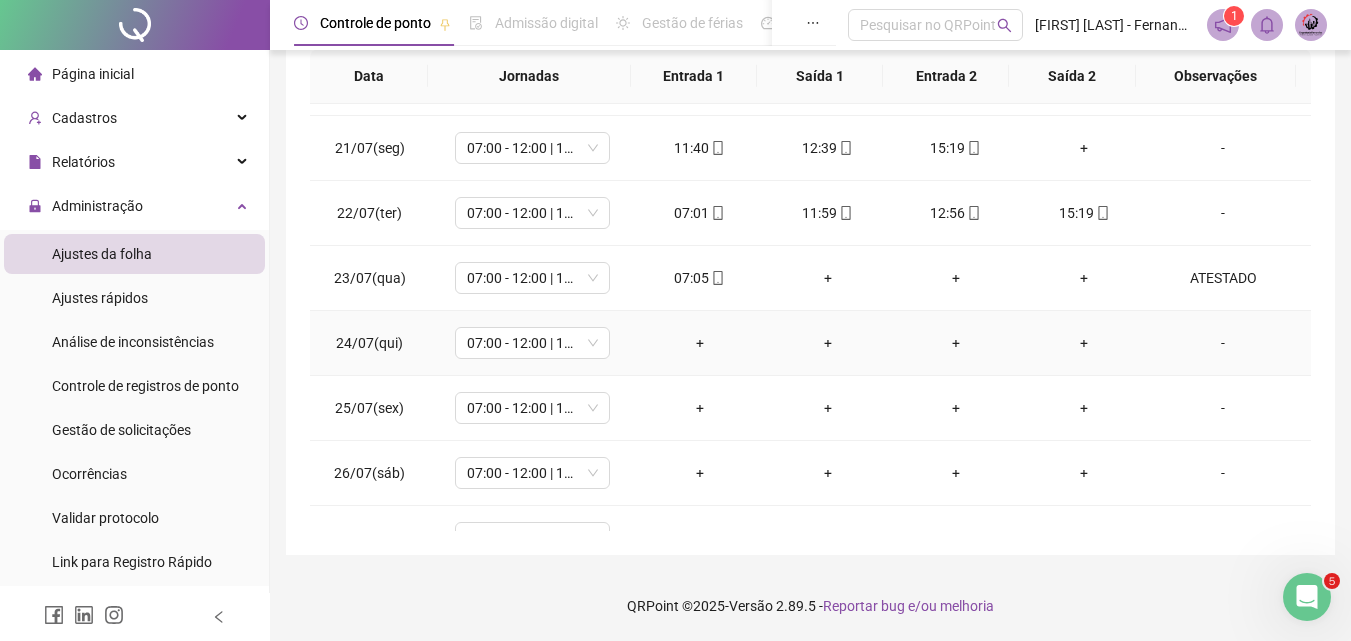 click on "-" at bounding box center [1223, 343] 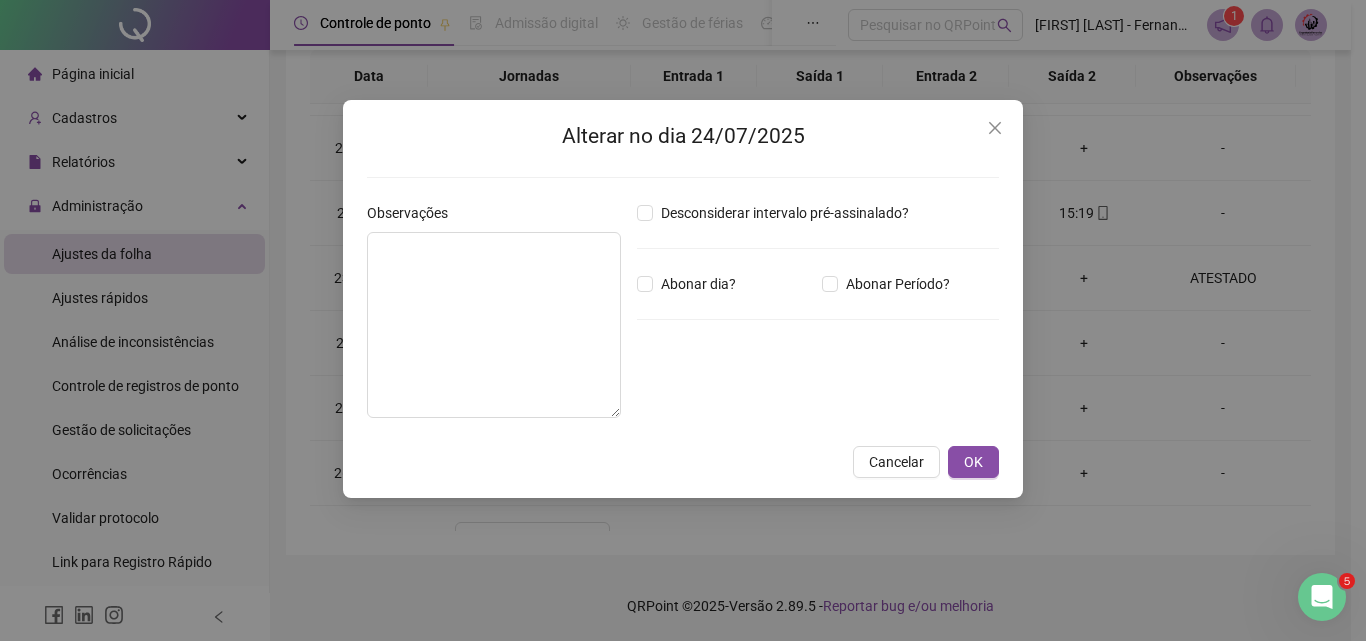 click on "Desconsiderar intervalo pré-assinalado? Abonar dia? Abonar Período? Horas a abonar ***** Aplicar regime de compensação" at bounding box center (818, 318) 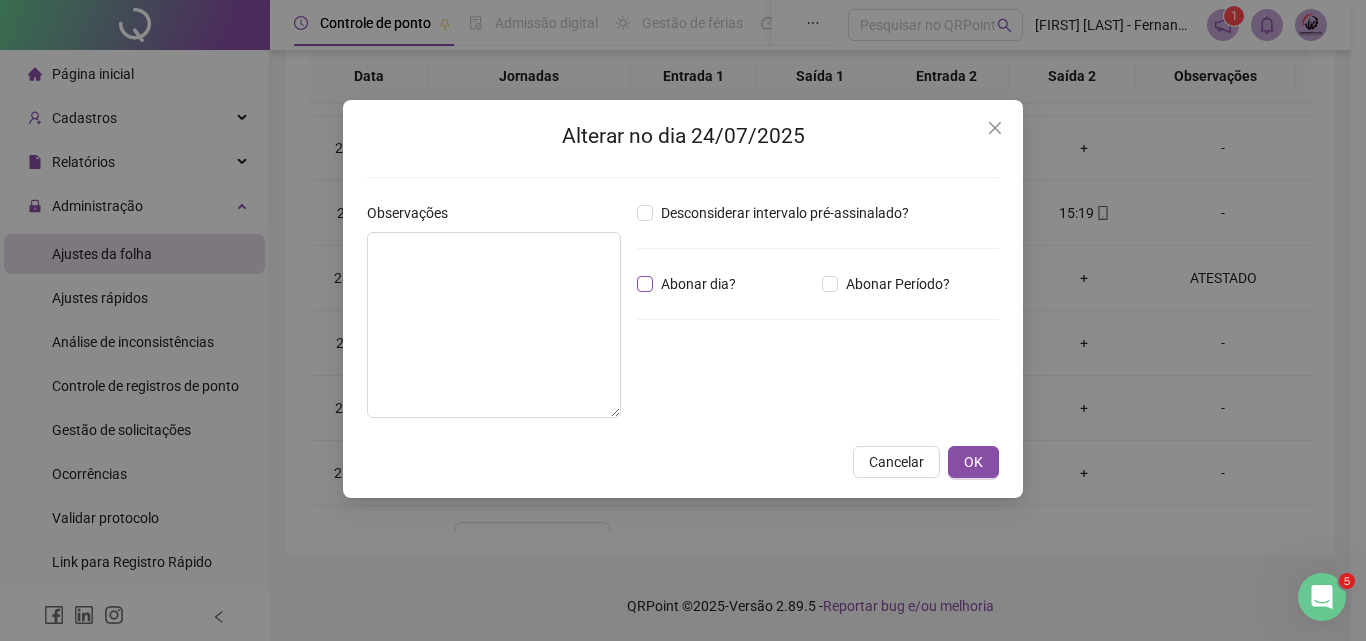 click on "Abonar dia?" at bounding box center [698, 284] 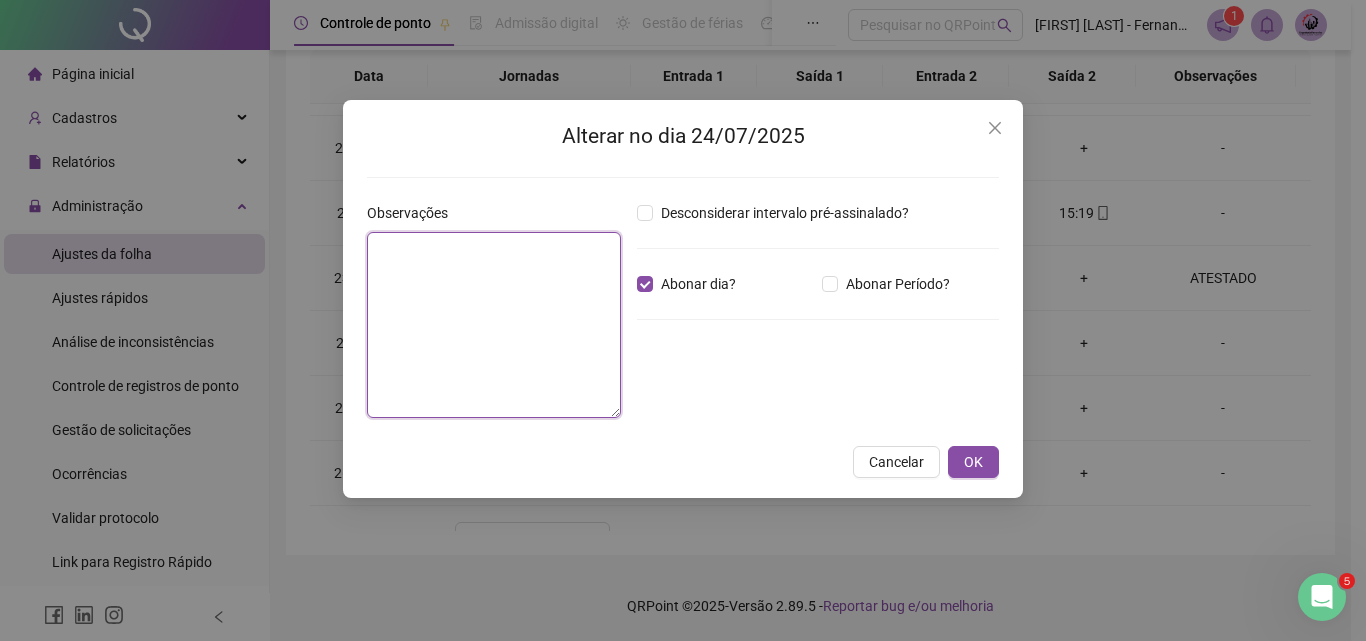 click at bounding box center [494, 325] 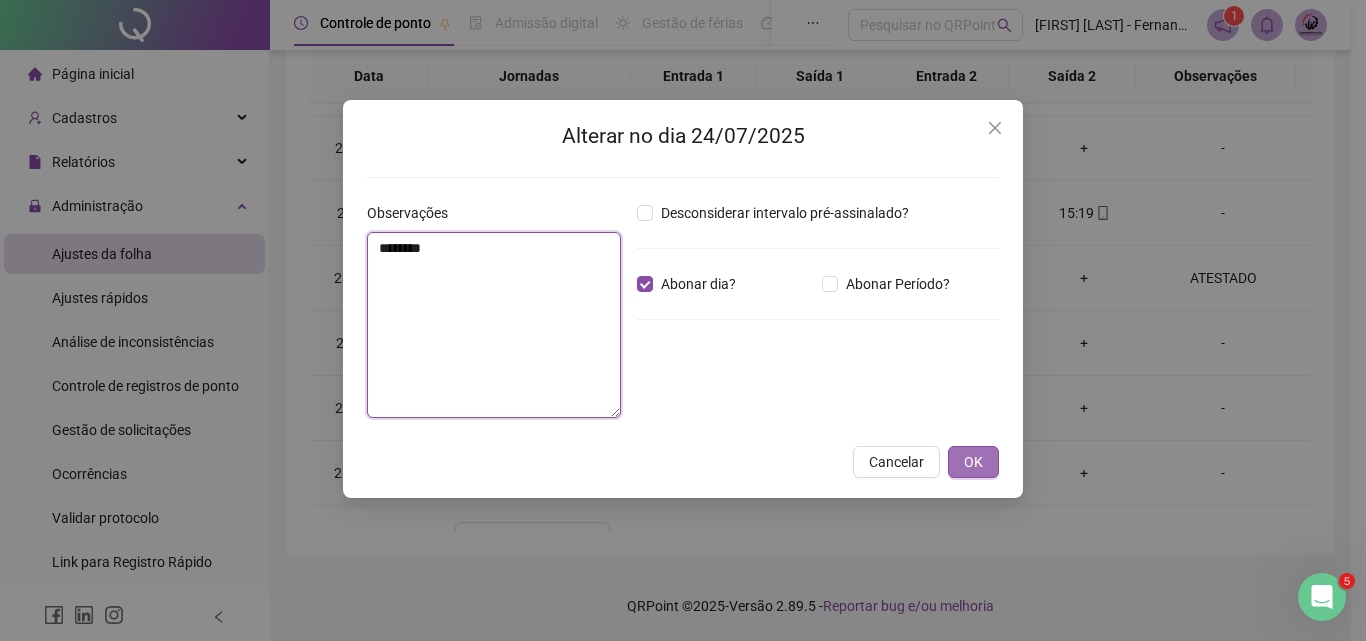type on "********" 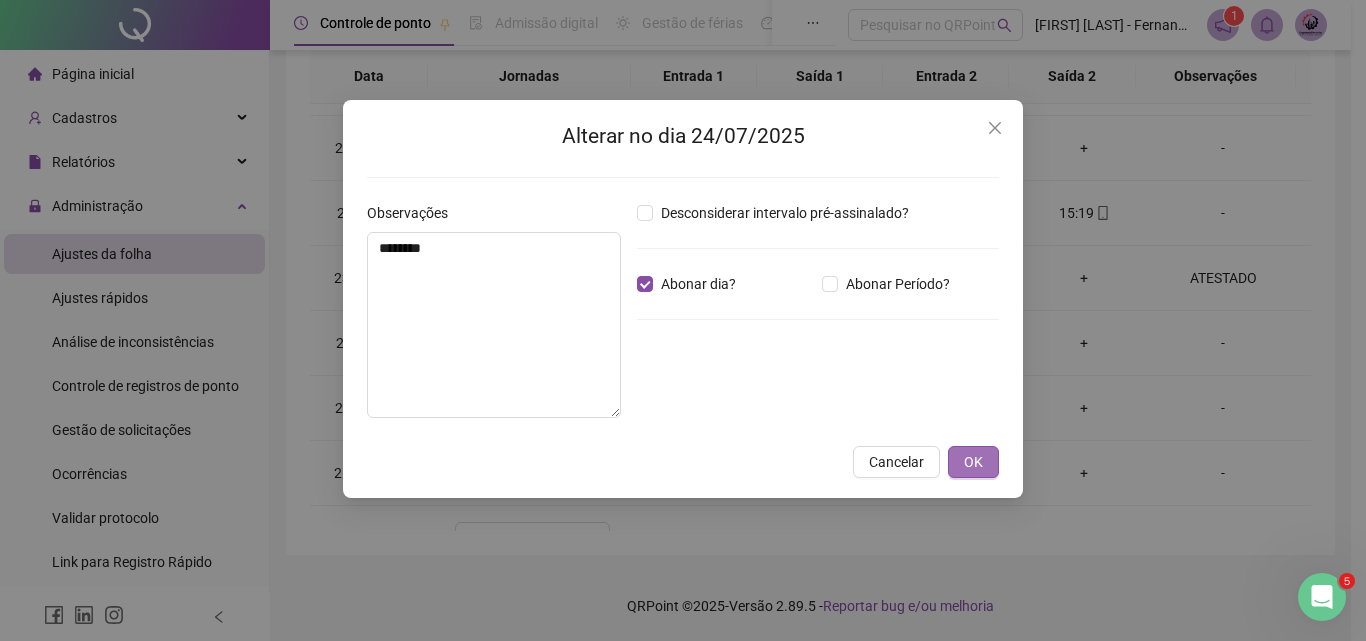 click on "OK" at bounding box center [973, 462] 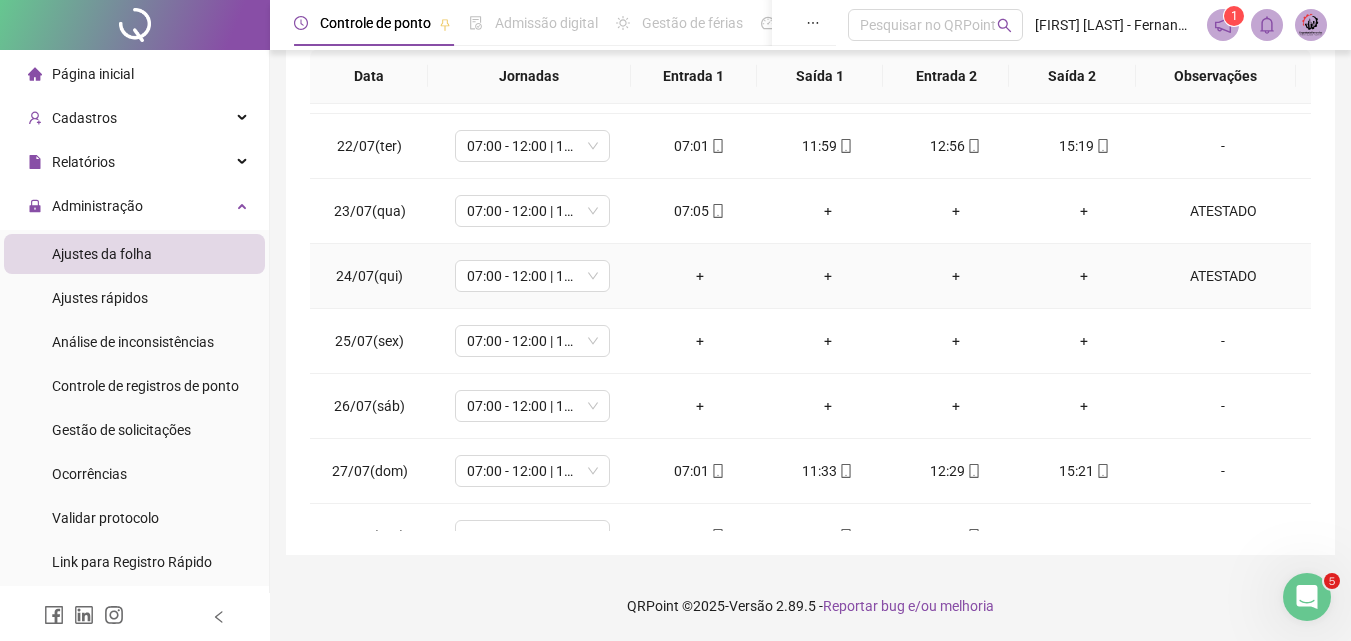 scroll, scrollTop: 1388, scrollLeft: 0, axis: vertical 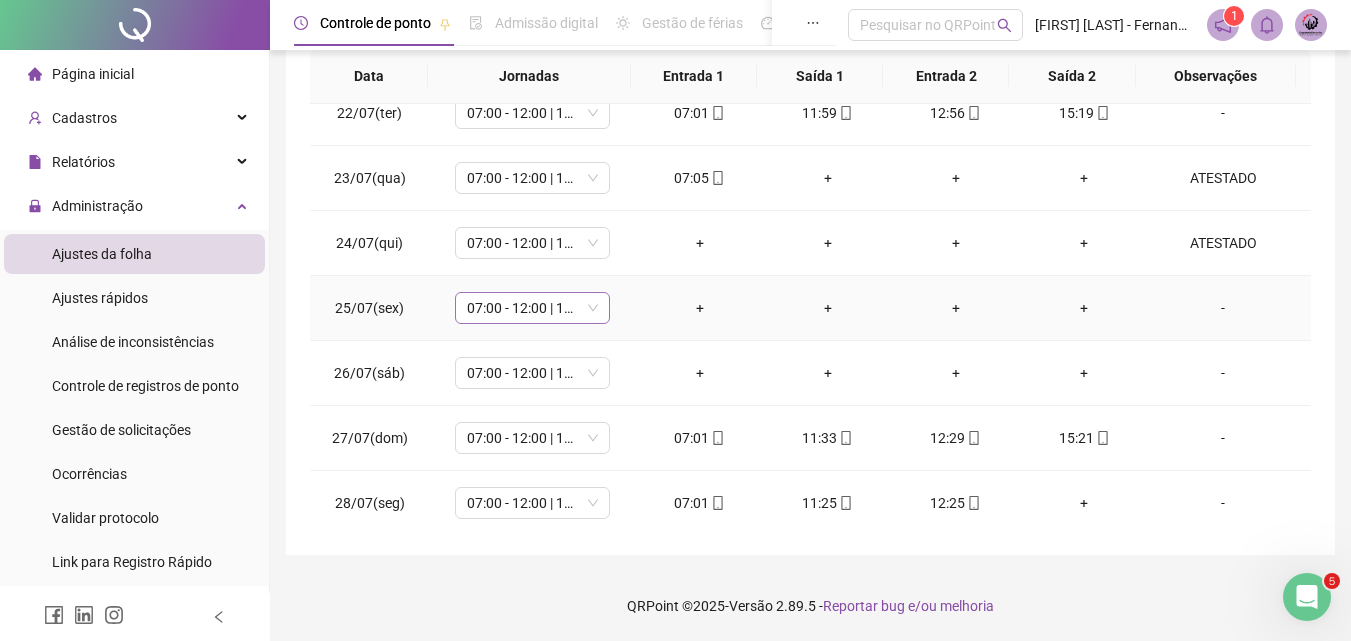 drag, startPoint x: 485, startPoint y: 276, endPoint x: 520, endPoint y: 294, distance: 39.357338 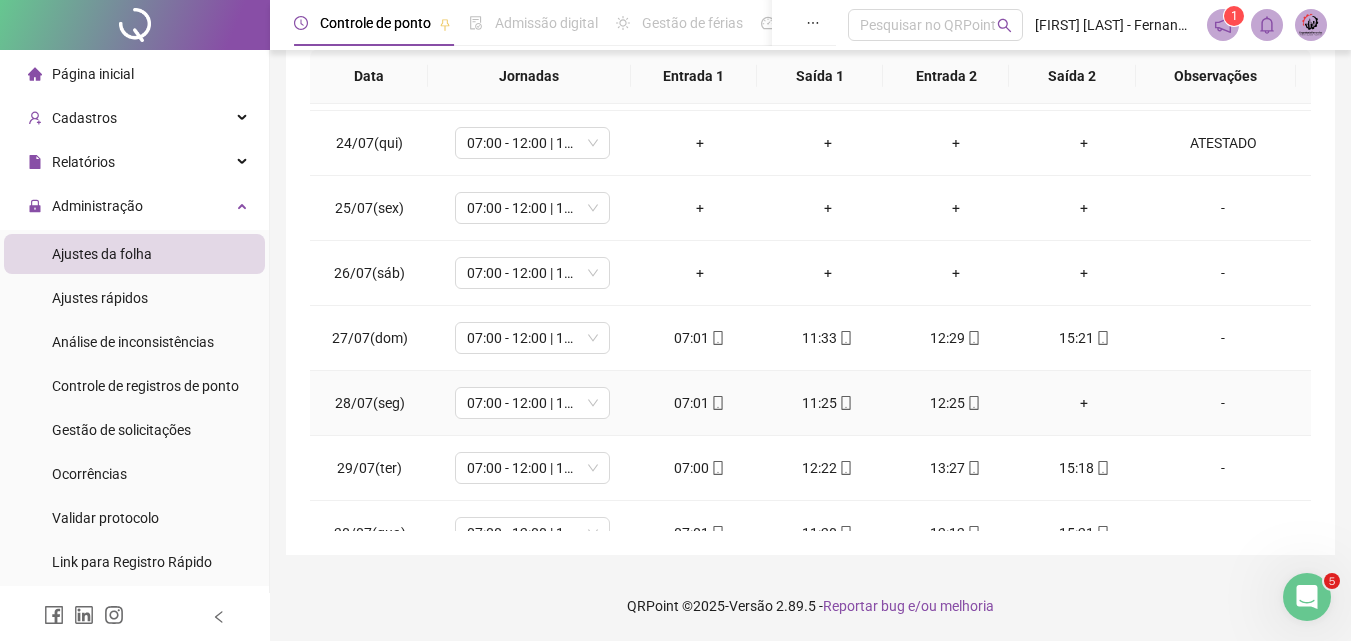 scroll, scrollTop: 1588, scrollLeft: 0, axis: vertical 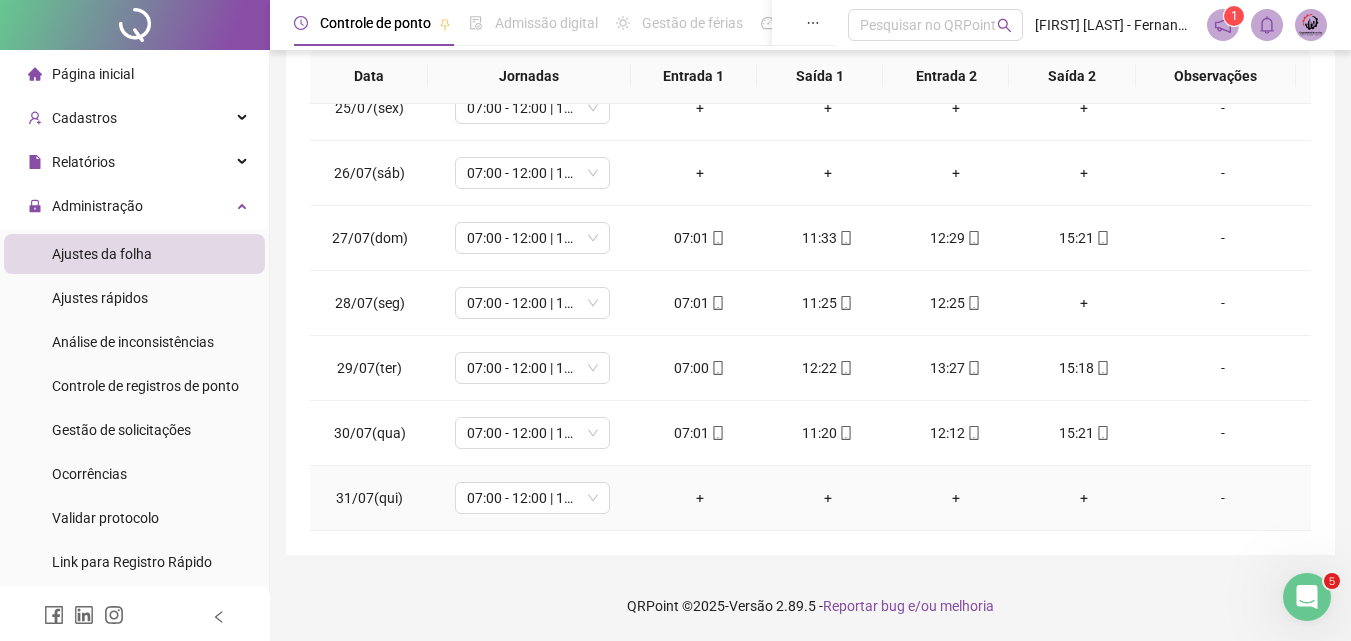 click on "-" at bounding box center (1223, 498) 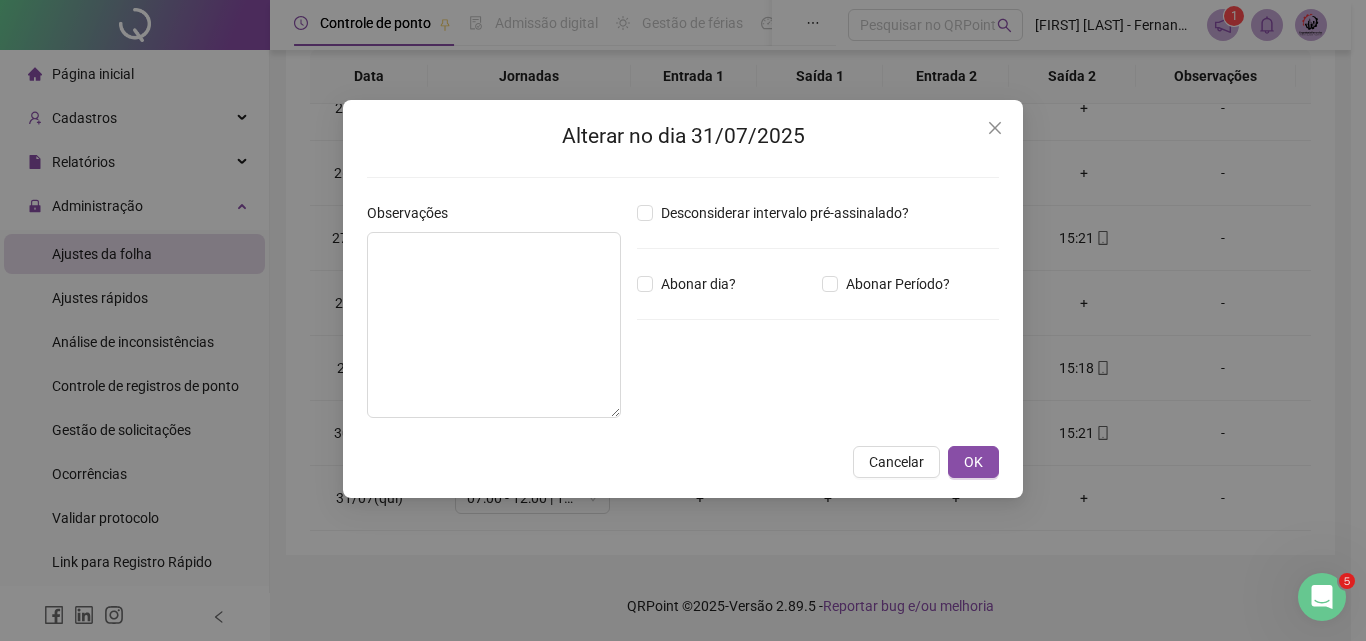 click on "Desconsiderar intervalo pré-assinalado? Abonar dia? Abonar Período? Horas a abonar ***** Aplicar regime de compensação" at bounding box center (818, 318) 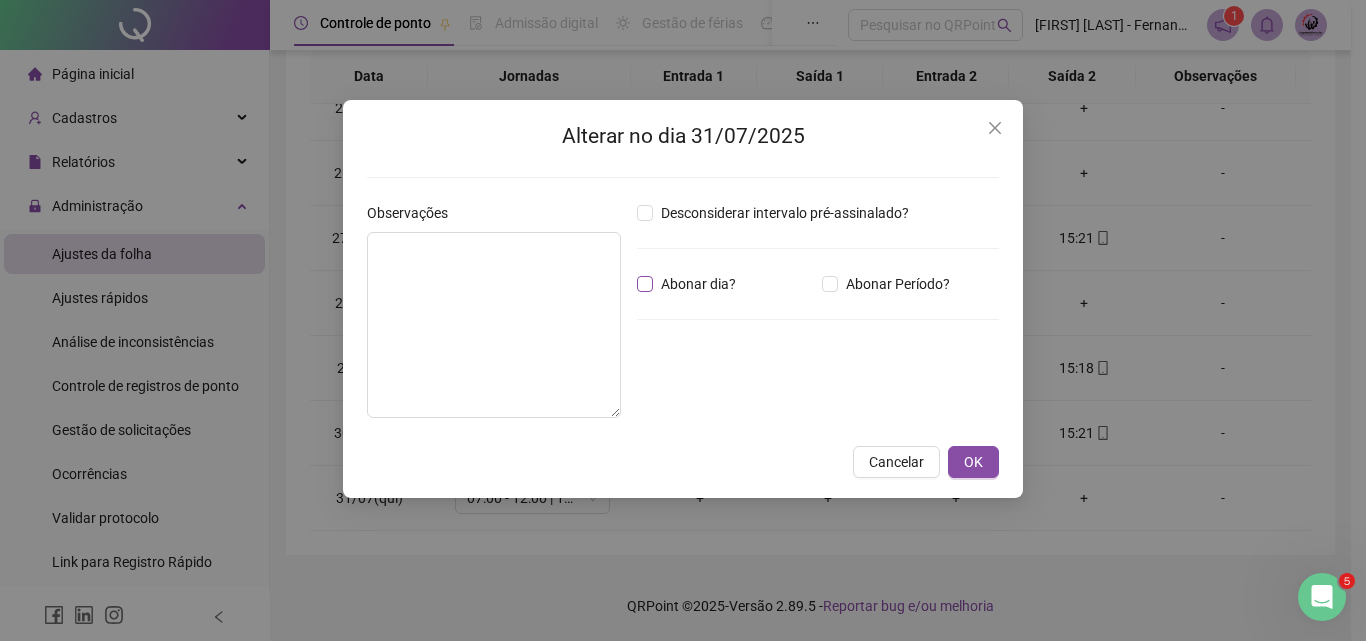 click on "Abonar dia?" at bounding box center (698, 284) 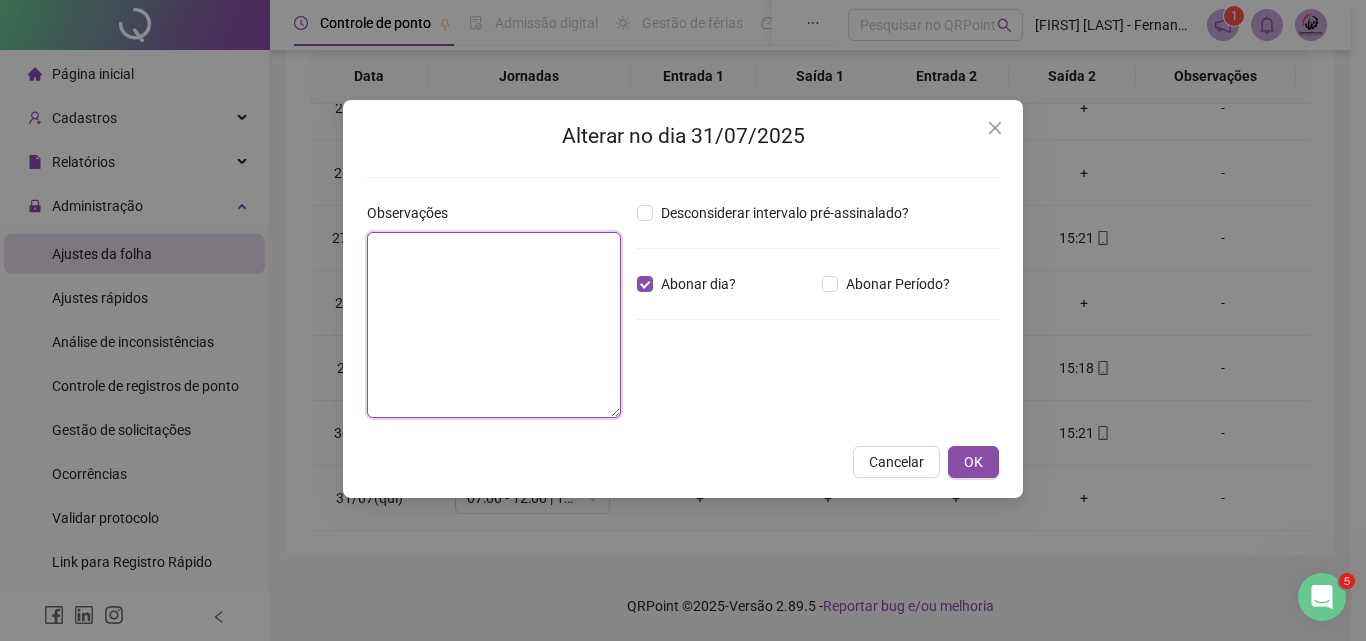 click at bounding box center (494, 325) 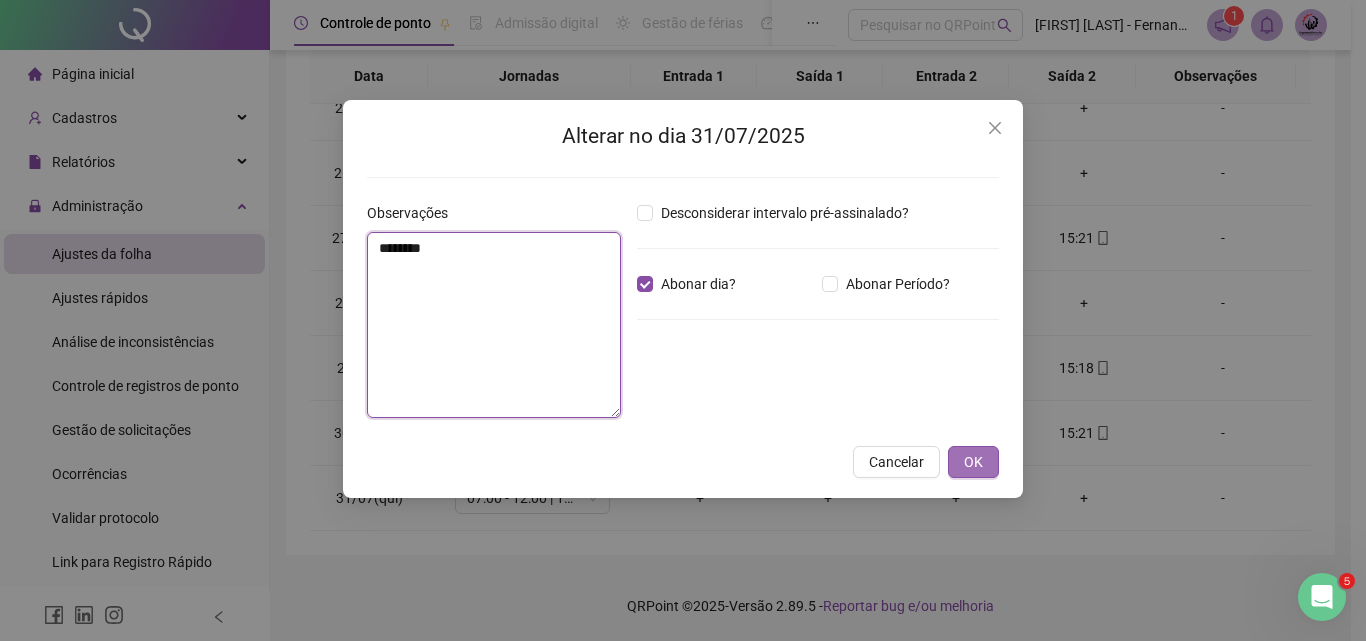 type on "********" 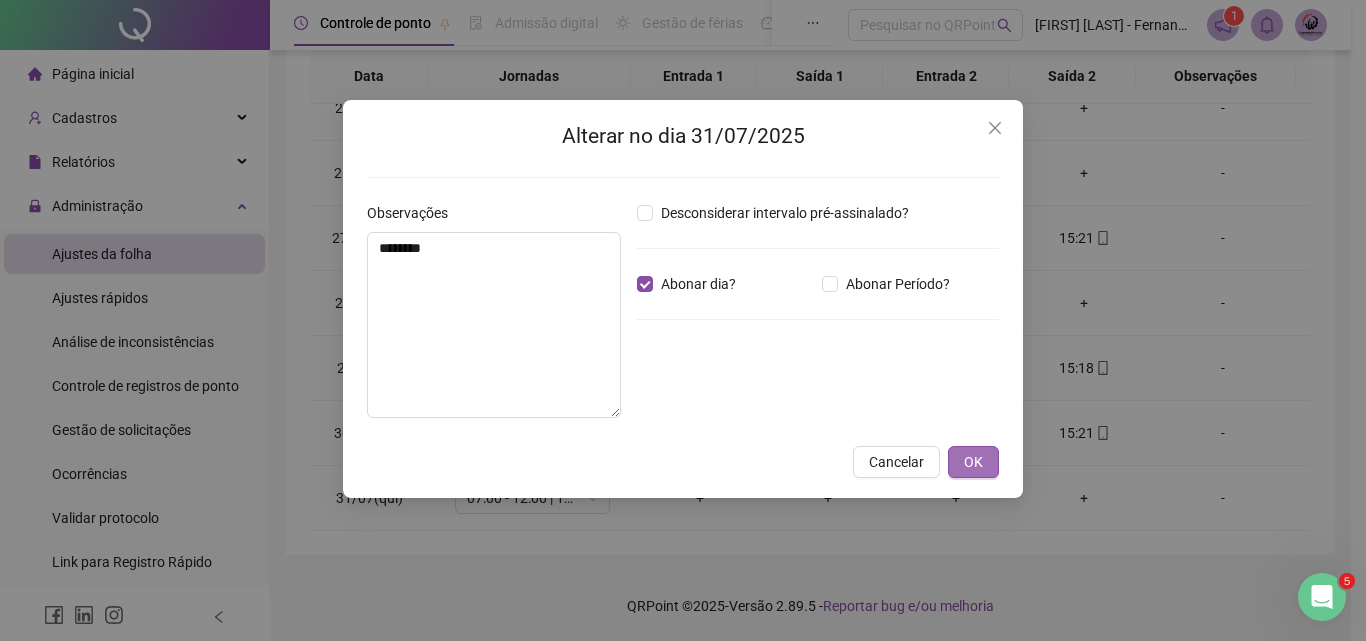 click on "OK" at bounding box center [973, 462] 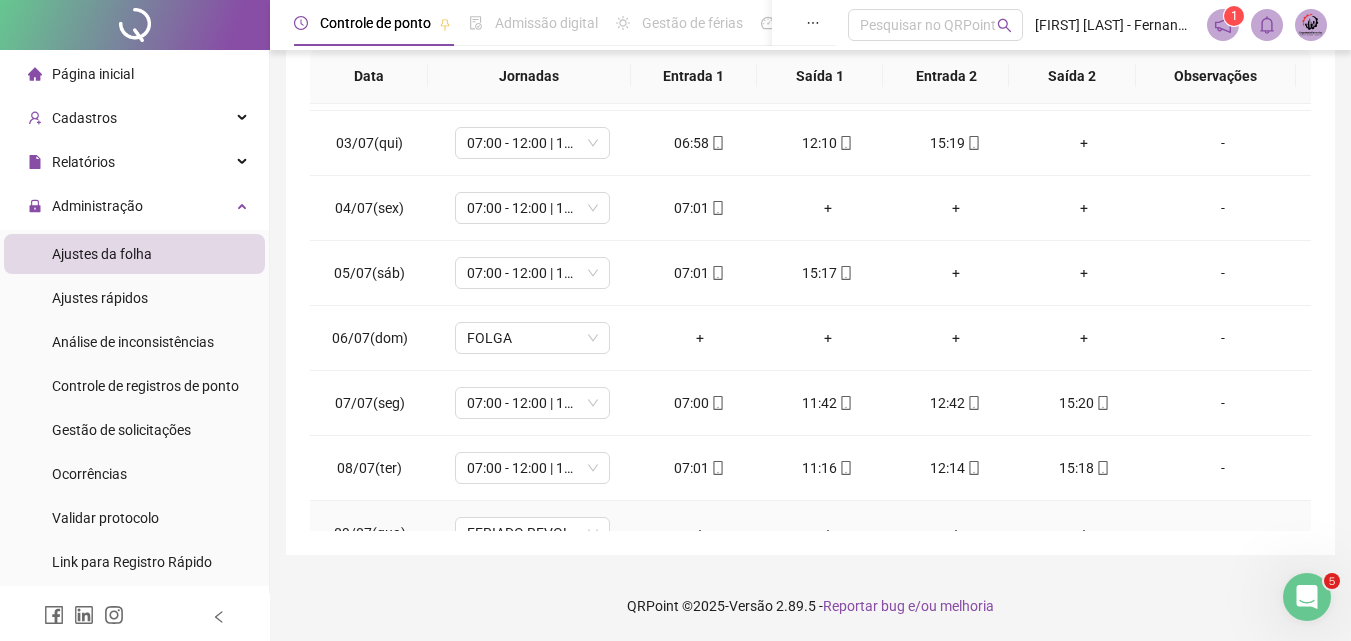 scroll, scrollTop: 0, scrollLeft: 0, axis: both 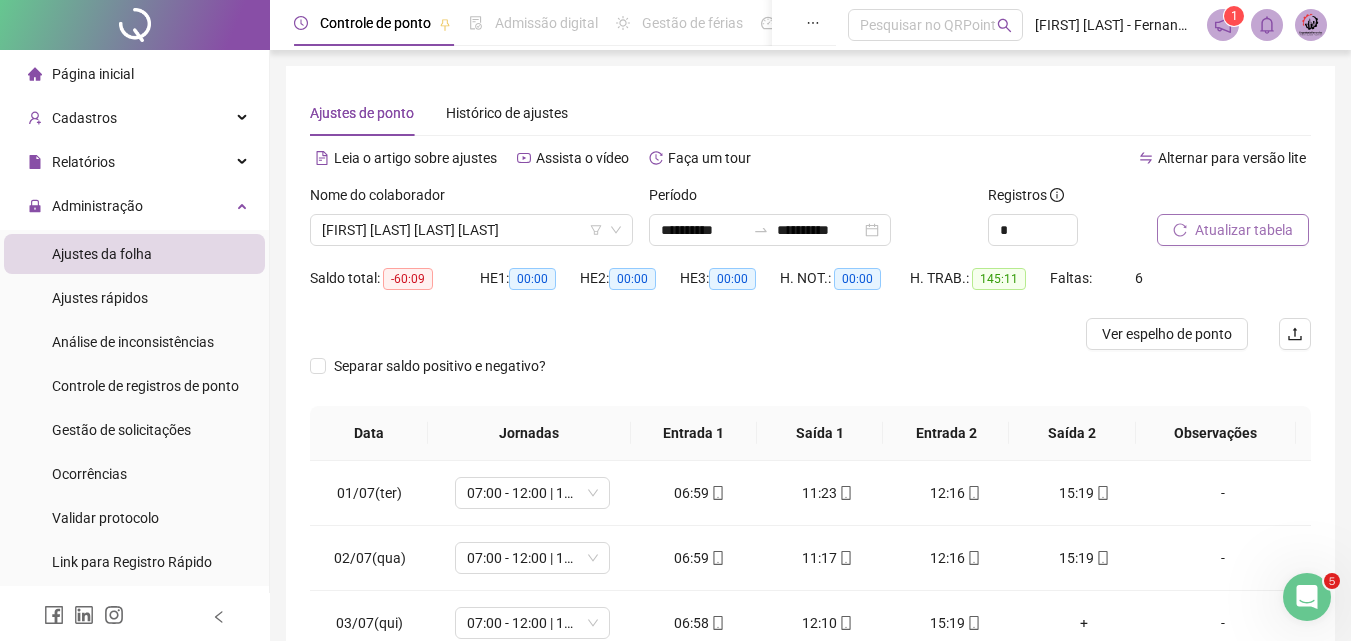 click on "Atualizar tabela" at bounding box center (1244, 230) 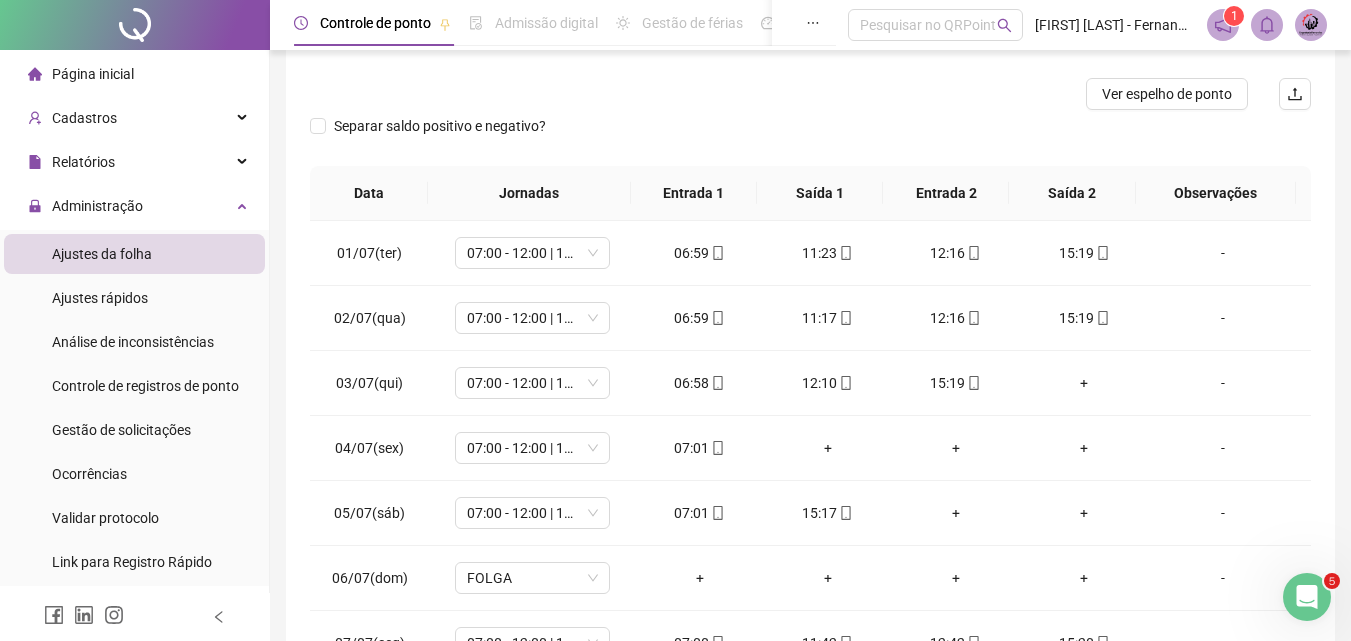 scroll, scrollTop: 357, scrollLeft: 0, axis: vertical 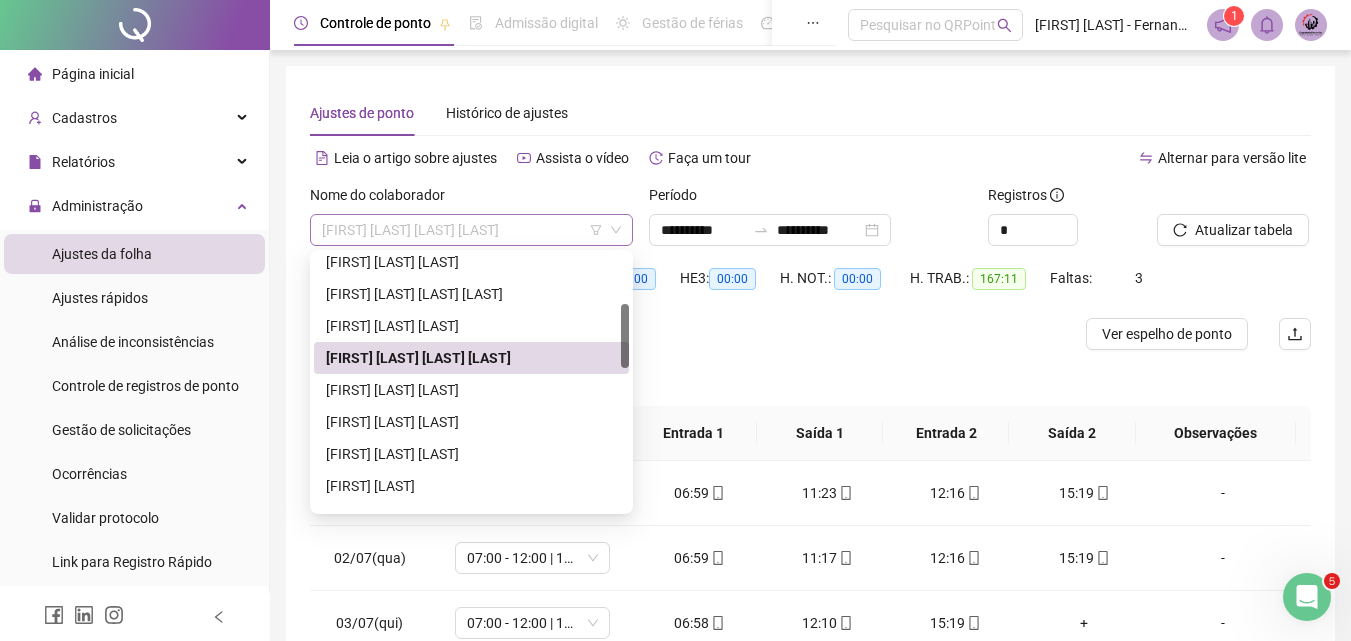 click on "[FIRST] [LAST] [LAST] [LAST]" at bounding box center [471, 230] 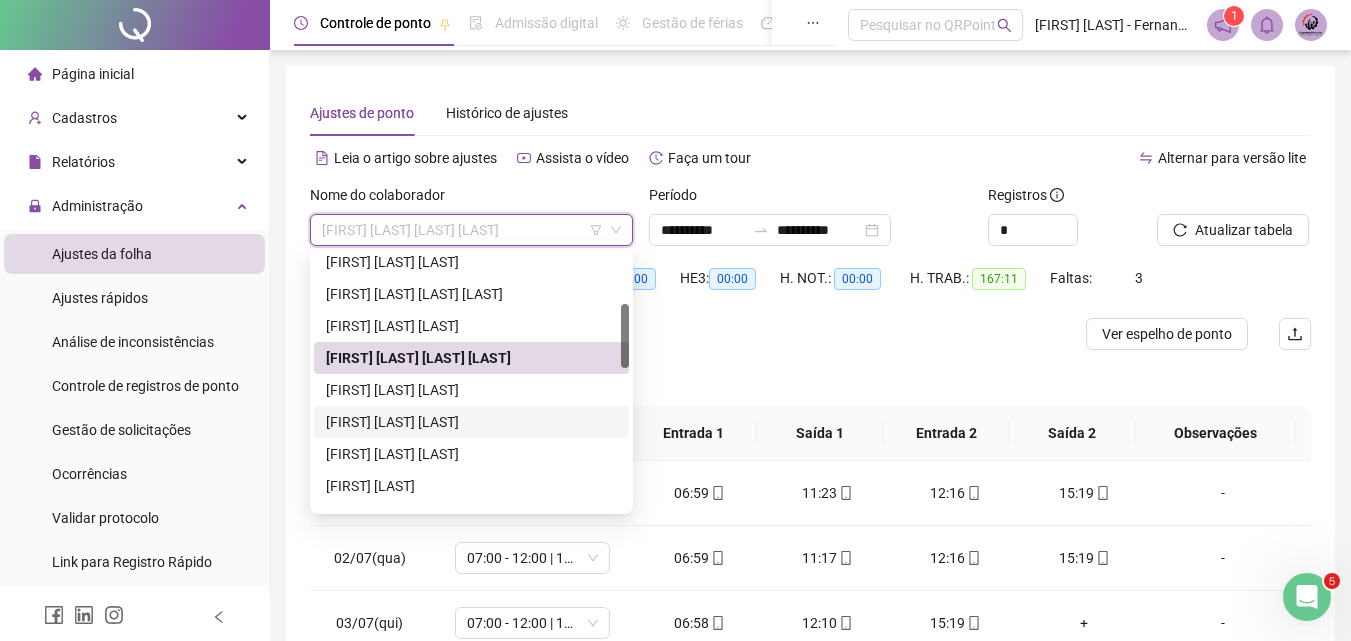 click on "[FIRST] [LAST] [LAST]" at bounding box center [471, 422] 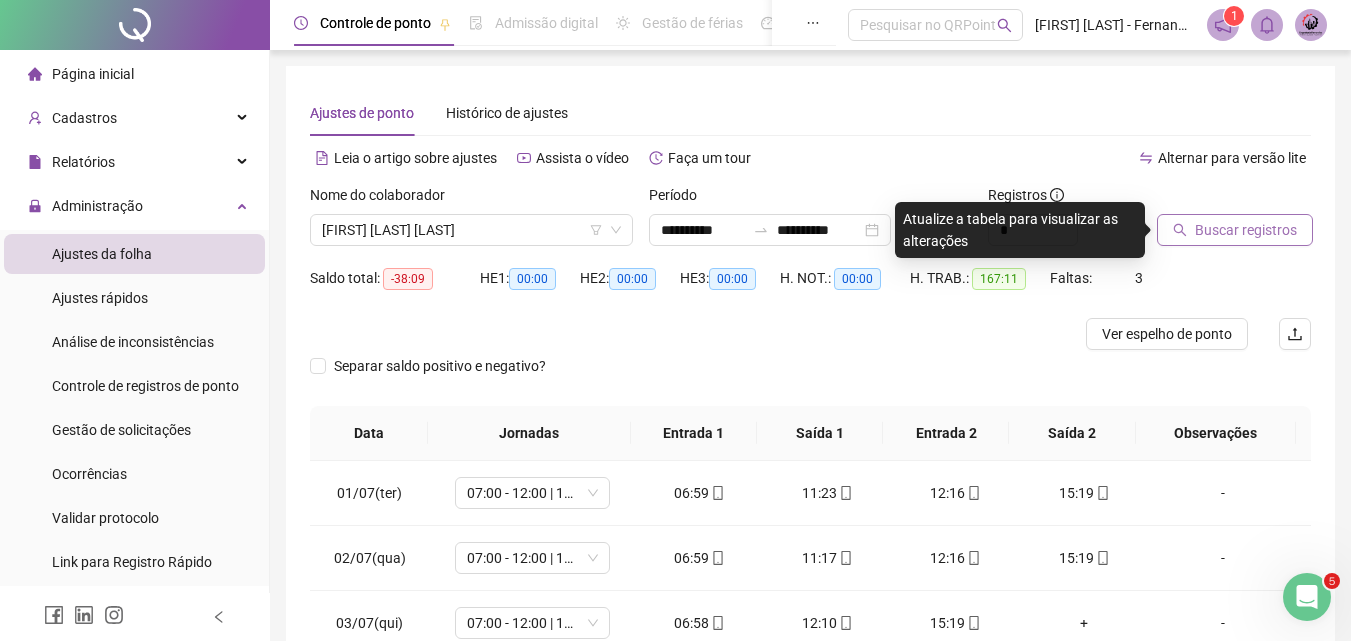 click on "Buscar registros" at bounding box center [1246, 230] 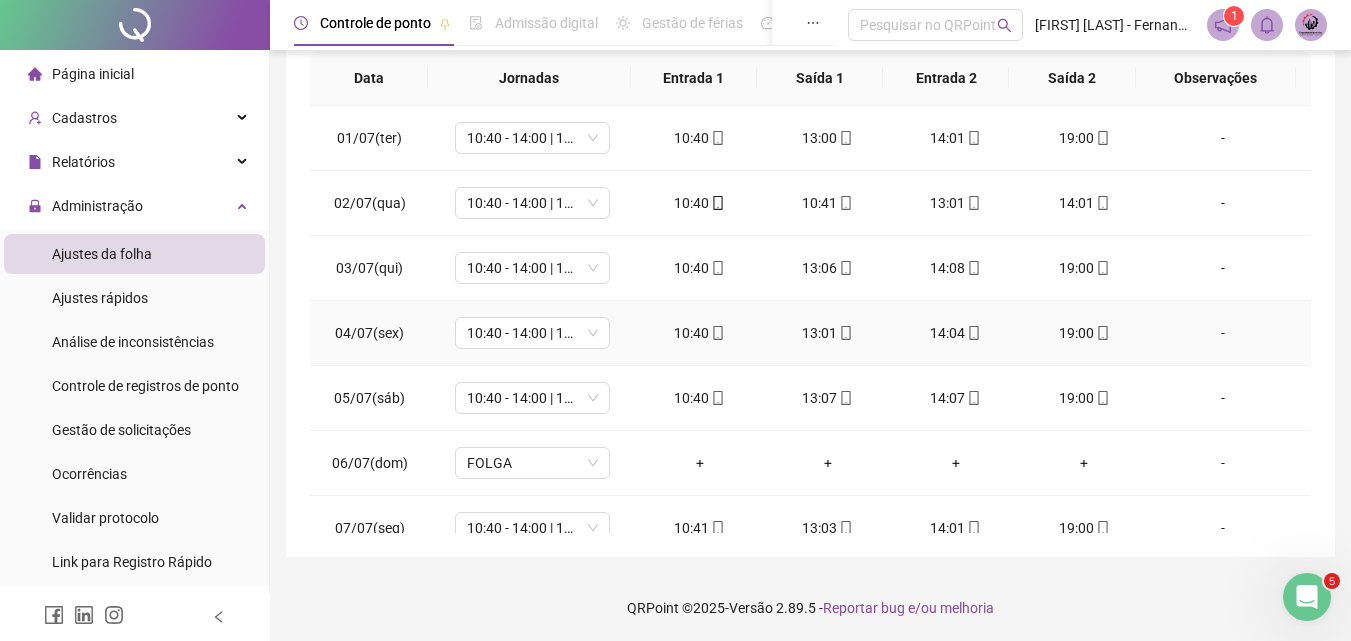 scroll, scrollTop: 357, scrollLeft: 0, axis: vertical 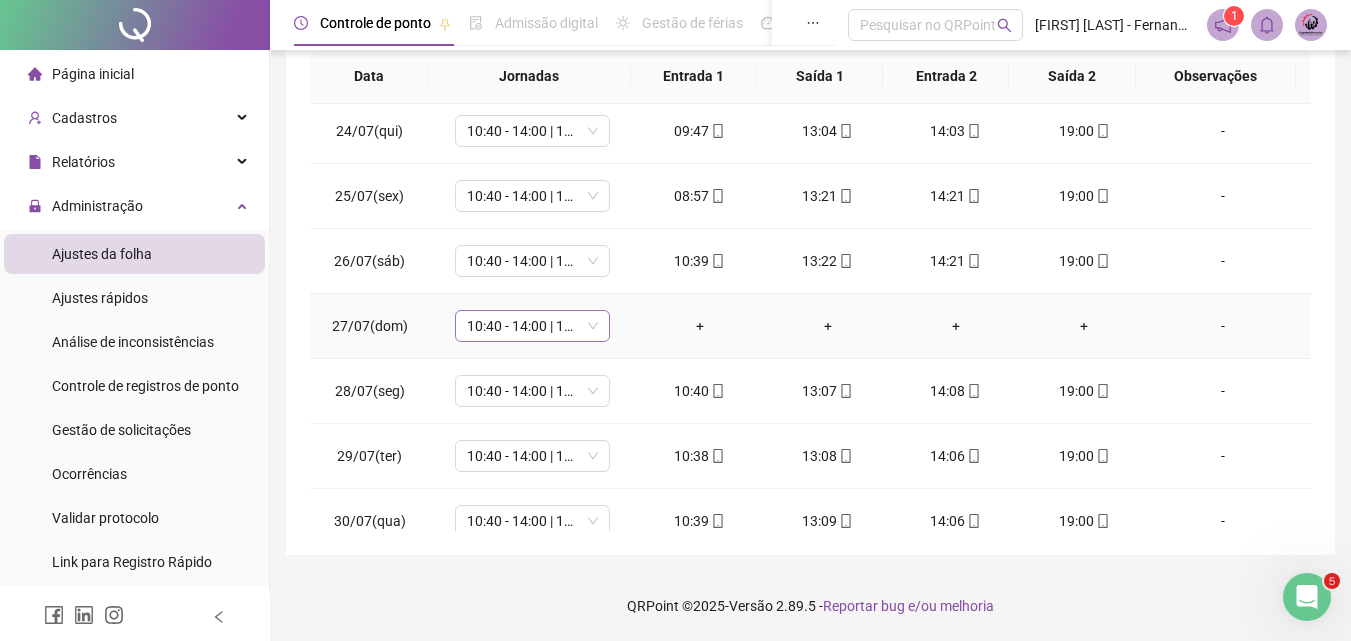 click on "10:40 - 14:00 | 15:00 - 19:00" at bounding box center (532, 326) 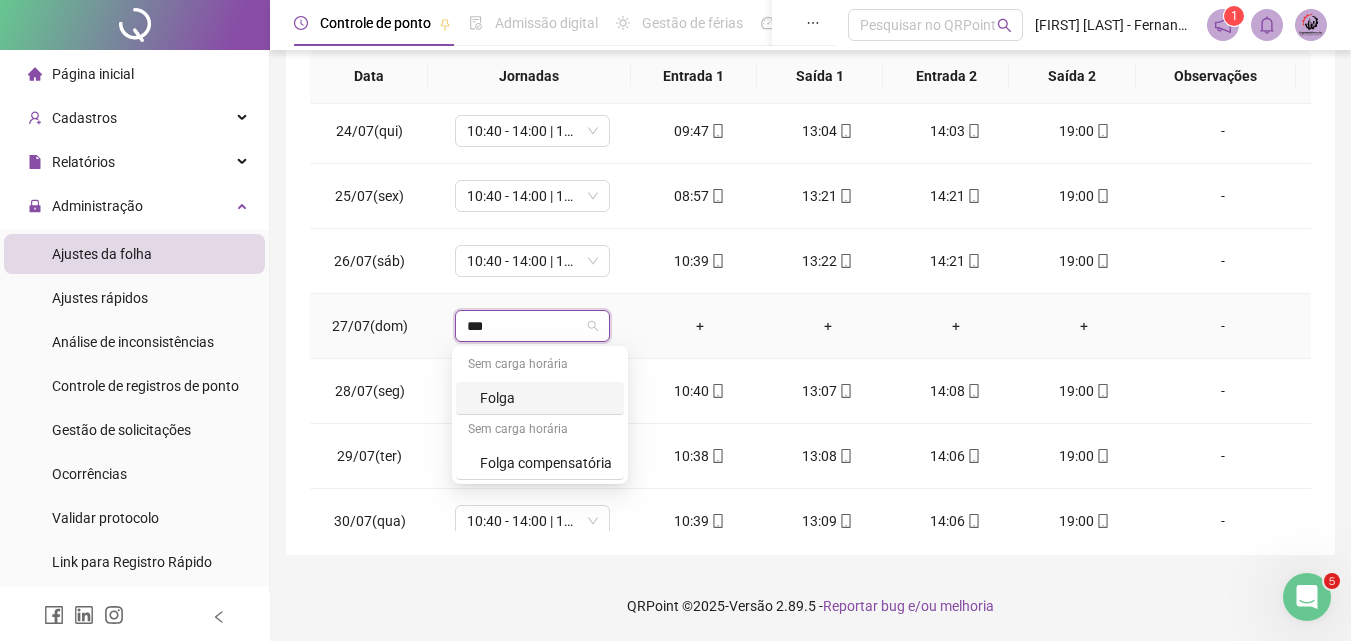 type on "****" 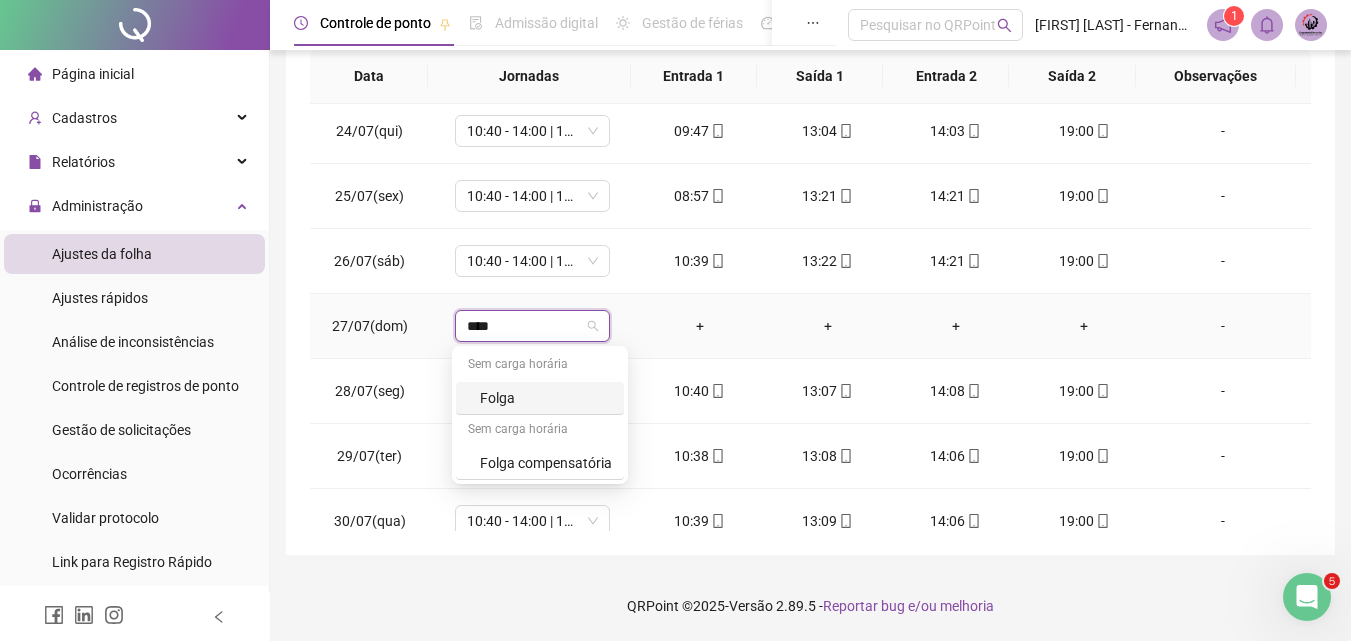 click on "Folga" at bounding box center (546, 398) 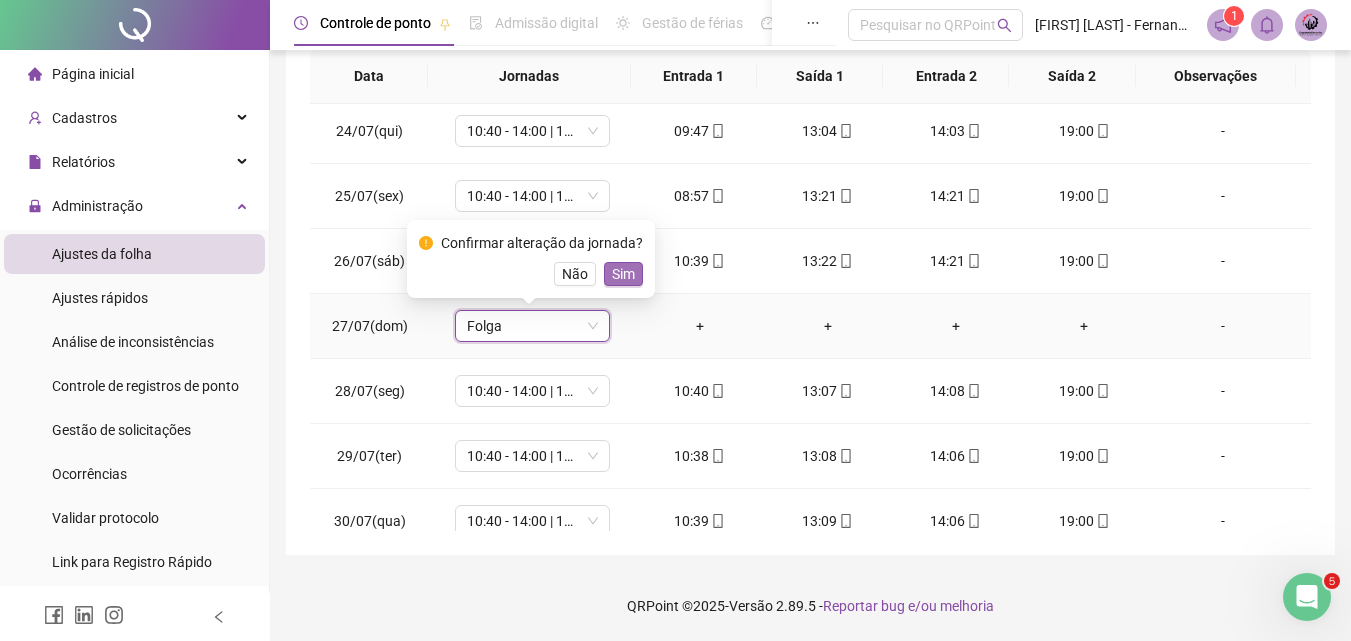 click on "Sim" at bounding box center (623, 274) 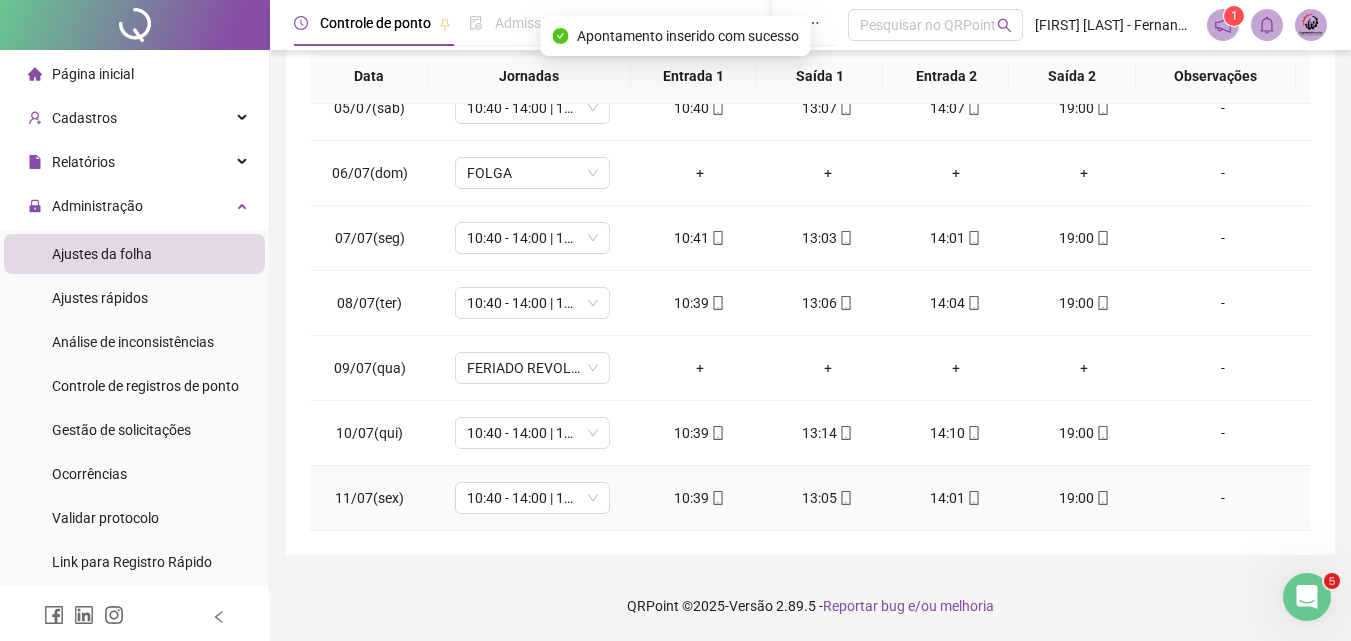 scroll, scrollTop: 0, scrollLeft: 0, axis: both 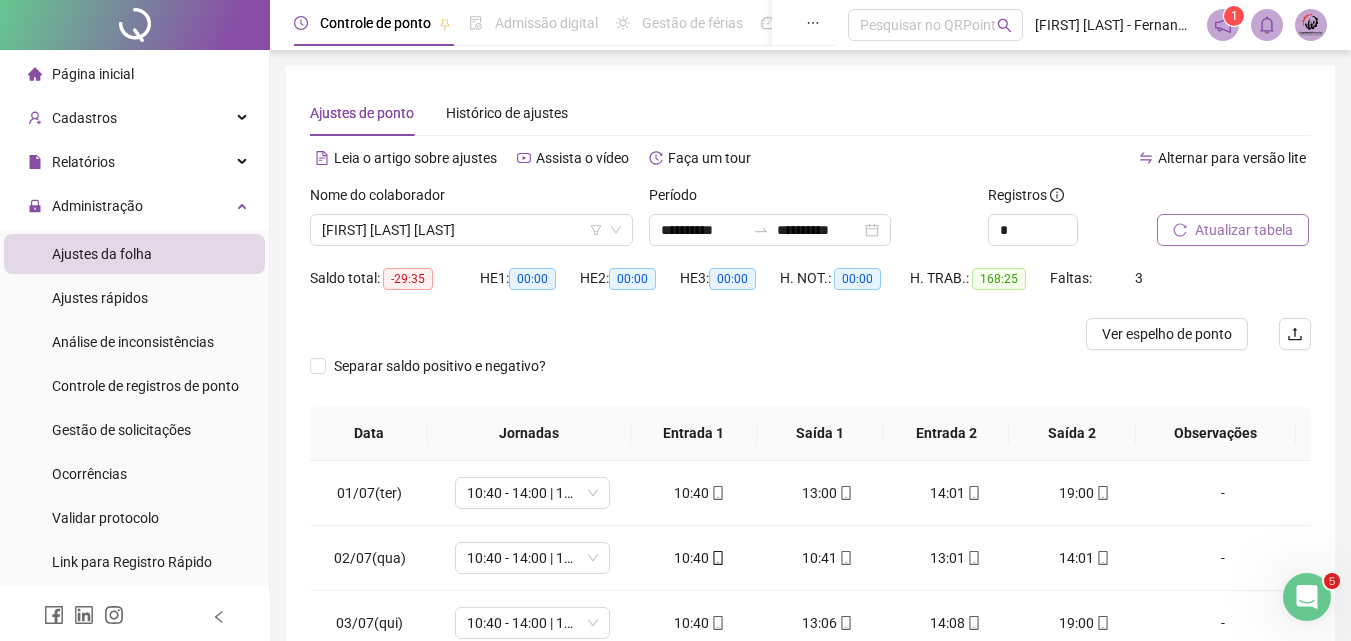 click on "Atualizar tabela" at bounding box center (1233, 230) 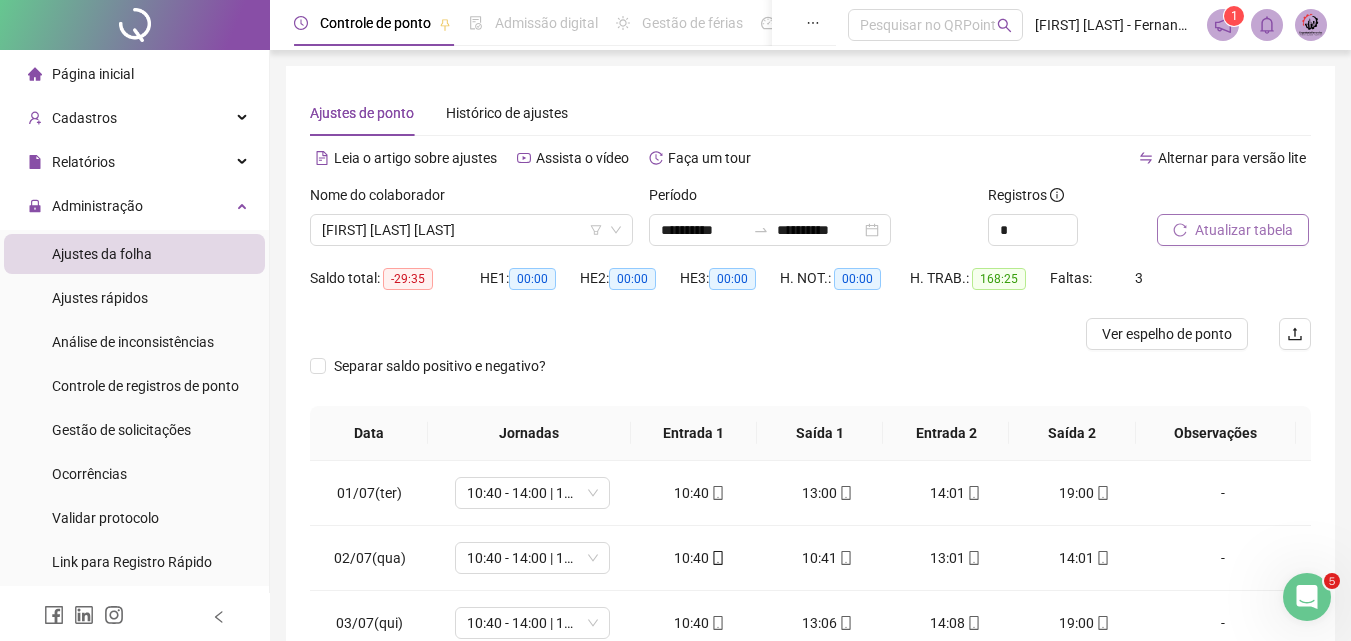 click on "Atualizar tabela" at bounding box center [1244, 230] 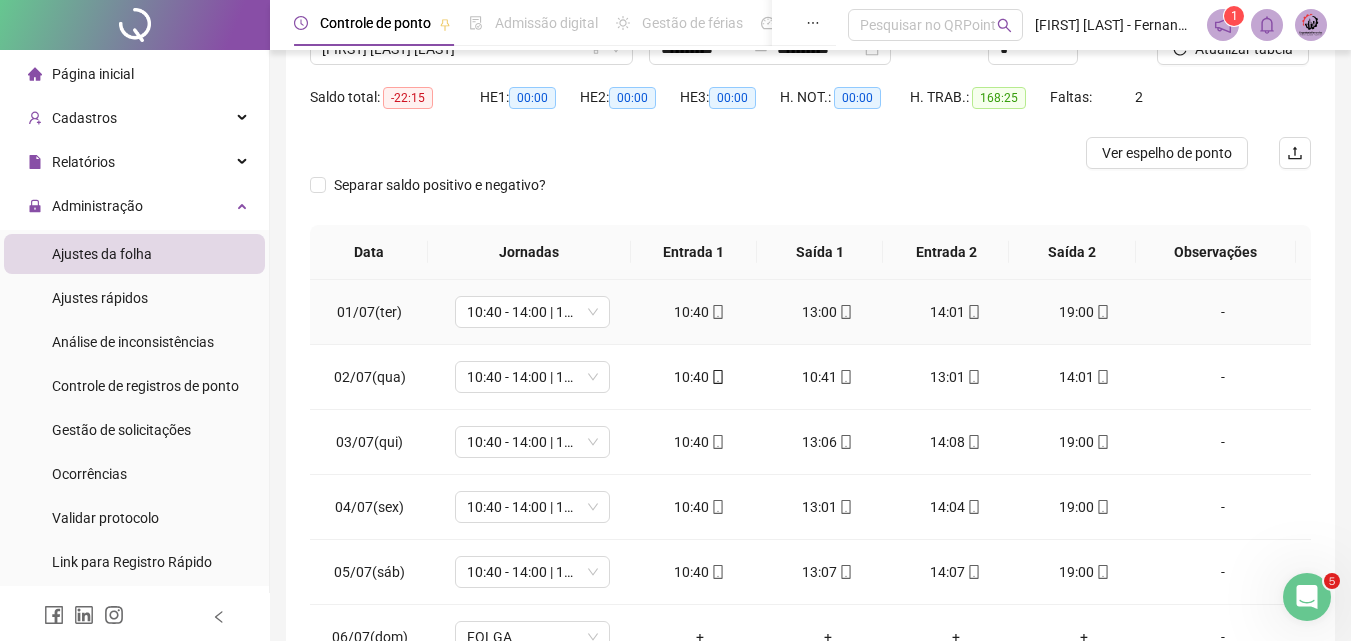 scroll, scrollTop: 200, scrollLeft: 0, axis: vertical 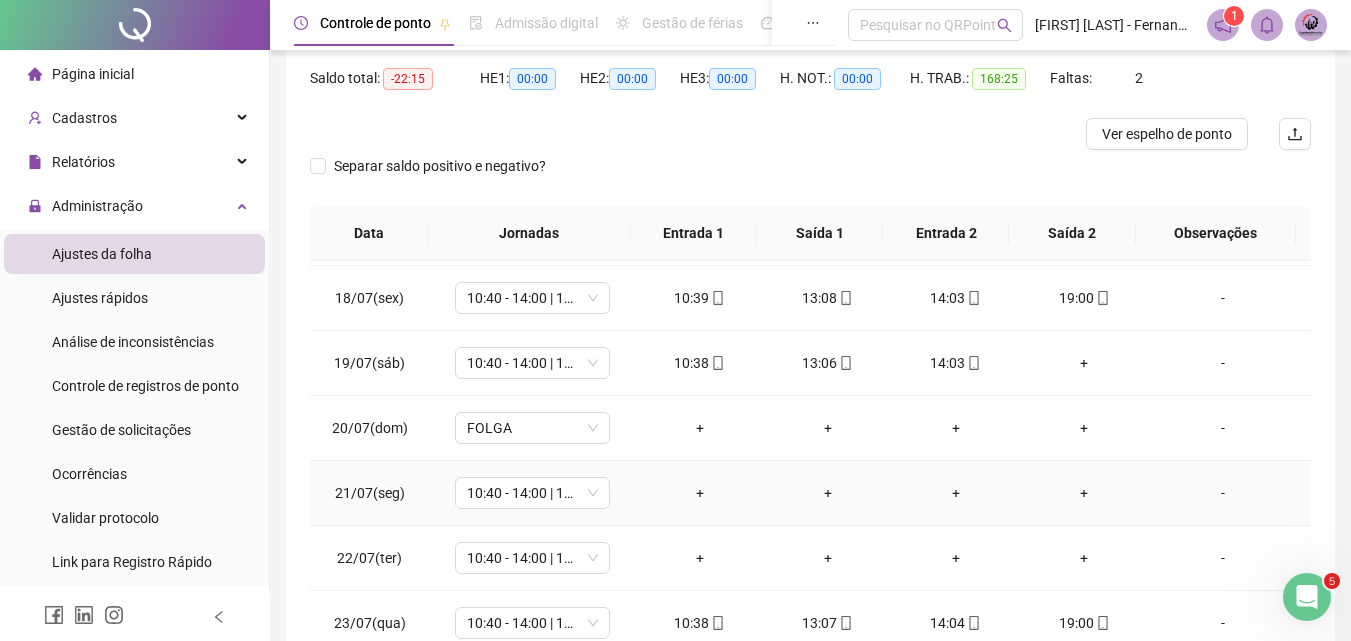 click on "-" at bounding box center (1223, 493) 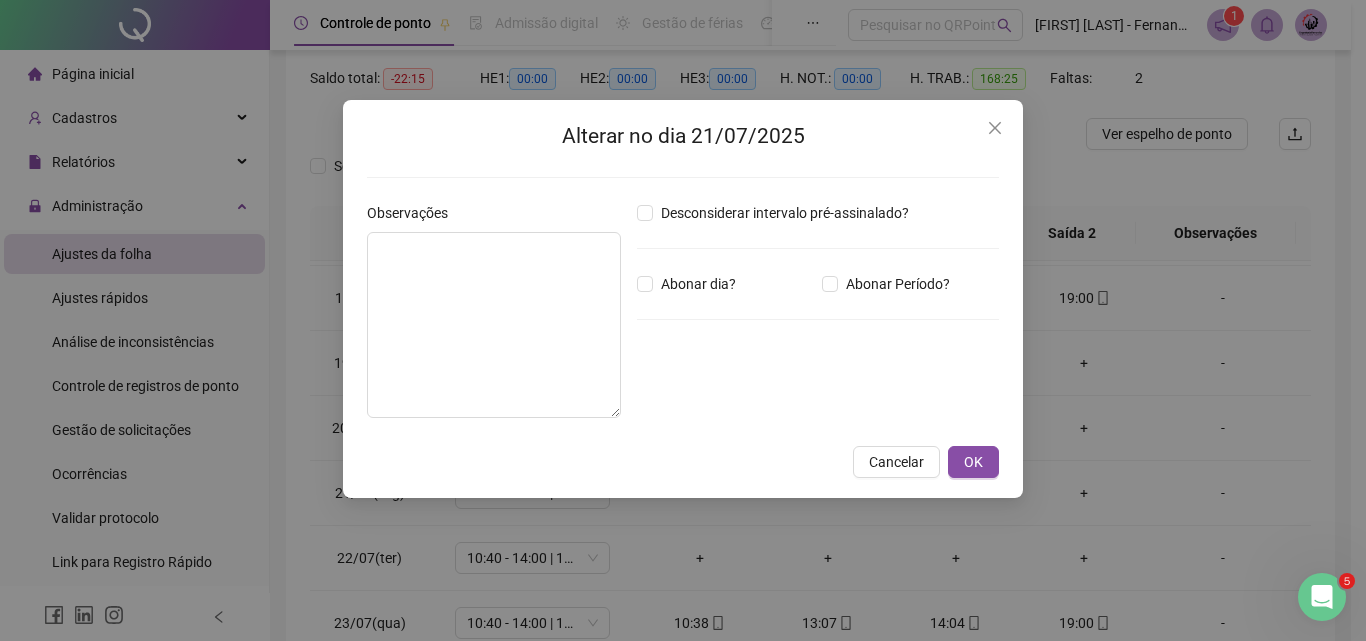 type 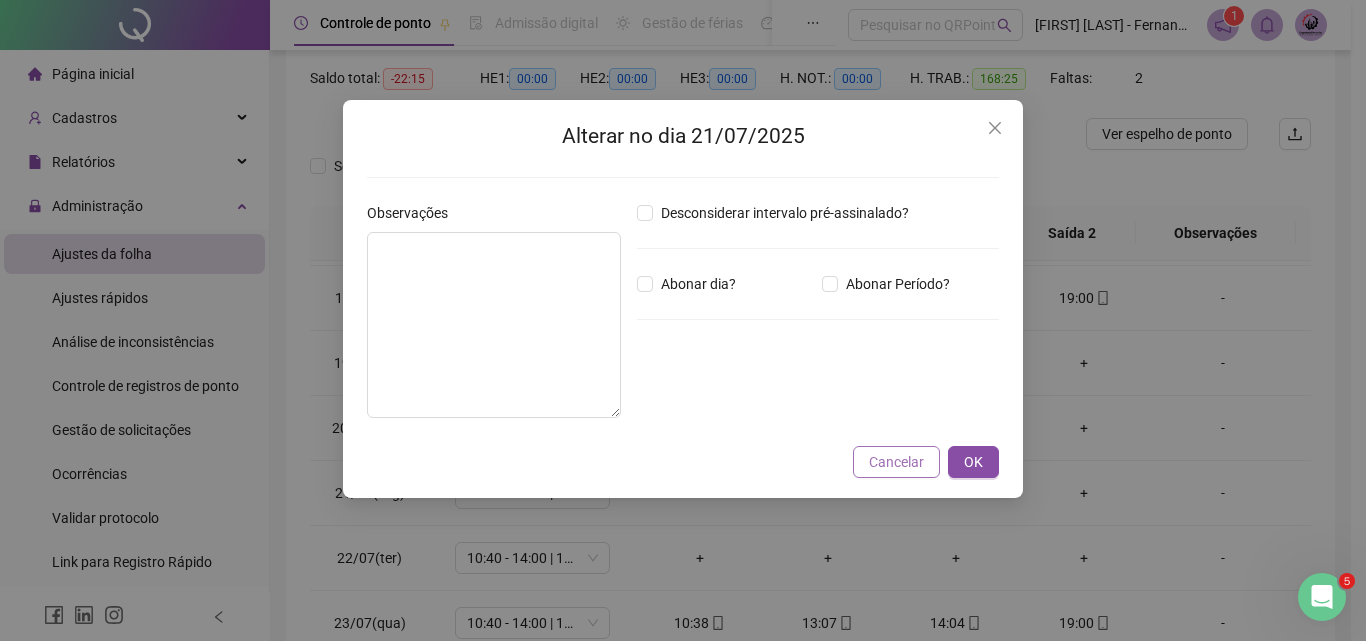 click on "Cancelar" at bounding box center [896, 462] 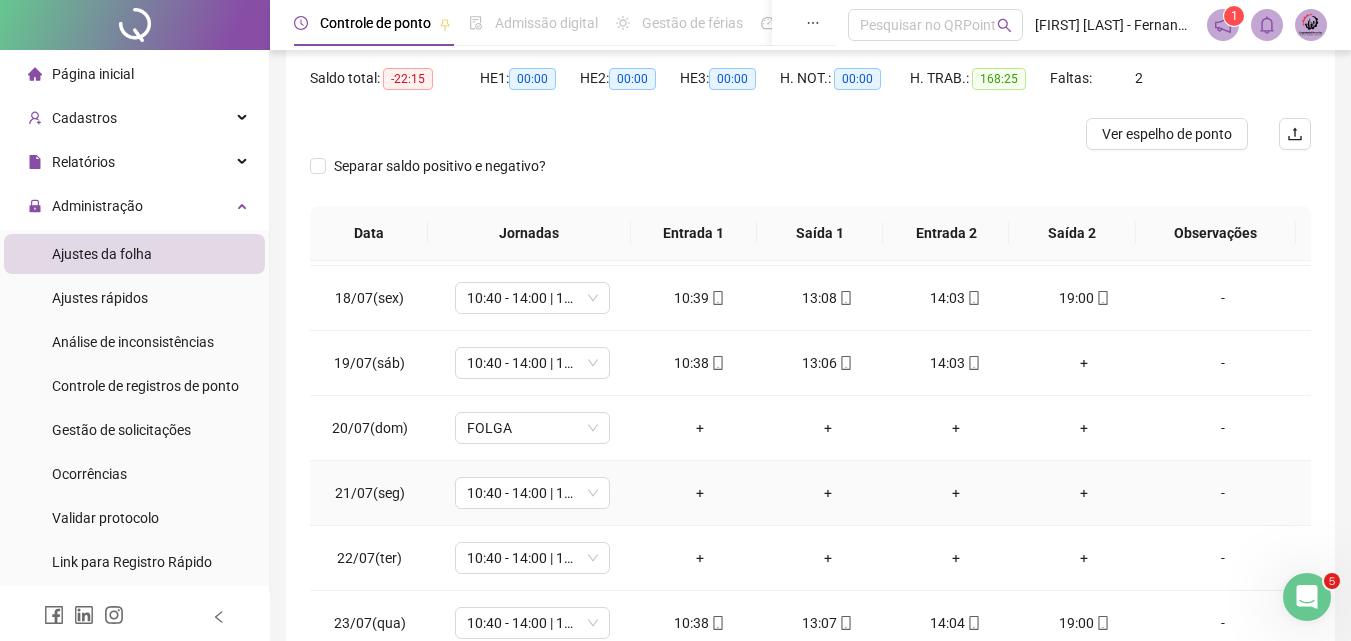 click on "+" at bounding box center [700, 493] 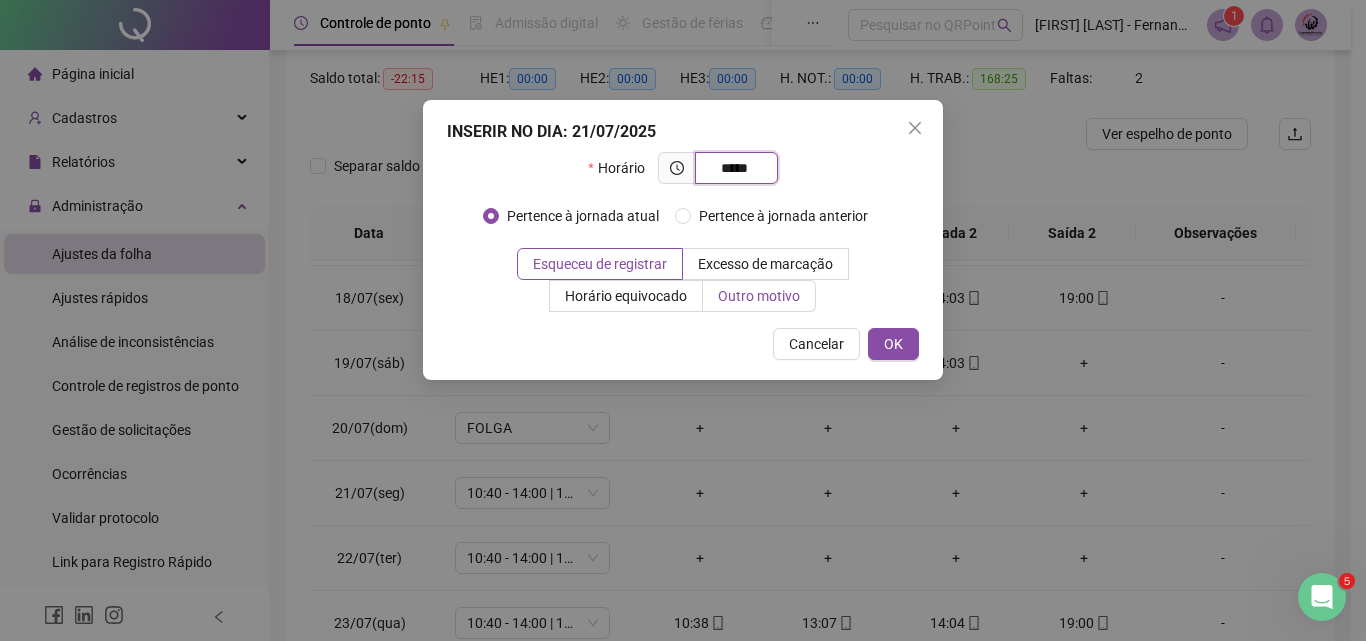 type on "*****" 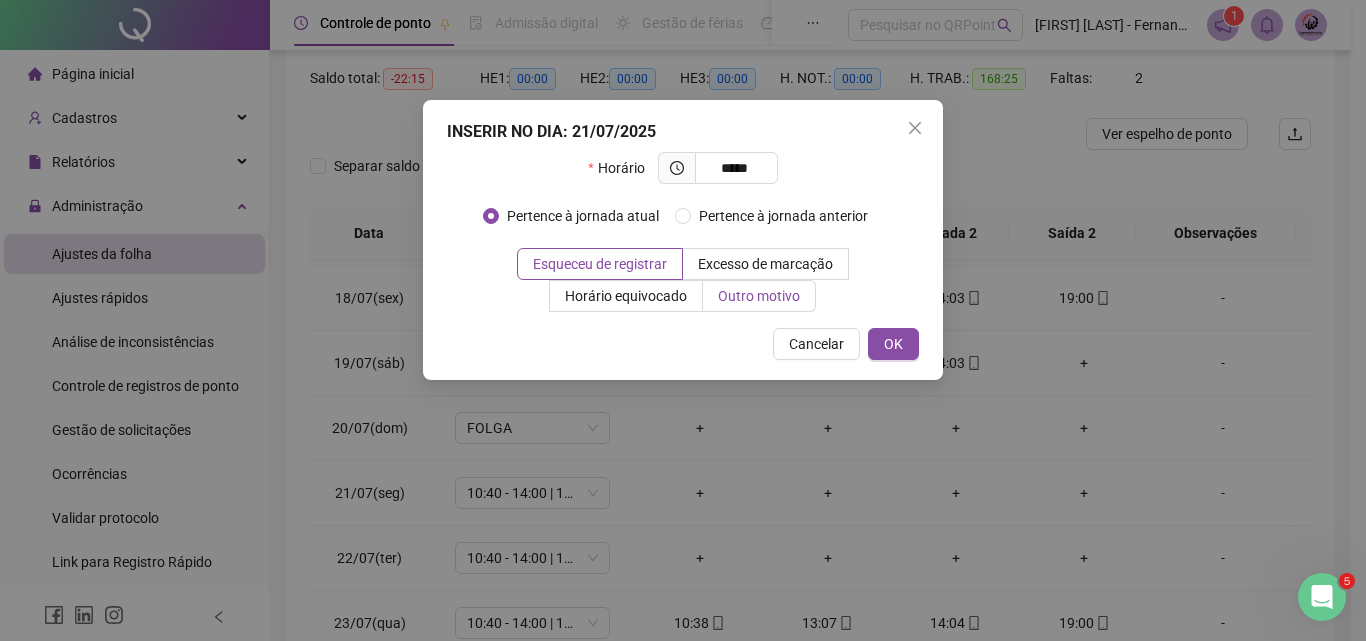 click on "Outro motivo" at bounding box center (759, 296) 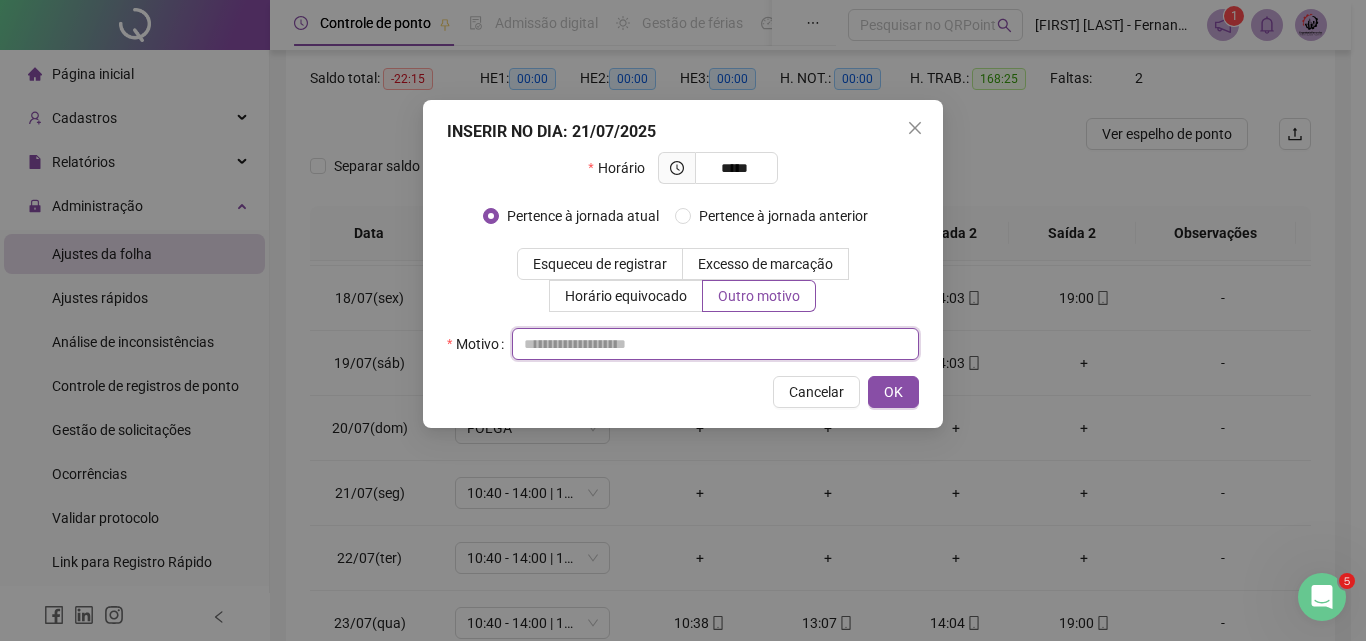 click at bounding box center (715, 344) 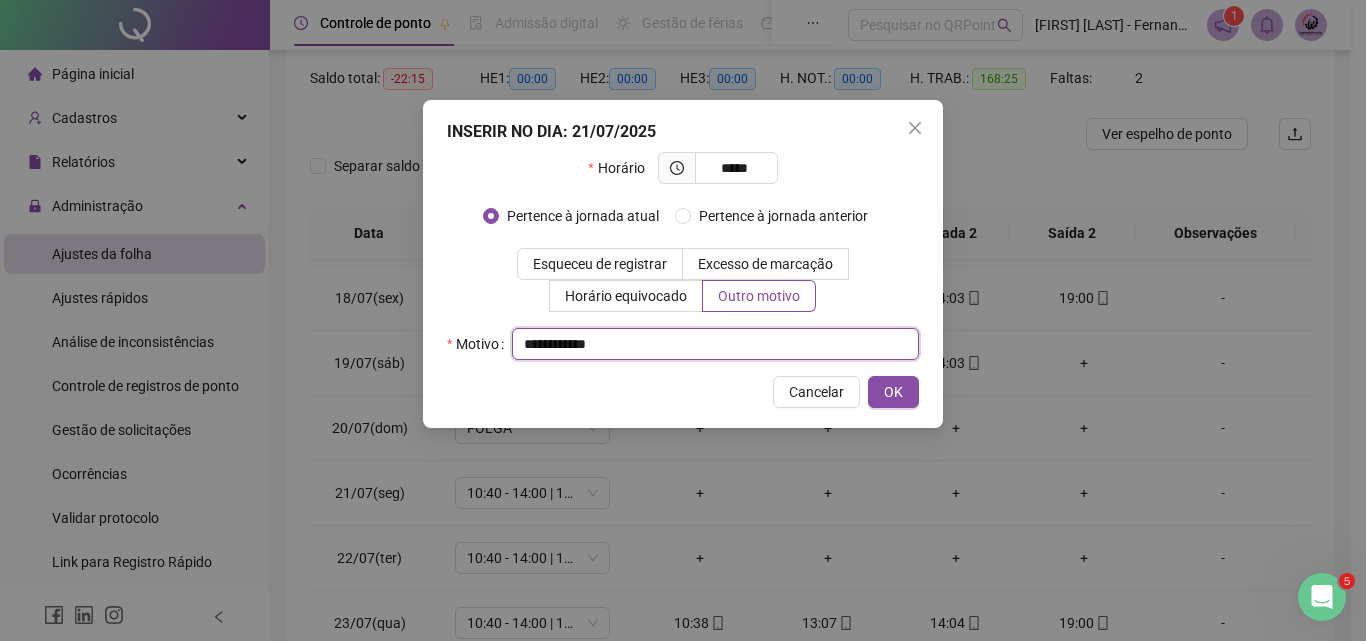 click on "**********" at bounding box center (715, 344) 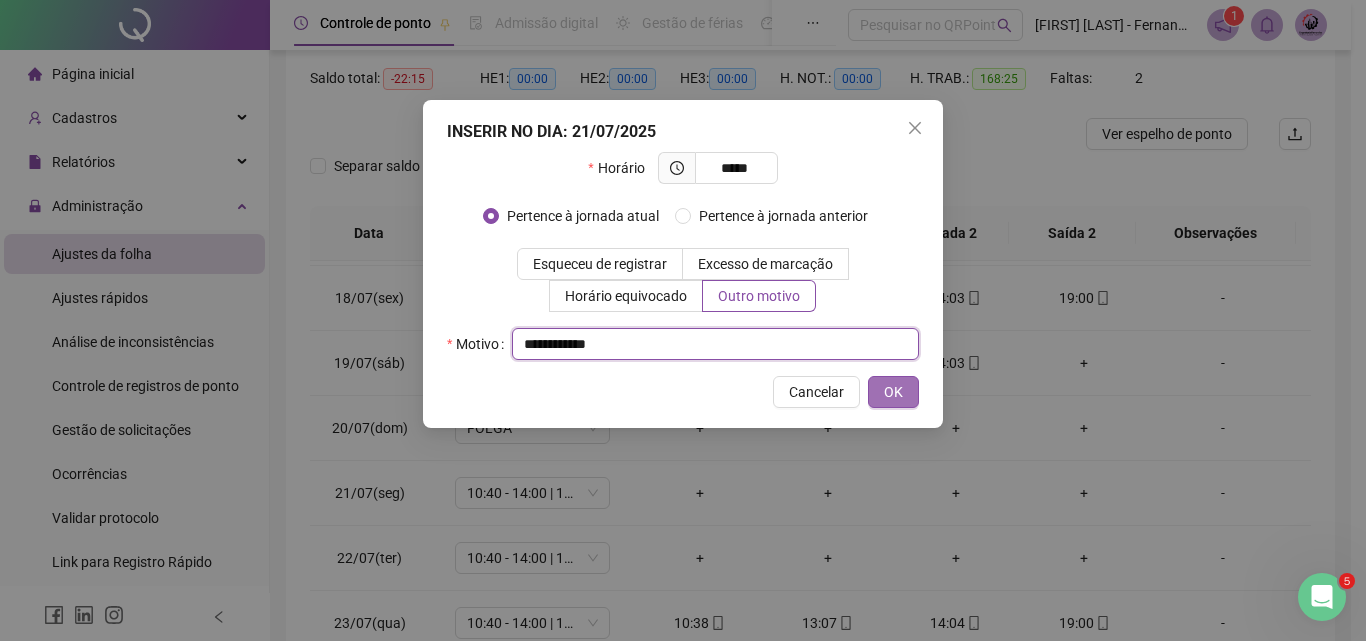 type on "**********" 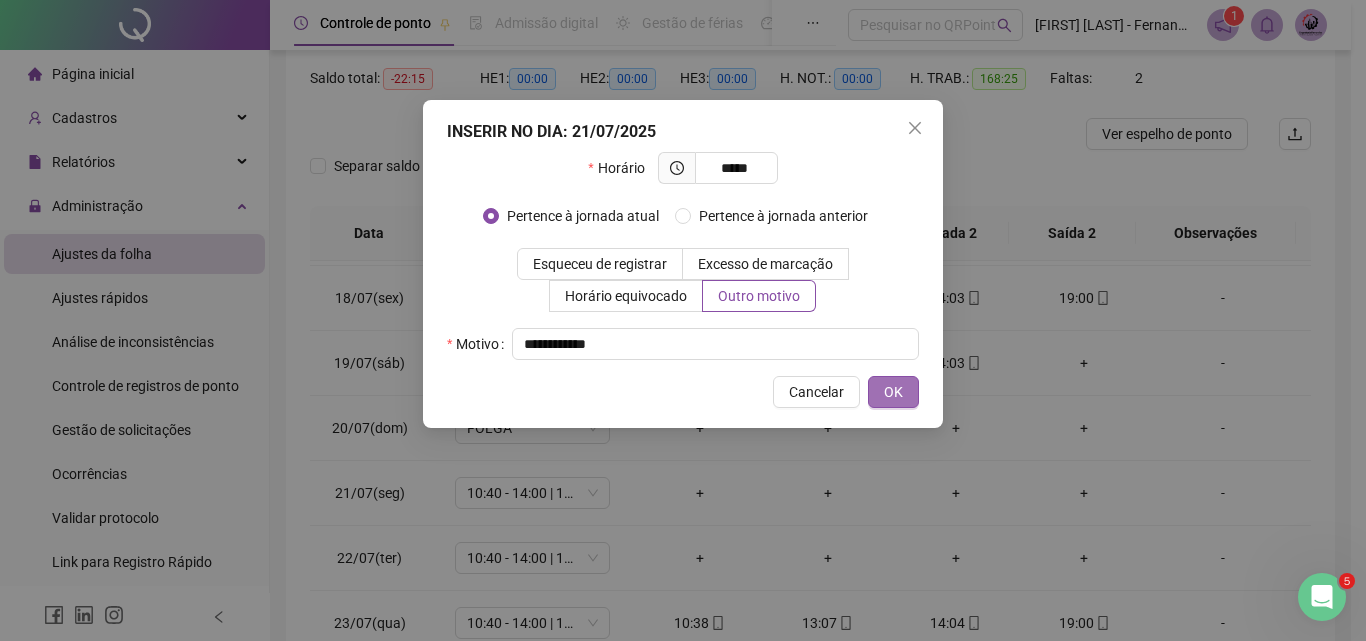 click on "OK" at bounding box center (893, 392) 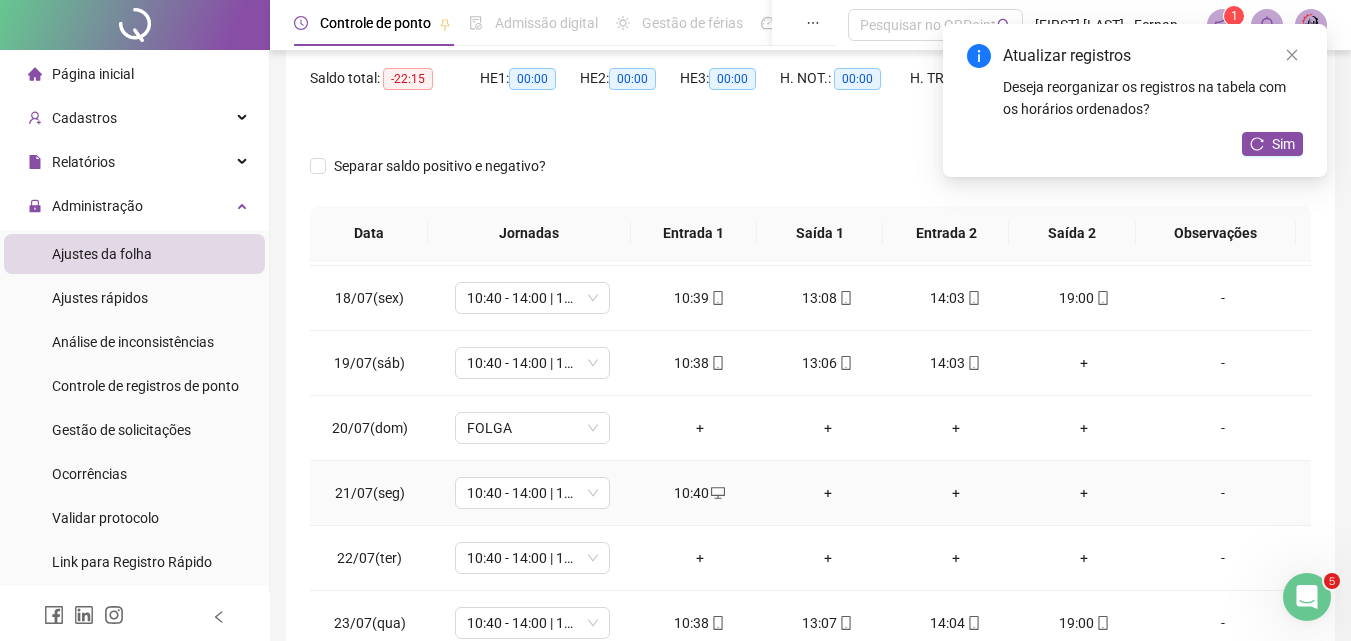 click on "+" at bounding box center (828, 493) 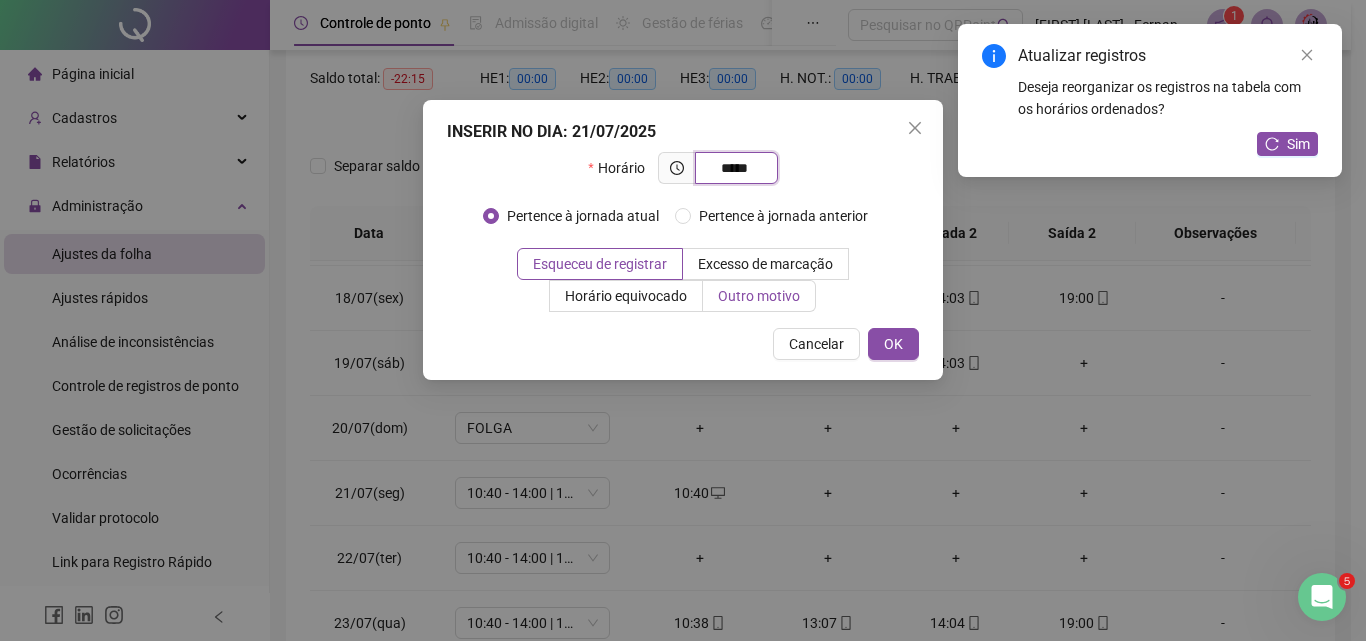 type on "*****" 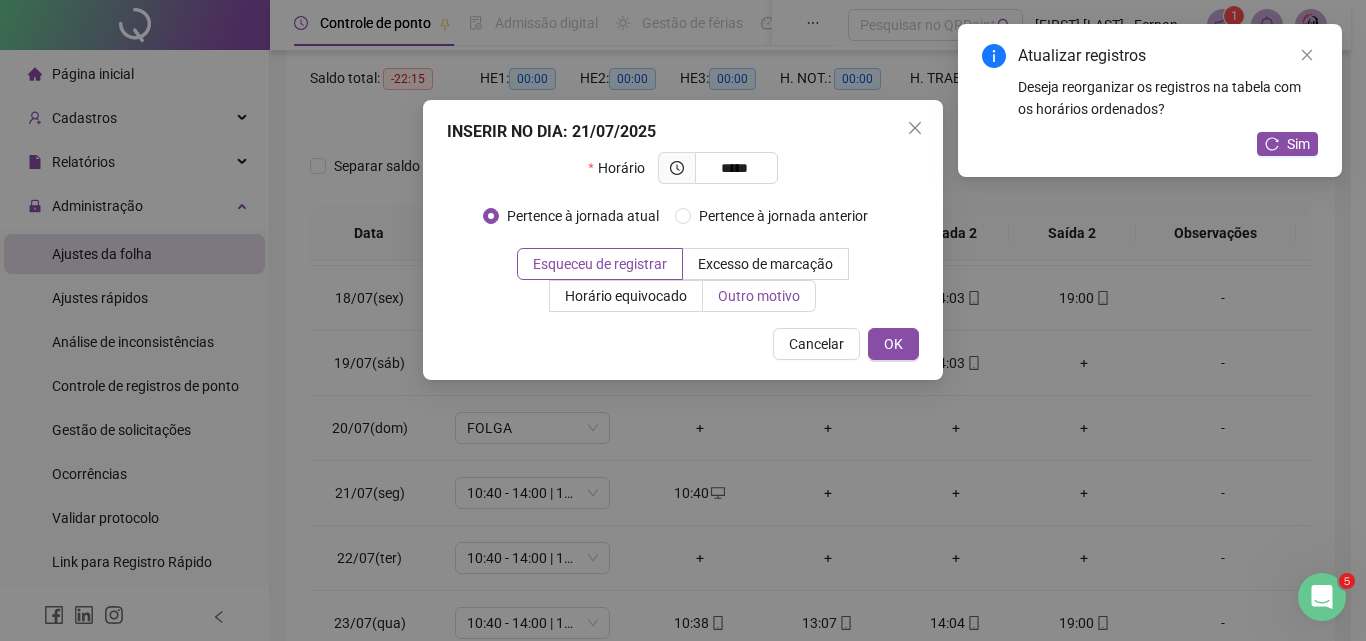 click on "Outro motivo" at bounding box center [759, 296] 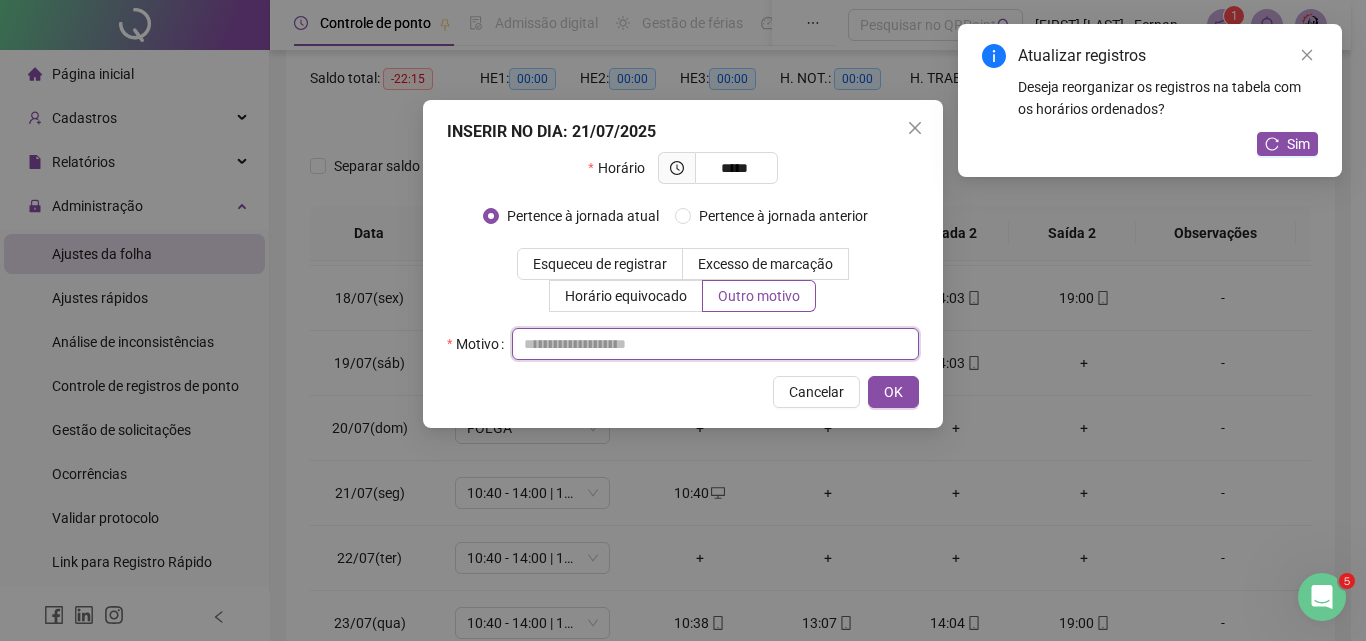 click at bounding box center [715, 344] 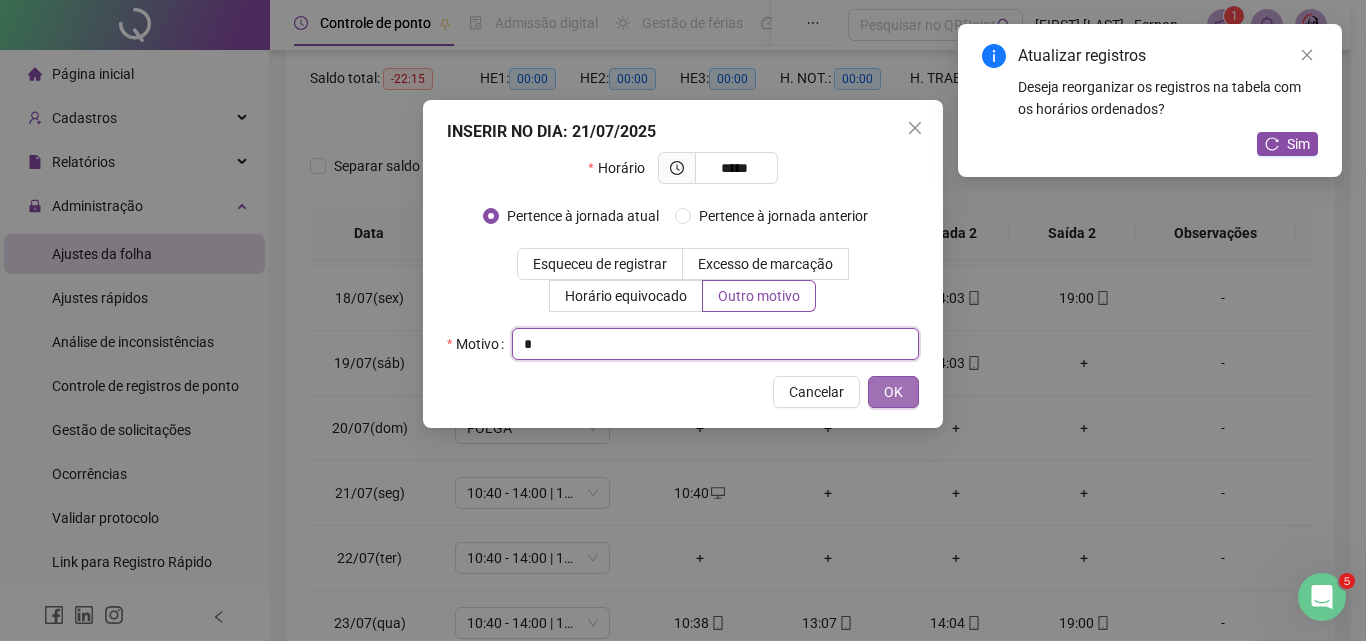 type 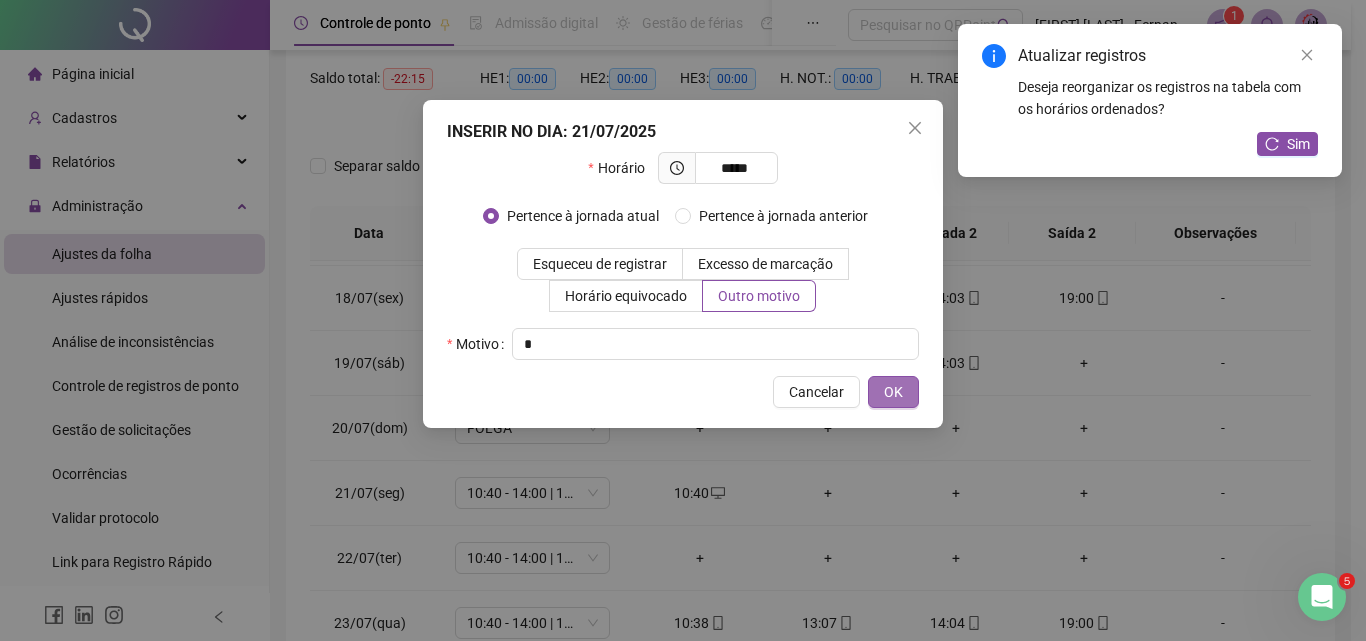 click on "OK" at bounding box center (893, 392) 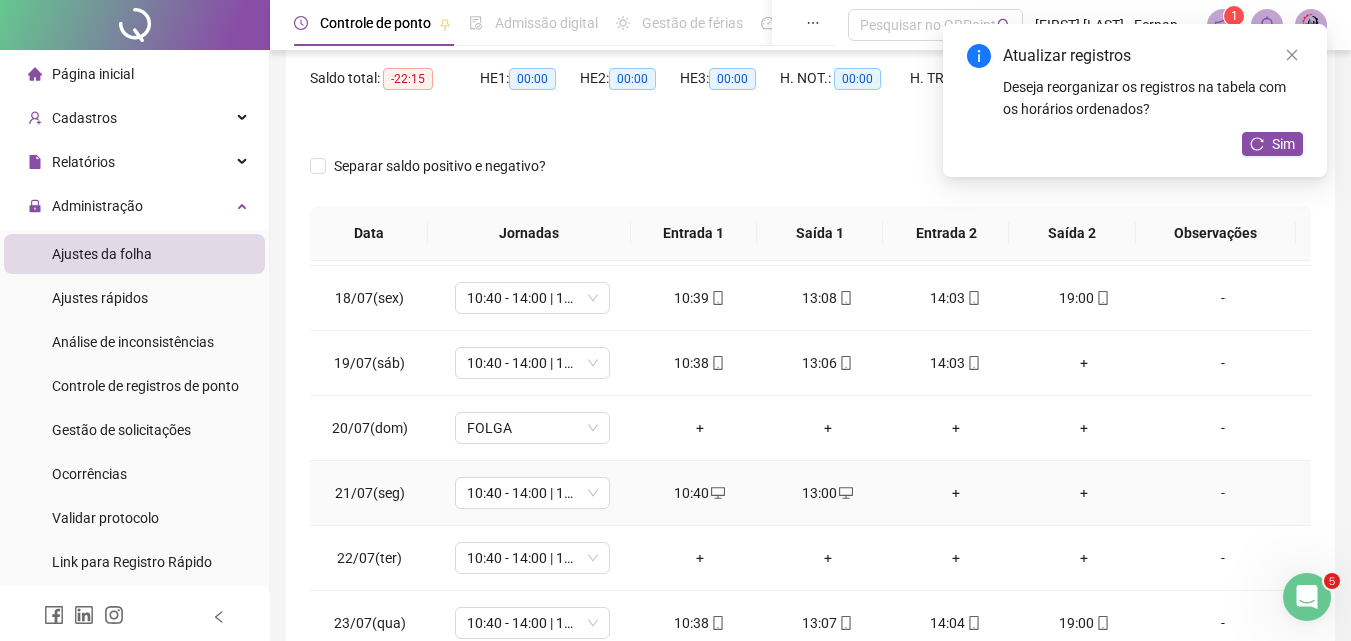 click on "+" at bounding box center (956, 493) 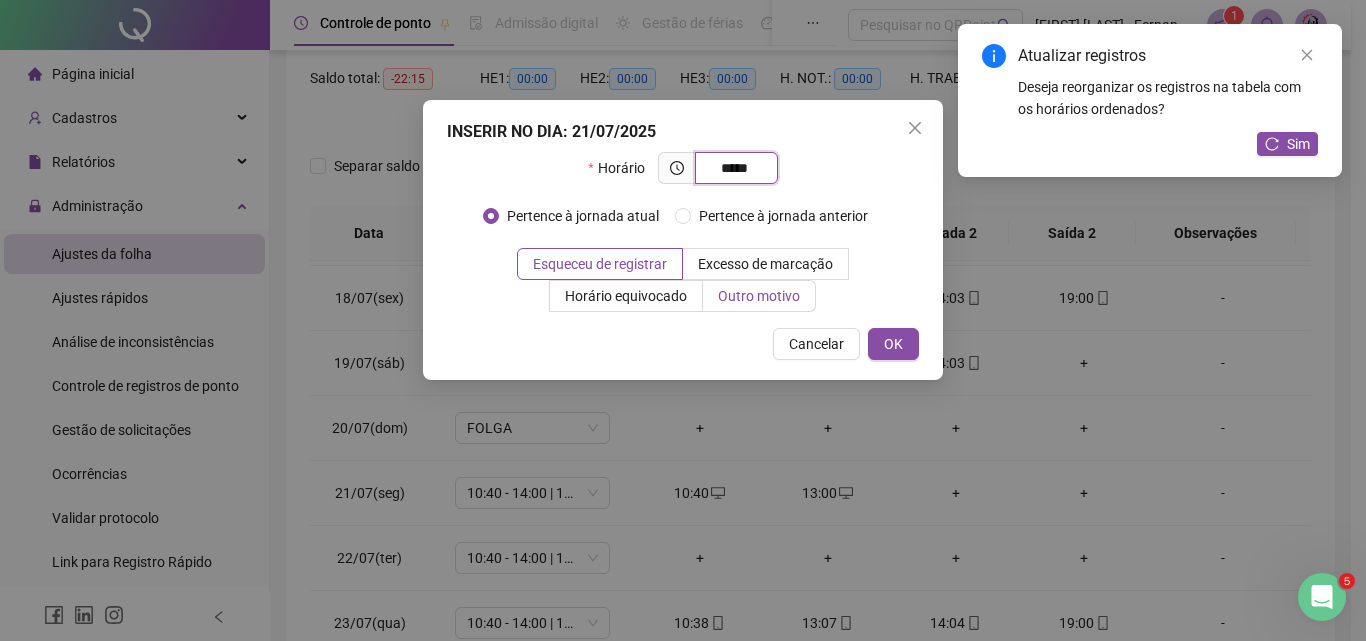 type on "*****" 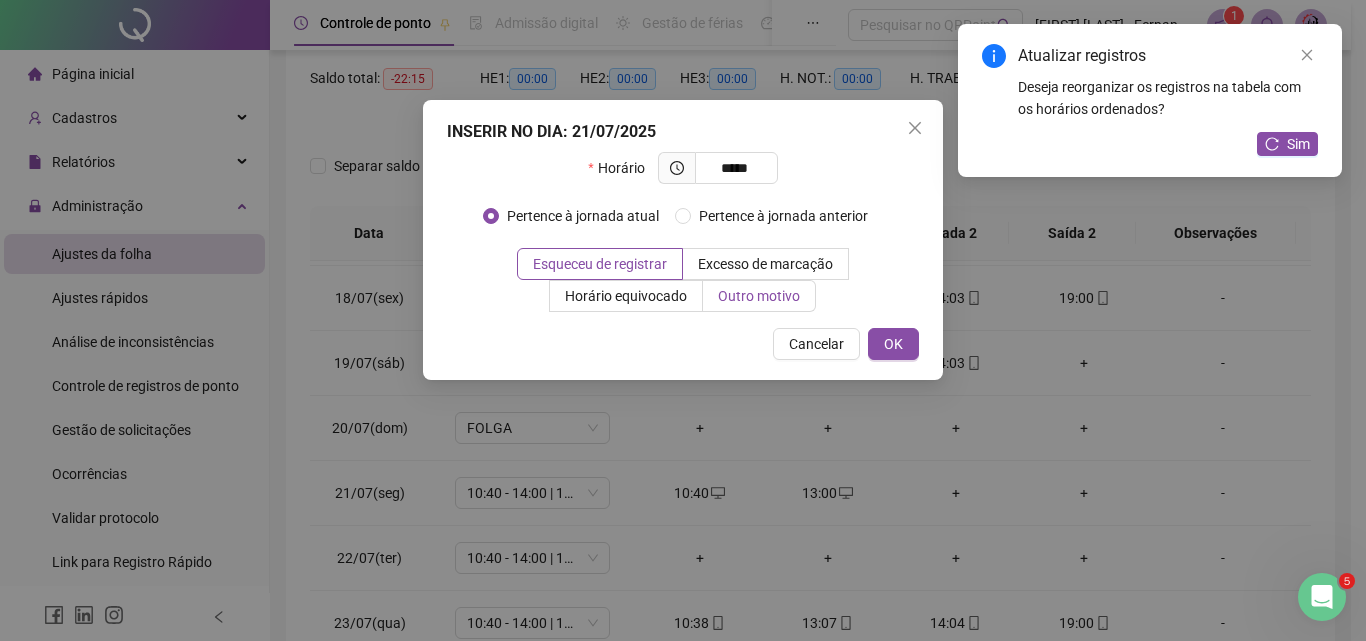 click on "Outro motivo" at bounding box center [759, 296] 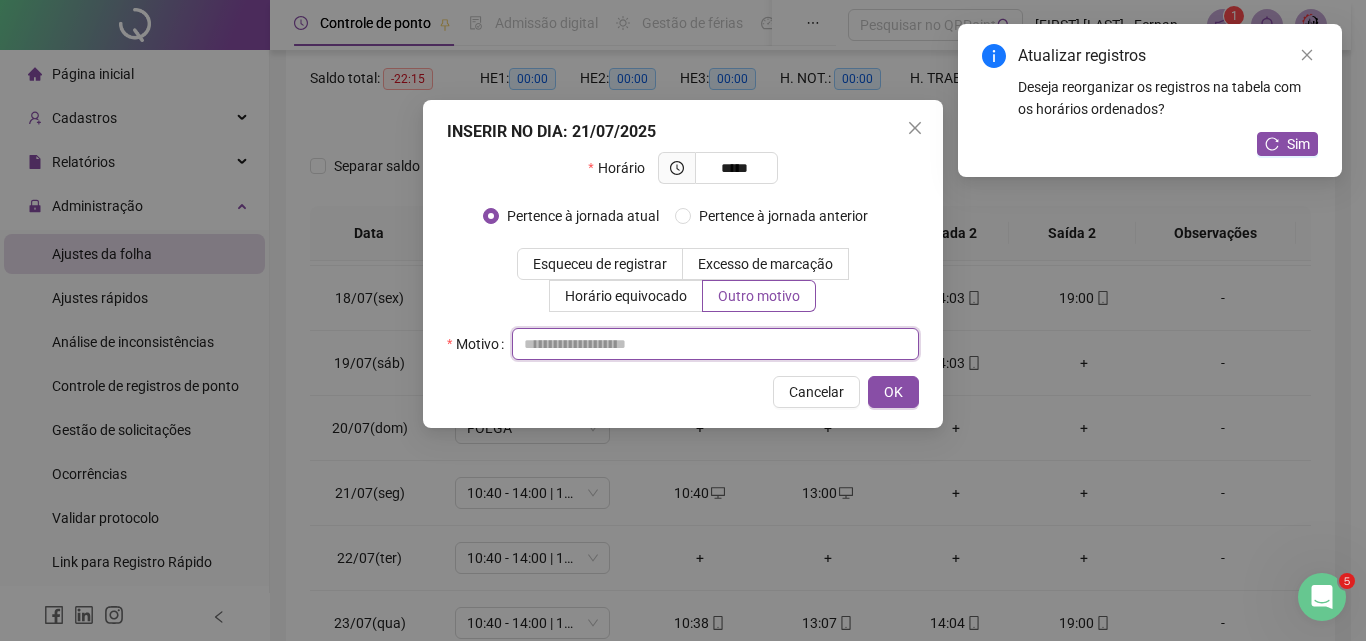 click at bounding box center (715, 344) 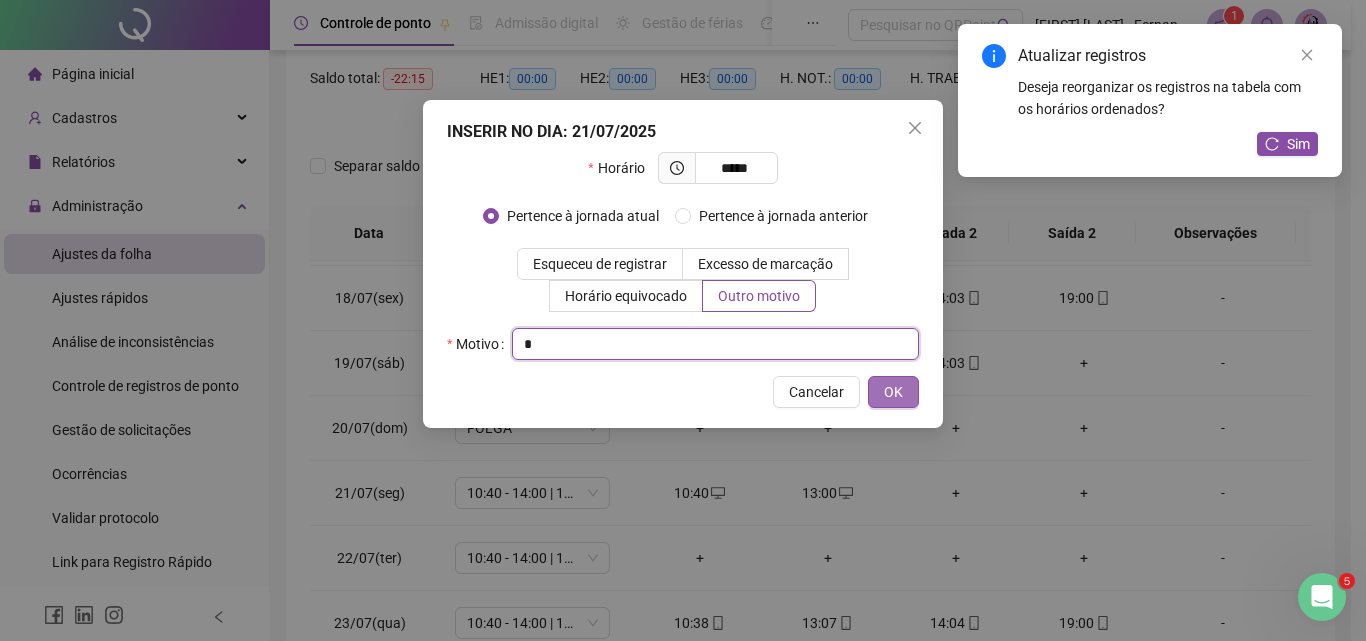 type 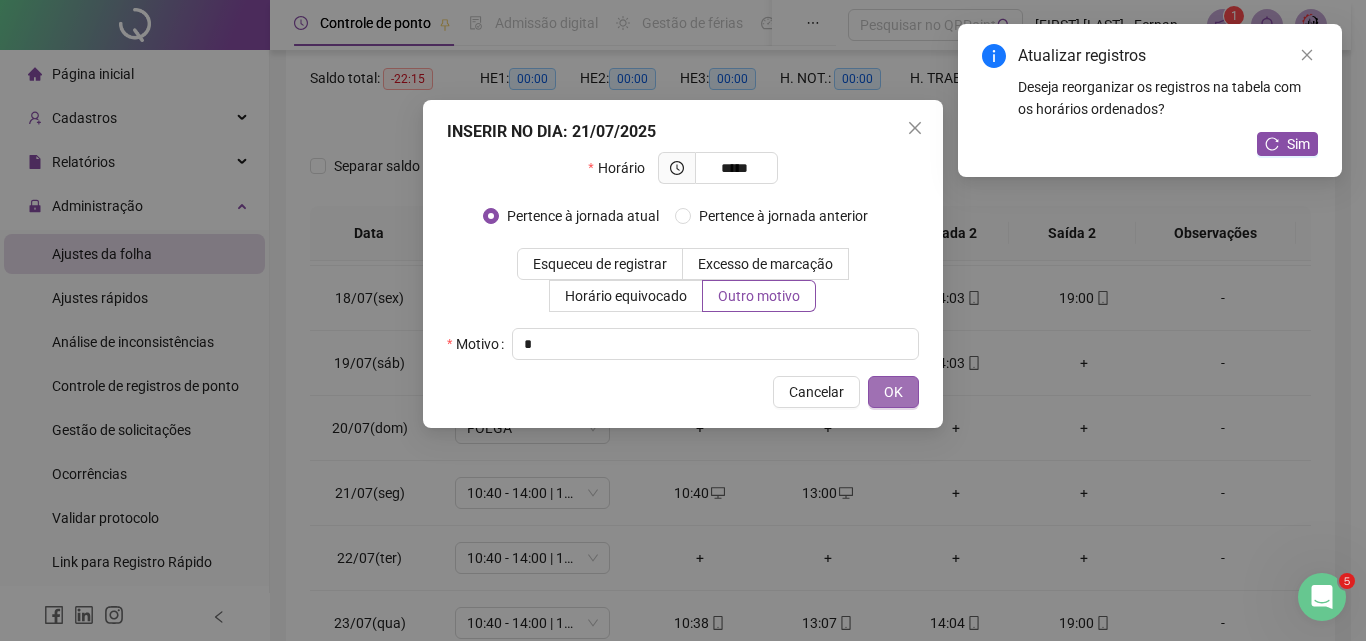 click on "OK" at bounding box center (893, 392) 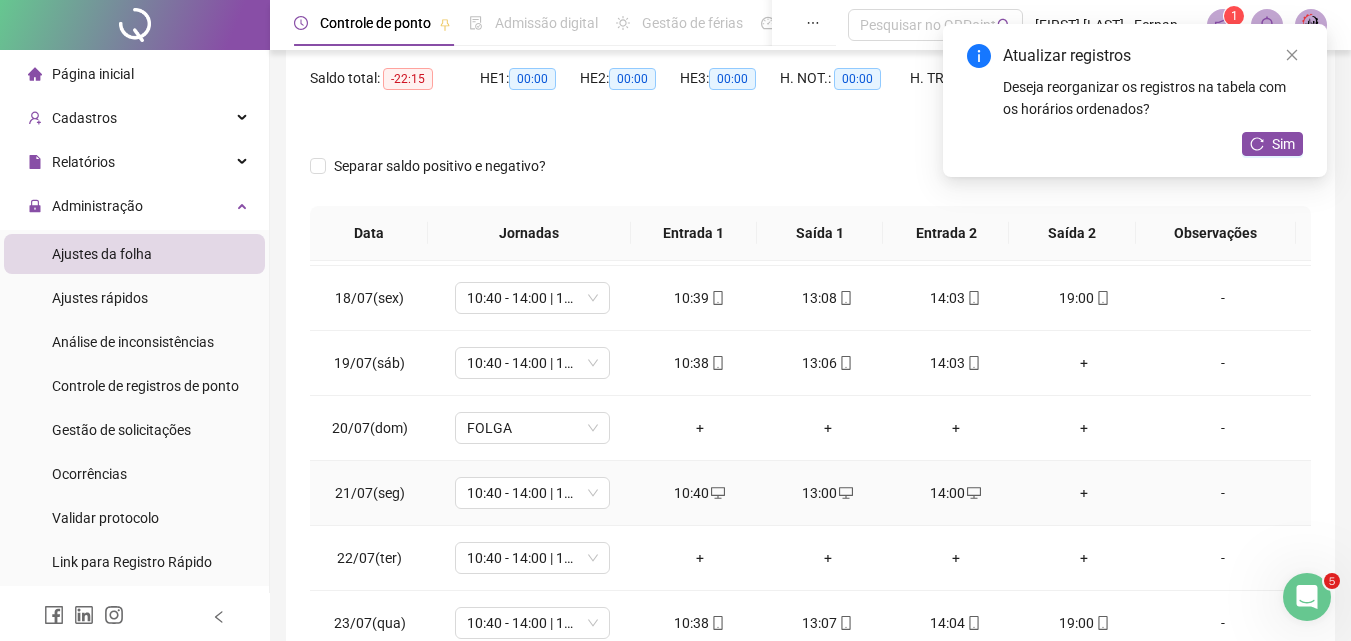 click on "+" at bounding box center (1084, 493) 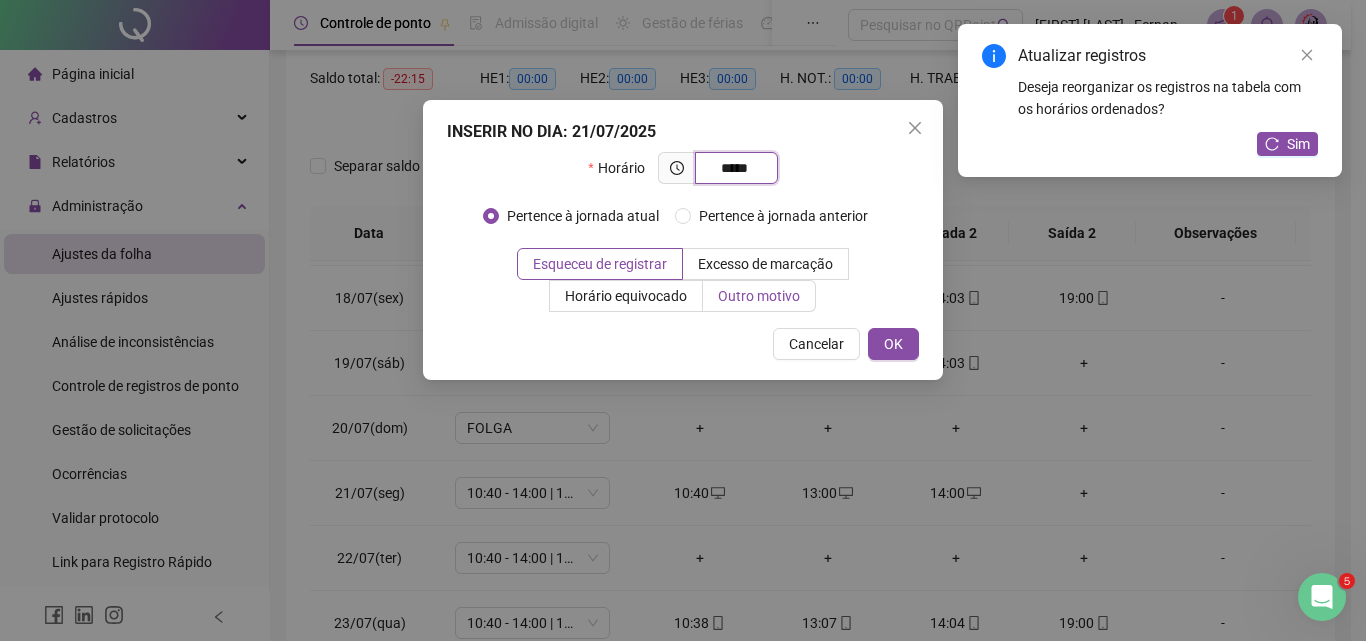type on "*****" 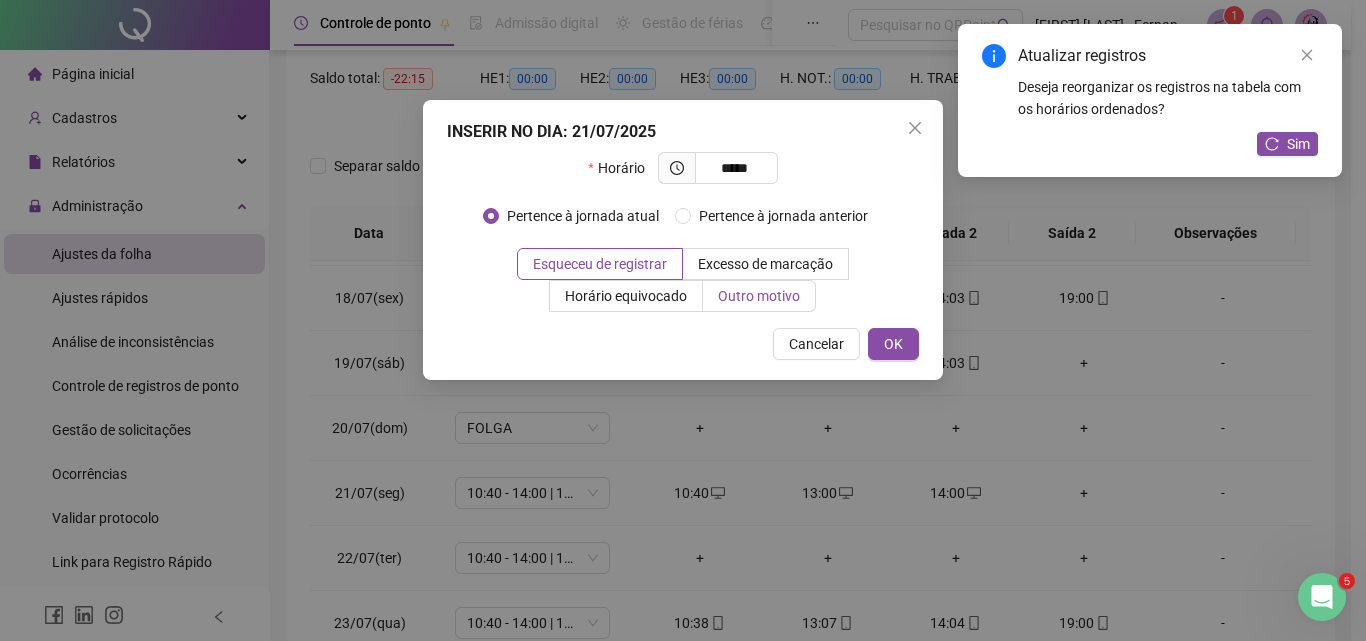 click on "Outro motivo" at bounding box center (759, 296) 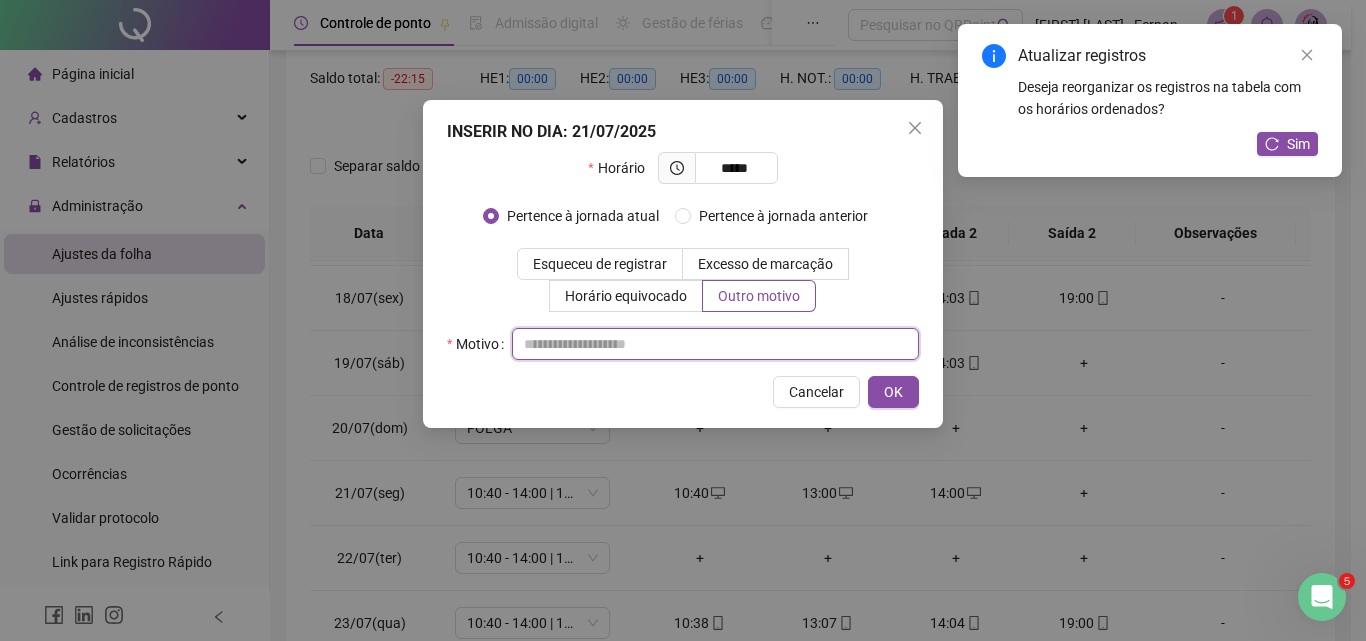 click at bounding box center [715, 344] 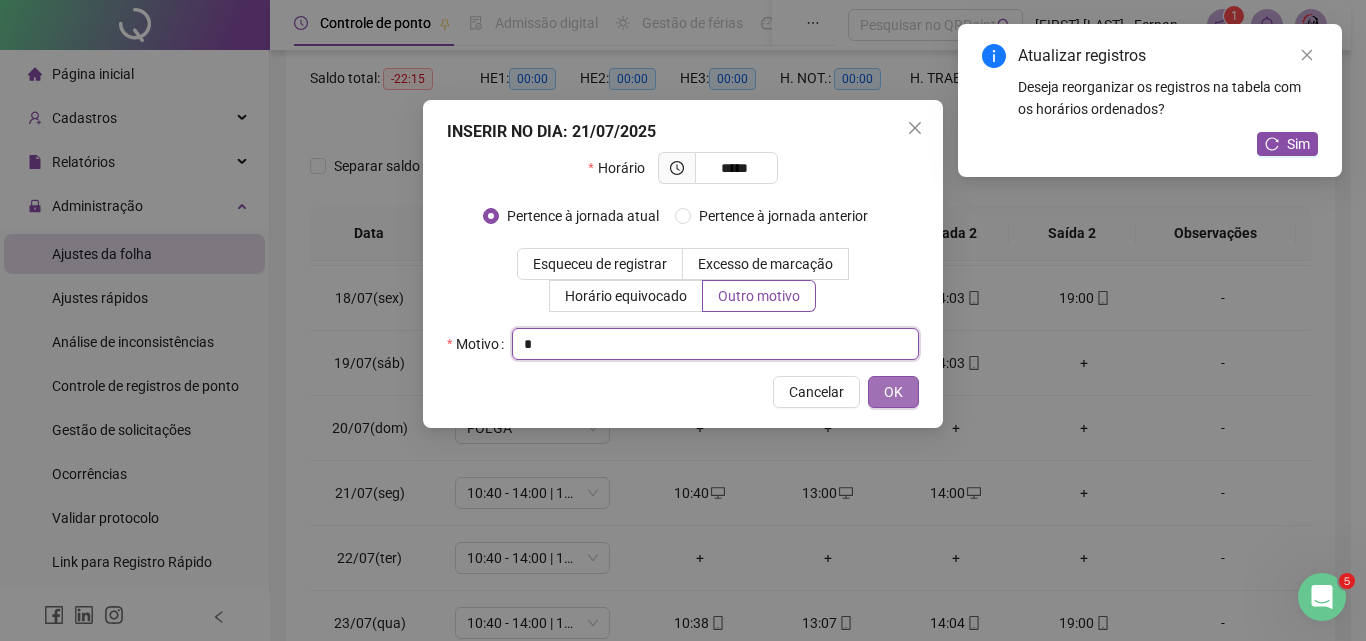 type 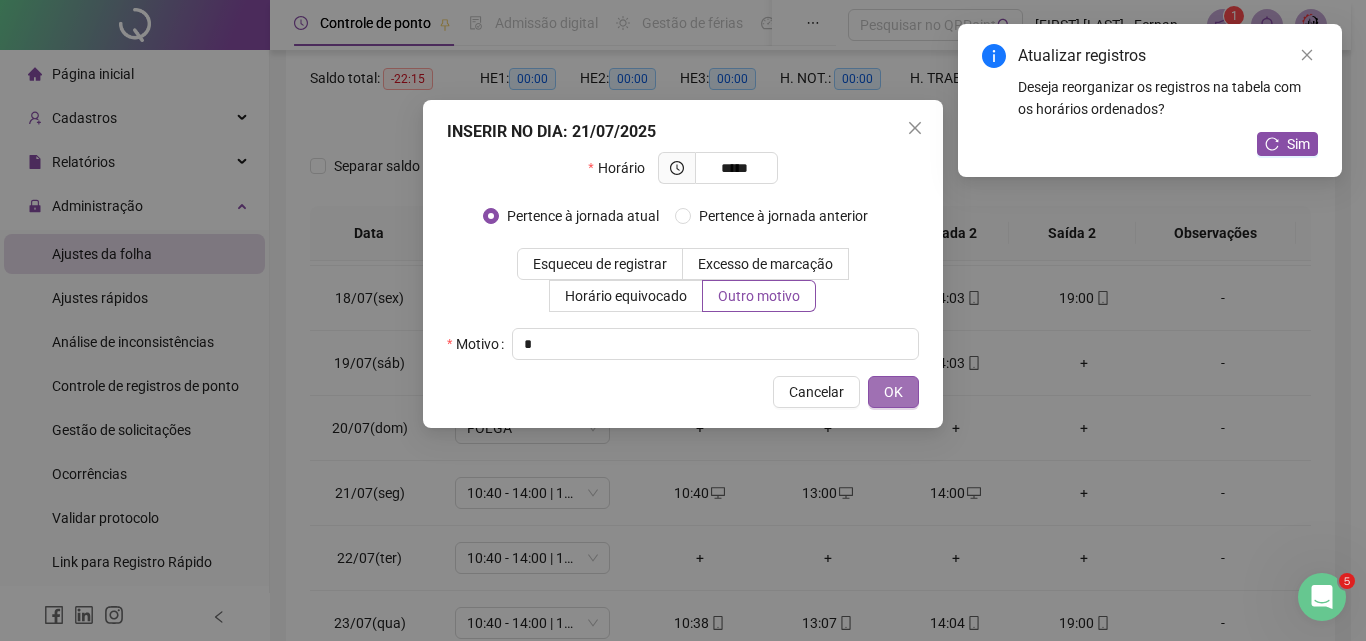 click on "OK" at bounding box center (893, 392) 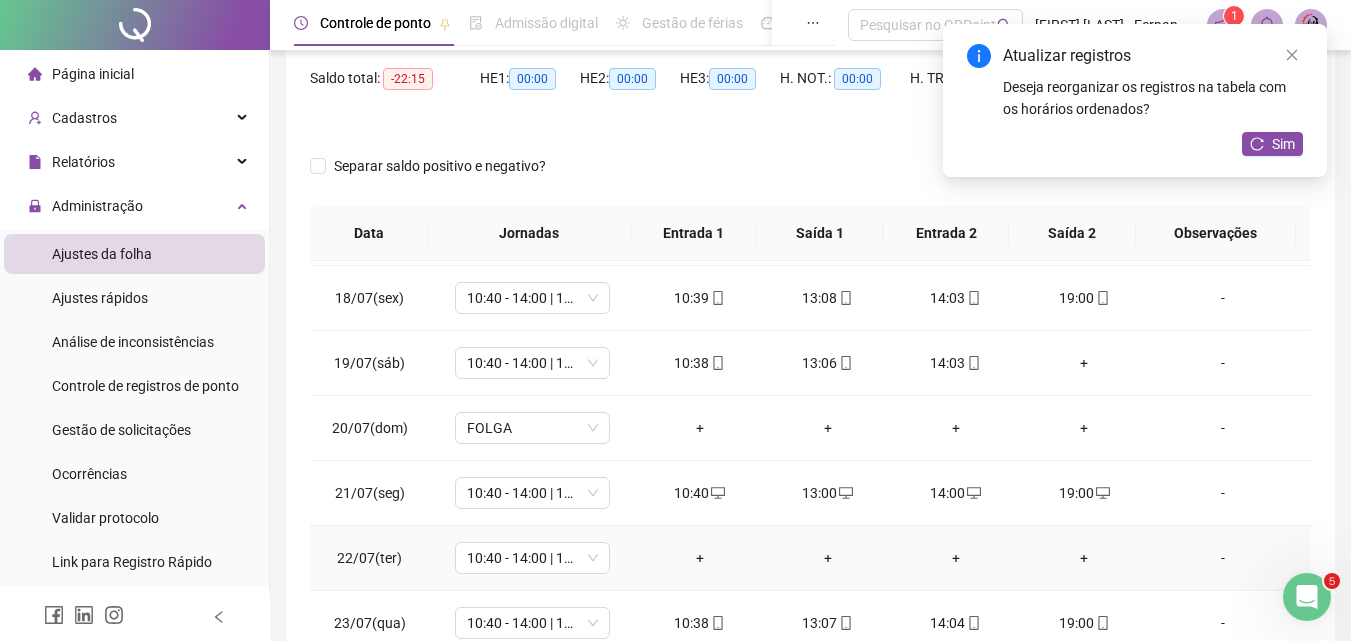 click on "+" at bounding box center [700, 558] 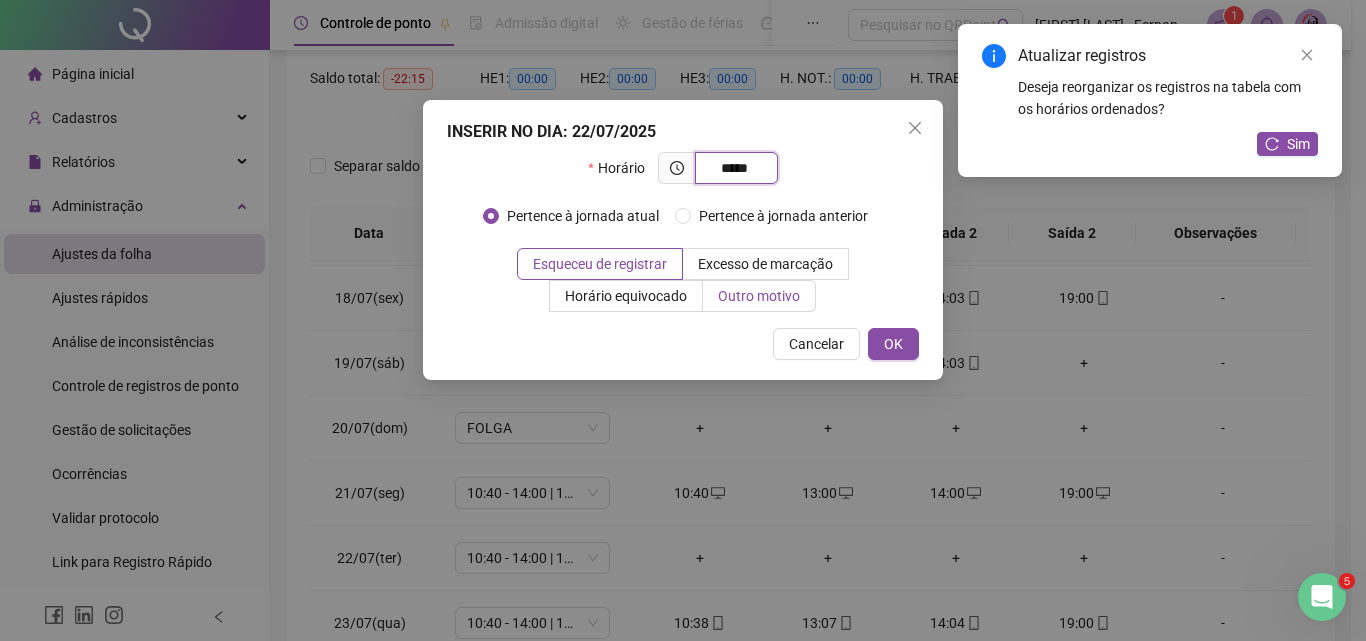 type on "*****" 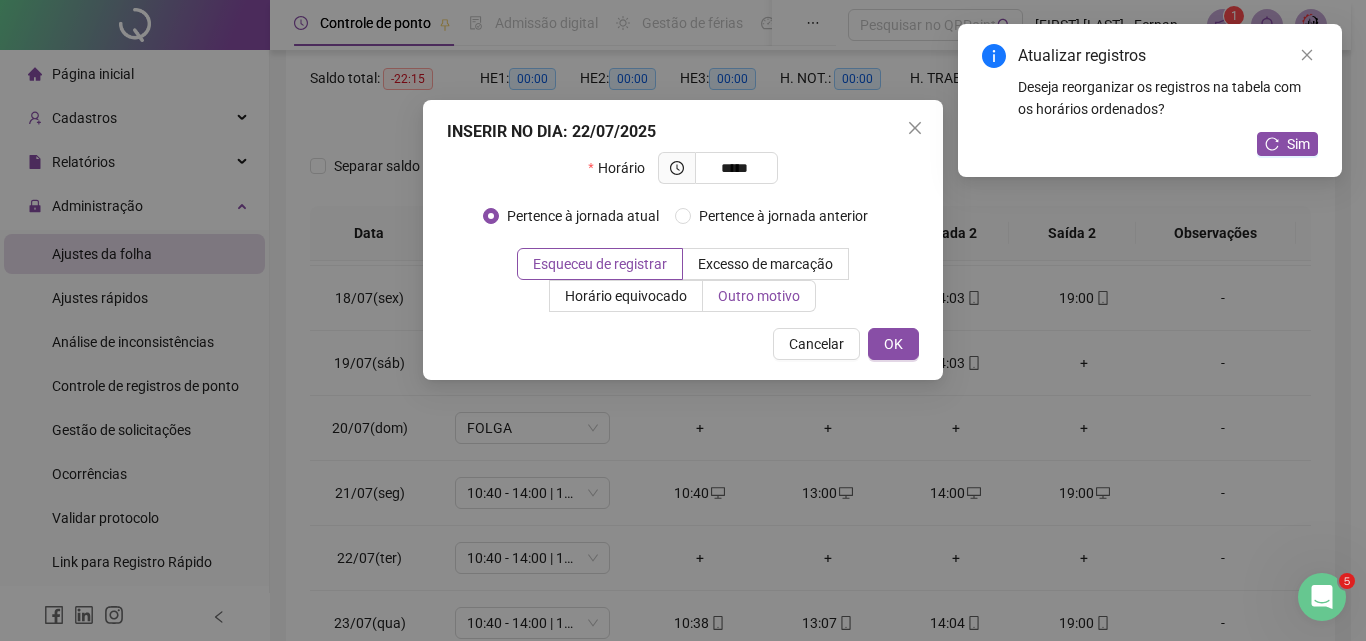 click on "Outro motivo" at bounding box center [759, 296] 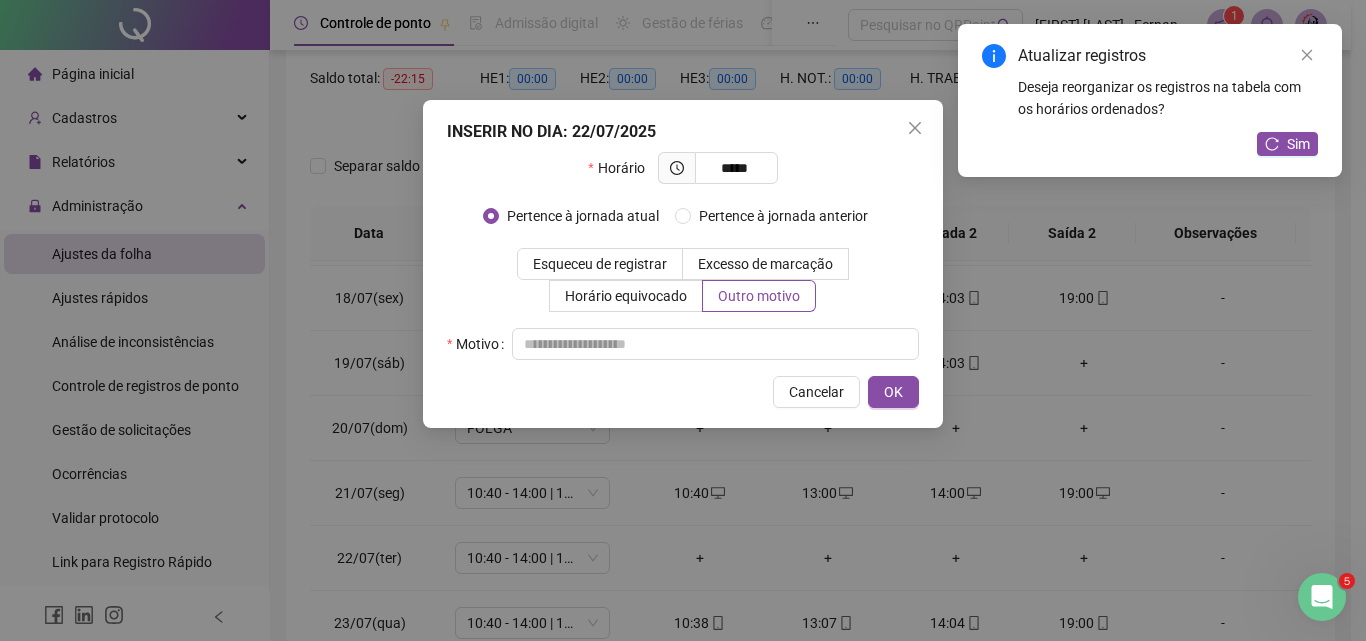 click on "Horário ***** Pertence à jornada atual Pertence à jornada anterior Esqueceu de registrar Excesso de marcação Horário equivocado Outro motivo Motivo" at bounding box center (683, 256) 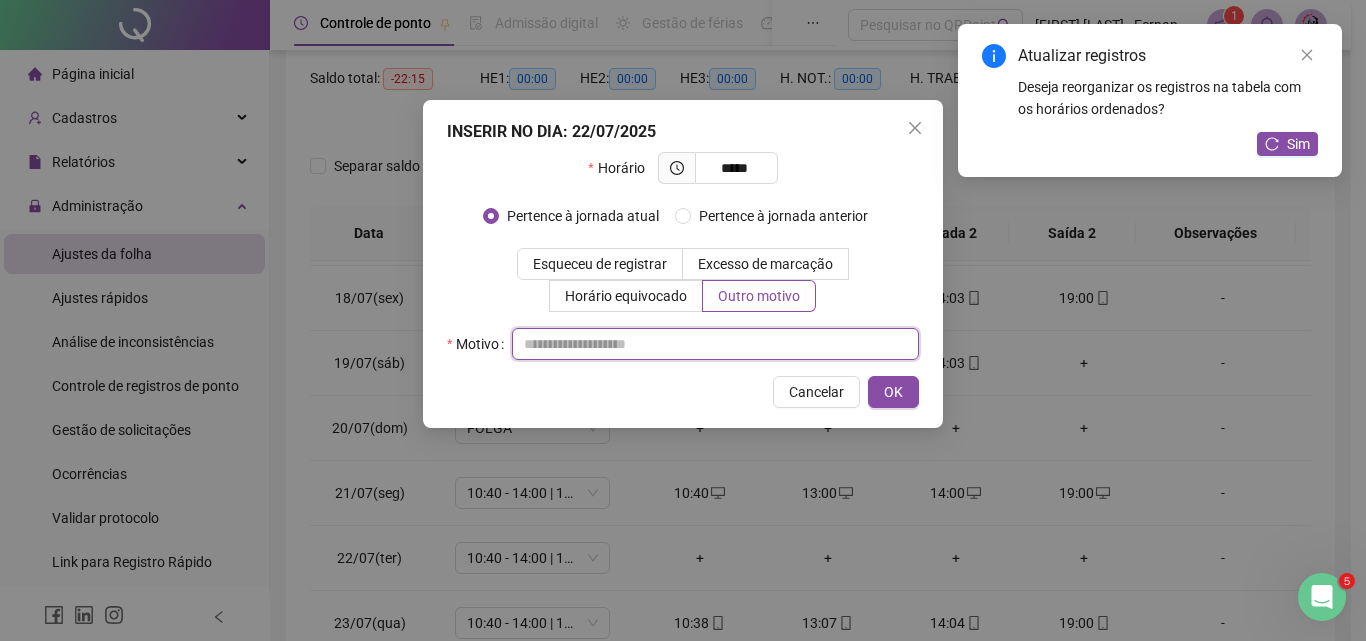 click at bounding box center (715, 344) 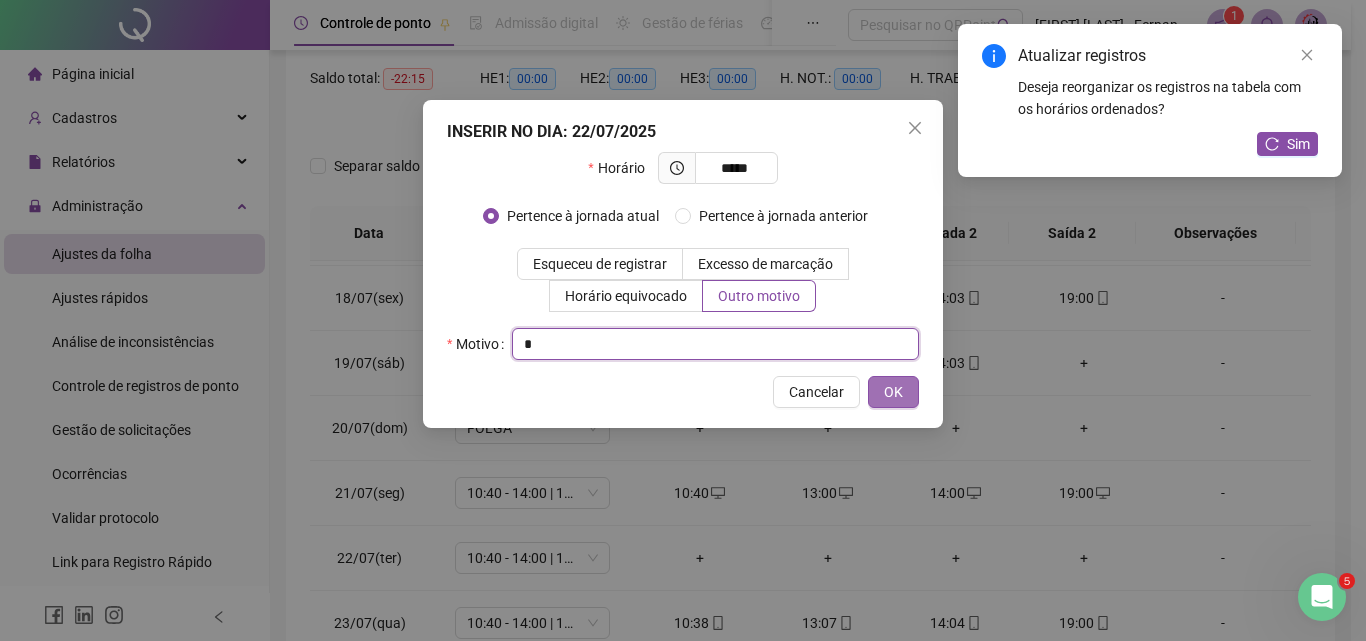type 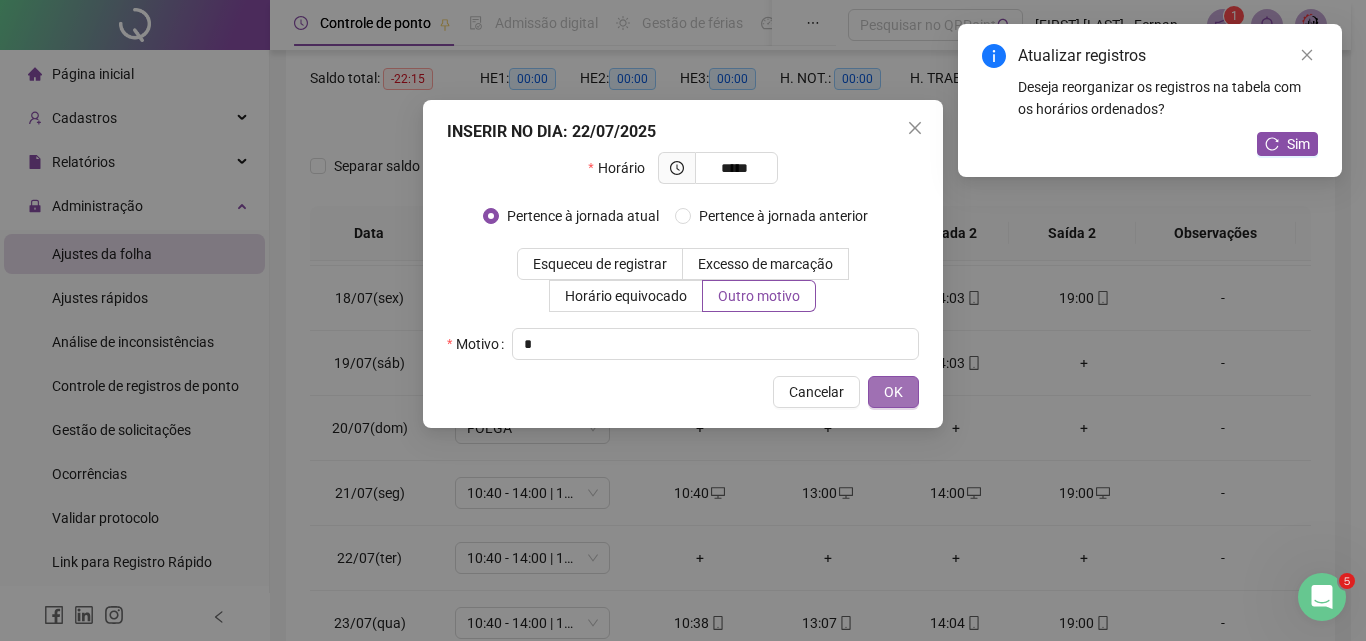 click on "OK" at bounding box center (893, 392) 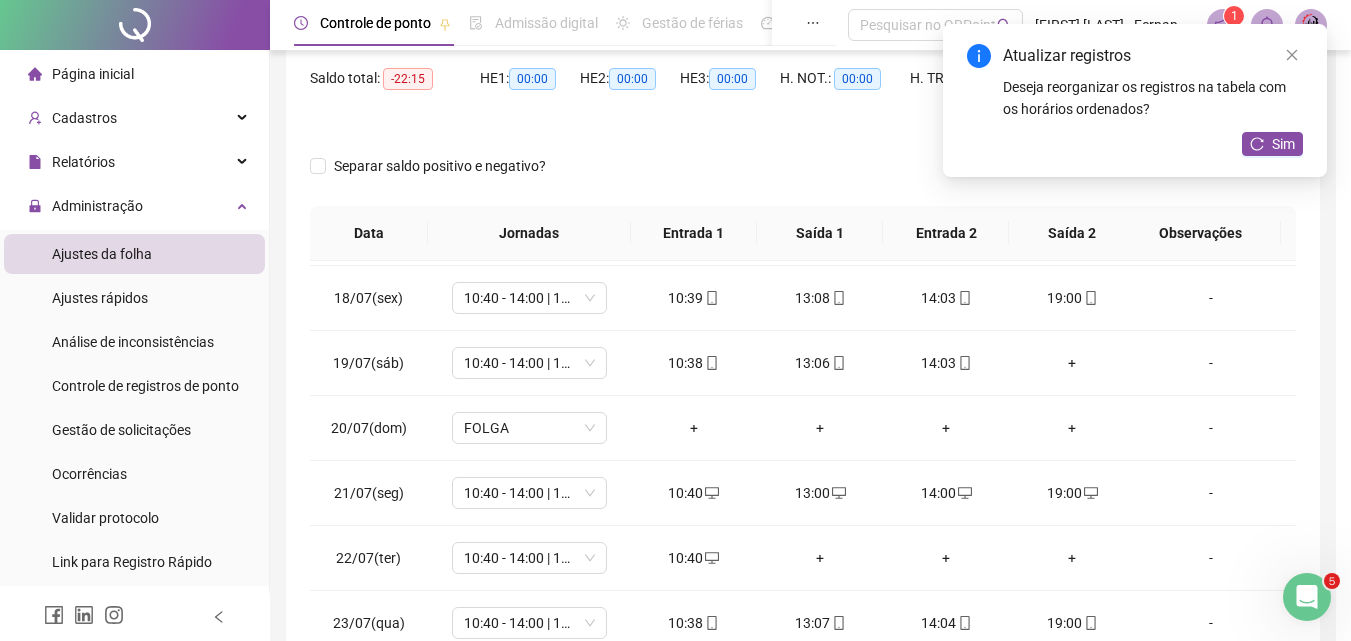 click on "+" at bounding box center (820, 558) 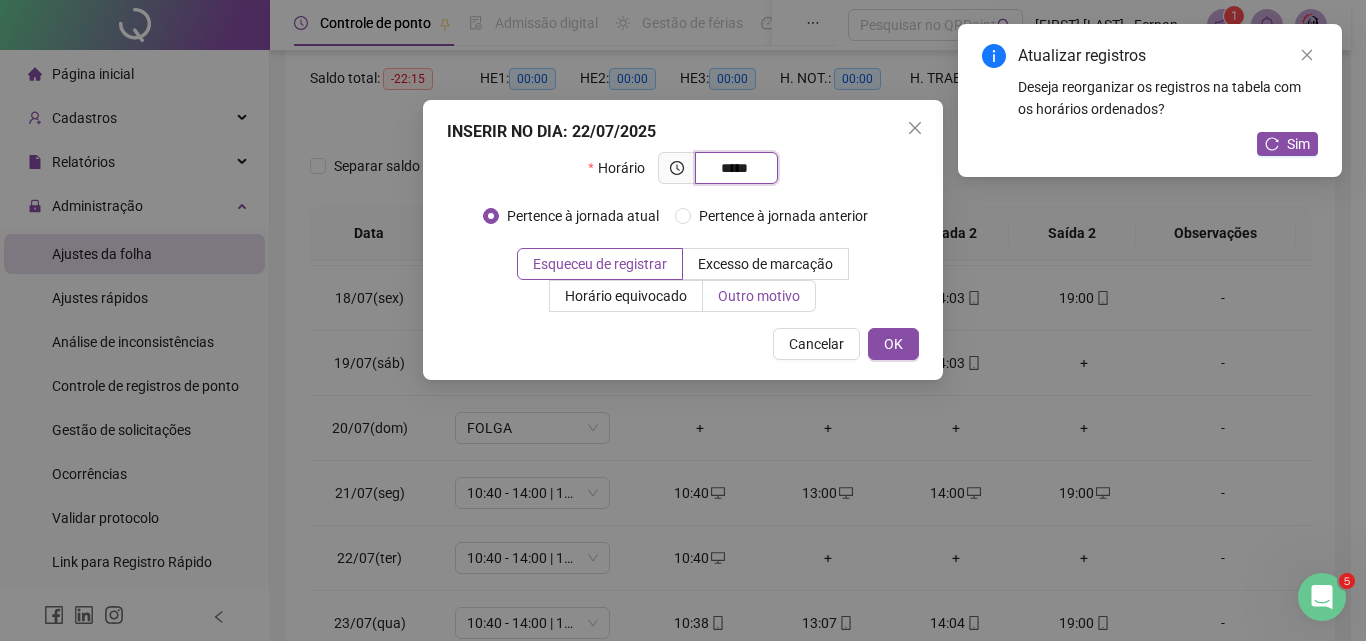 type on "*****" 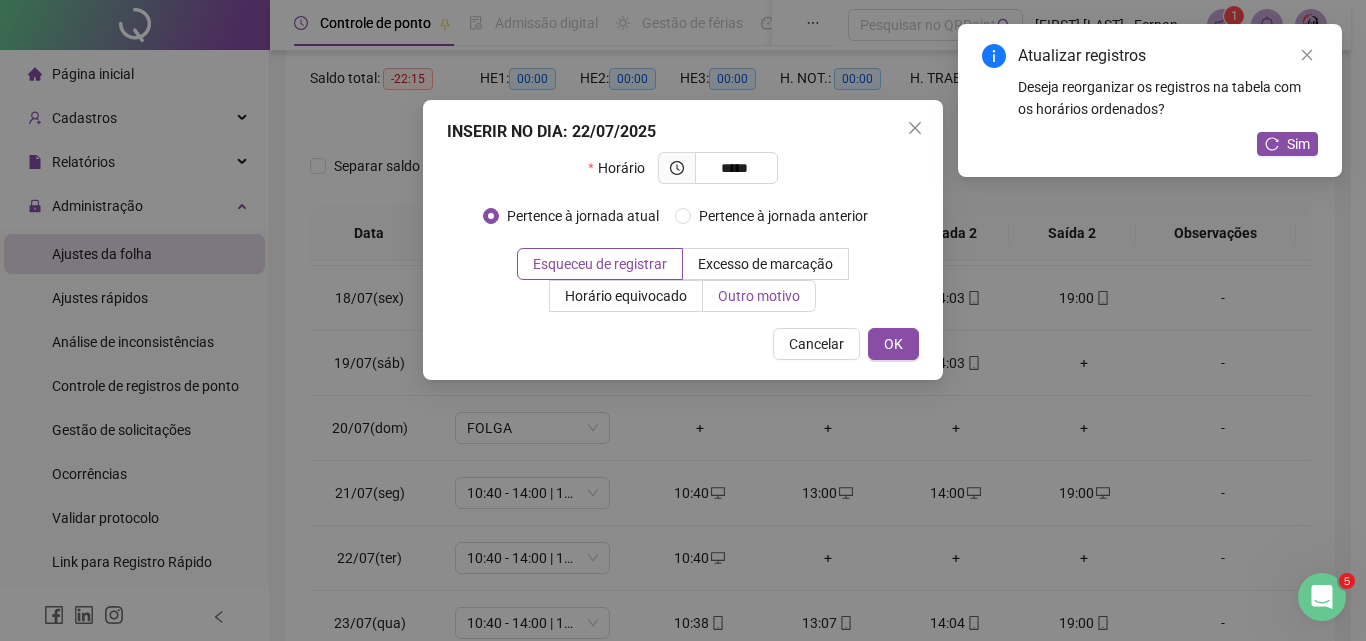 click on "Outro motivo" at bounding box center [759, 296] 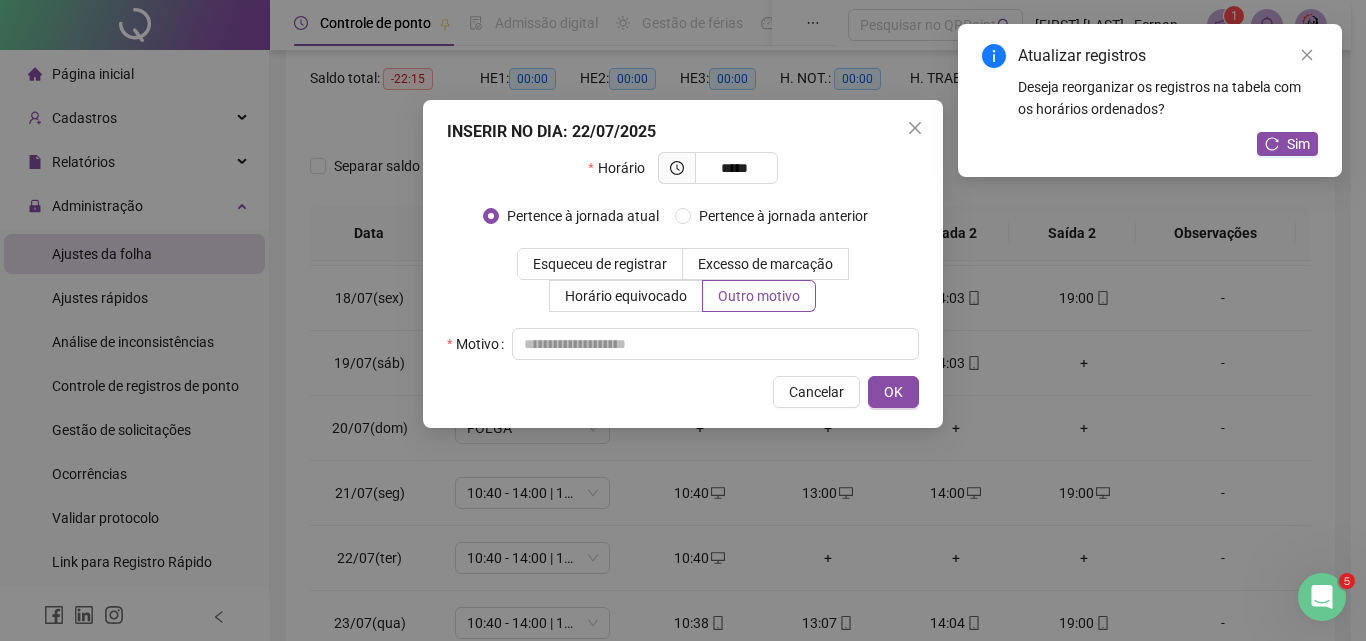 click on "Horário ***** Pertence à jornada atual Pertence à jornada anterior Esqueceu de registrar Excesso de marcação Horário equivocado Outro motivo Motivo" at bounding box center [683, 256] 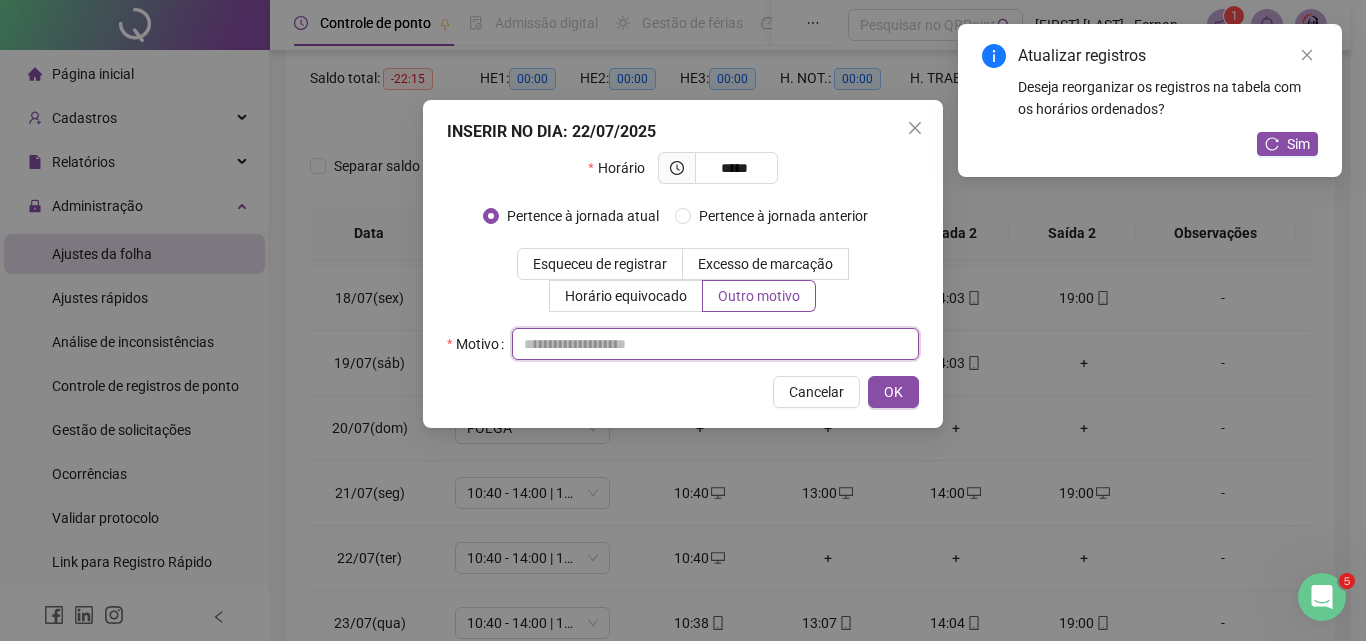 click at bounding box center (715, 344) 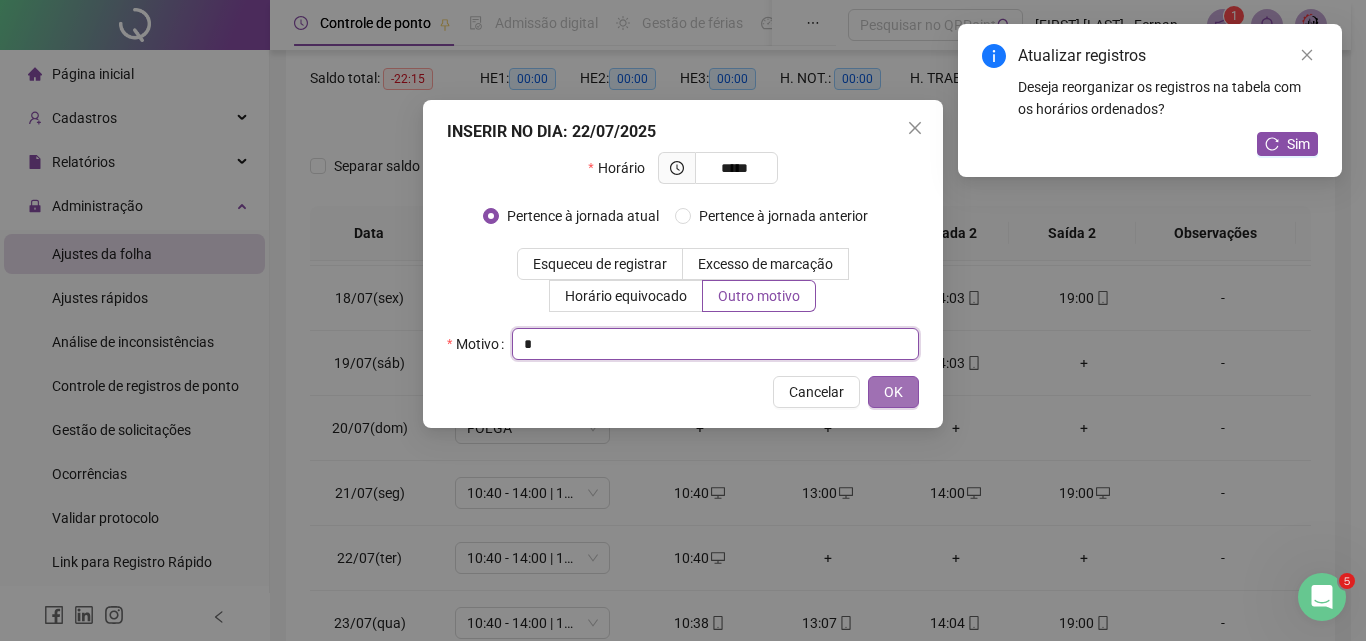 type 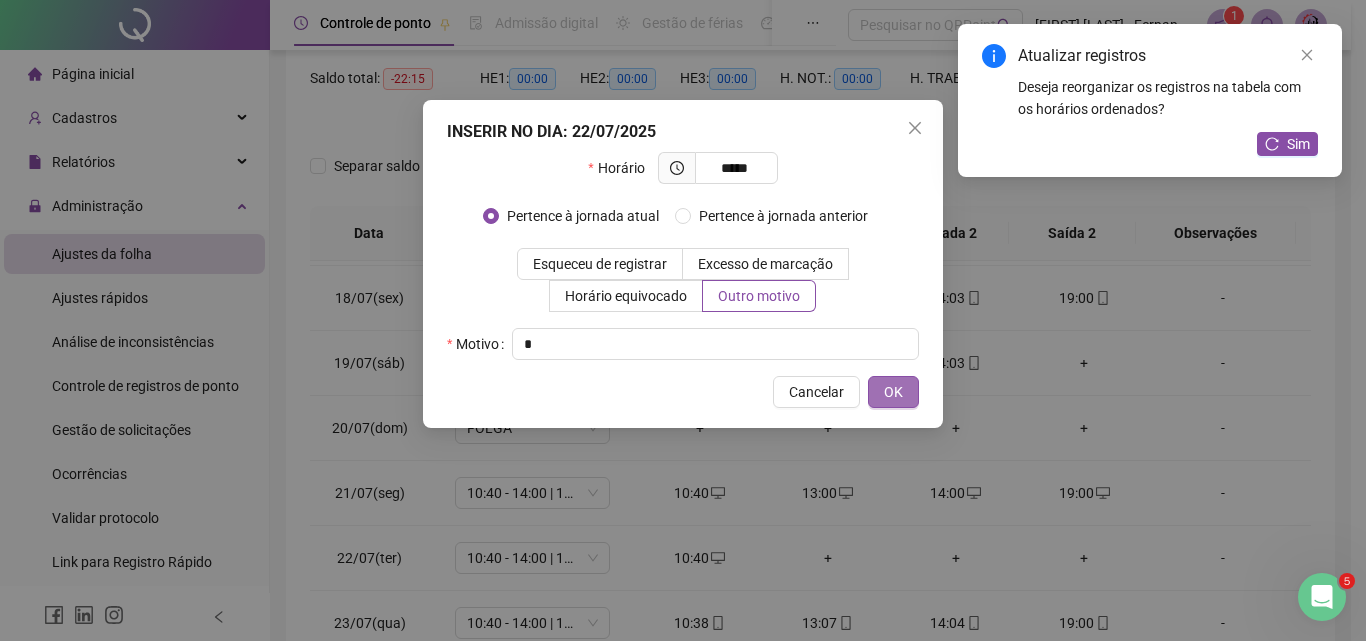 click on "OK" at bounding box center (893, 392) 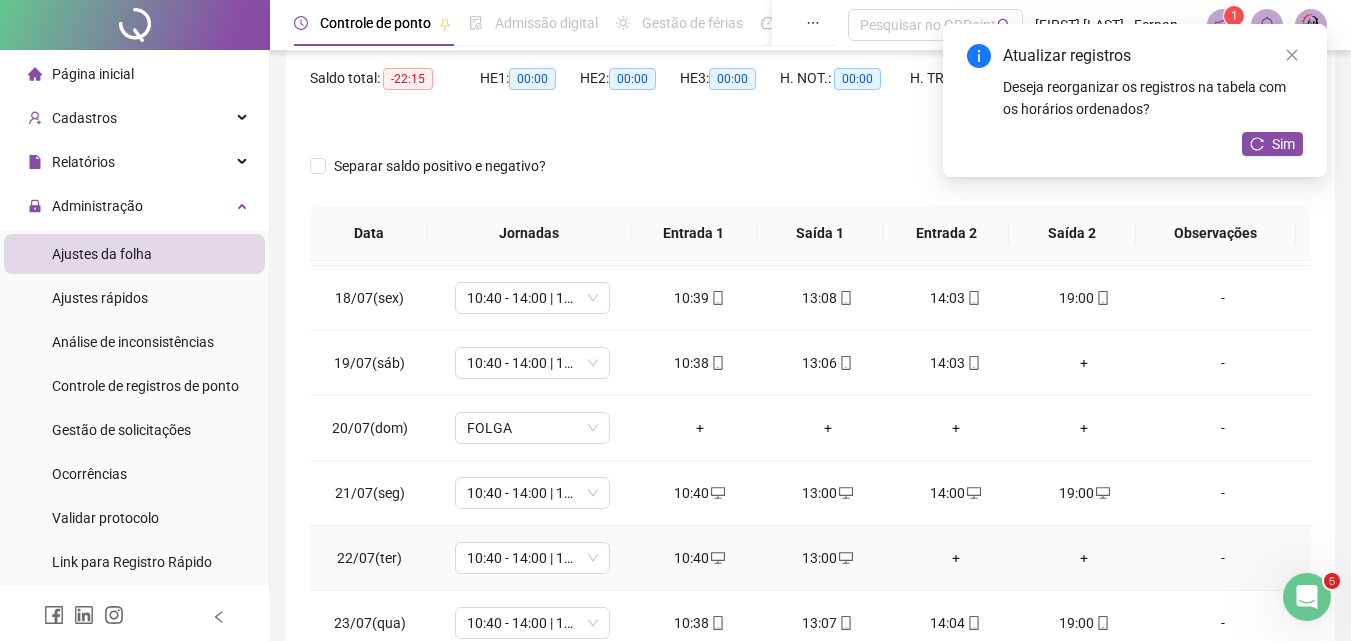 click on "+" at bounding box center [956, 558] 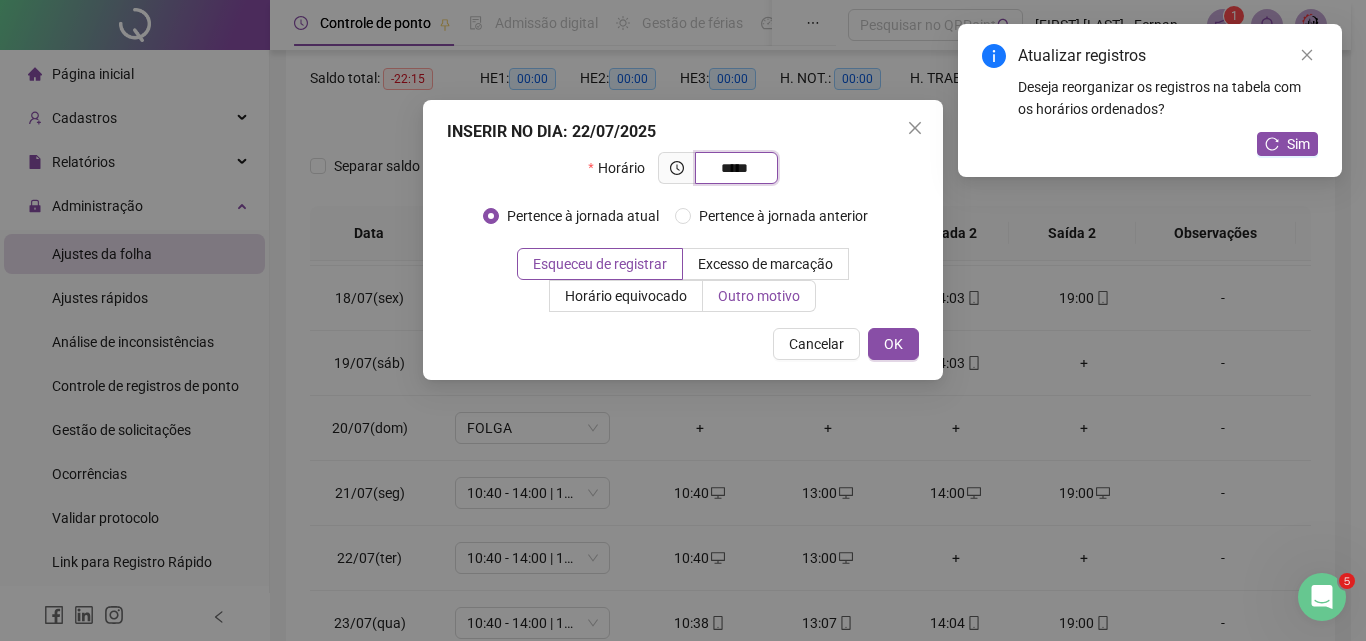 type on "*****" 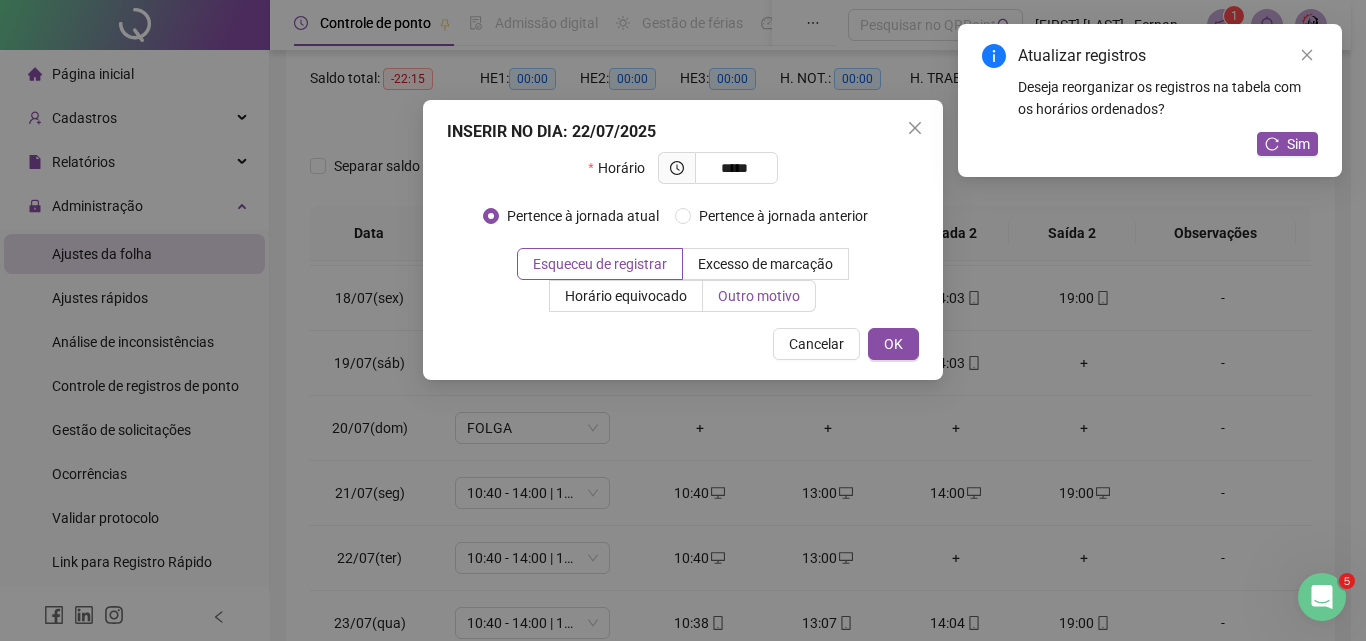 click on "Outro motivo" at bounding box center (759, 296) 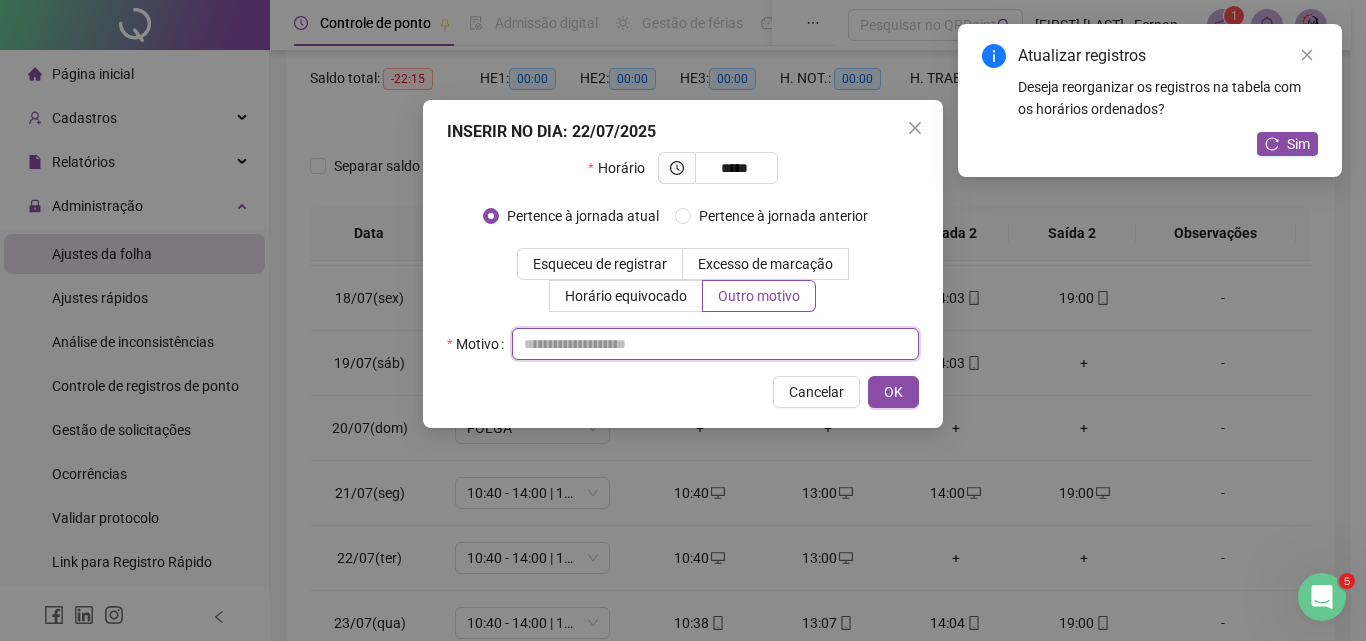 click at bounding box center [715, 344] 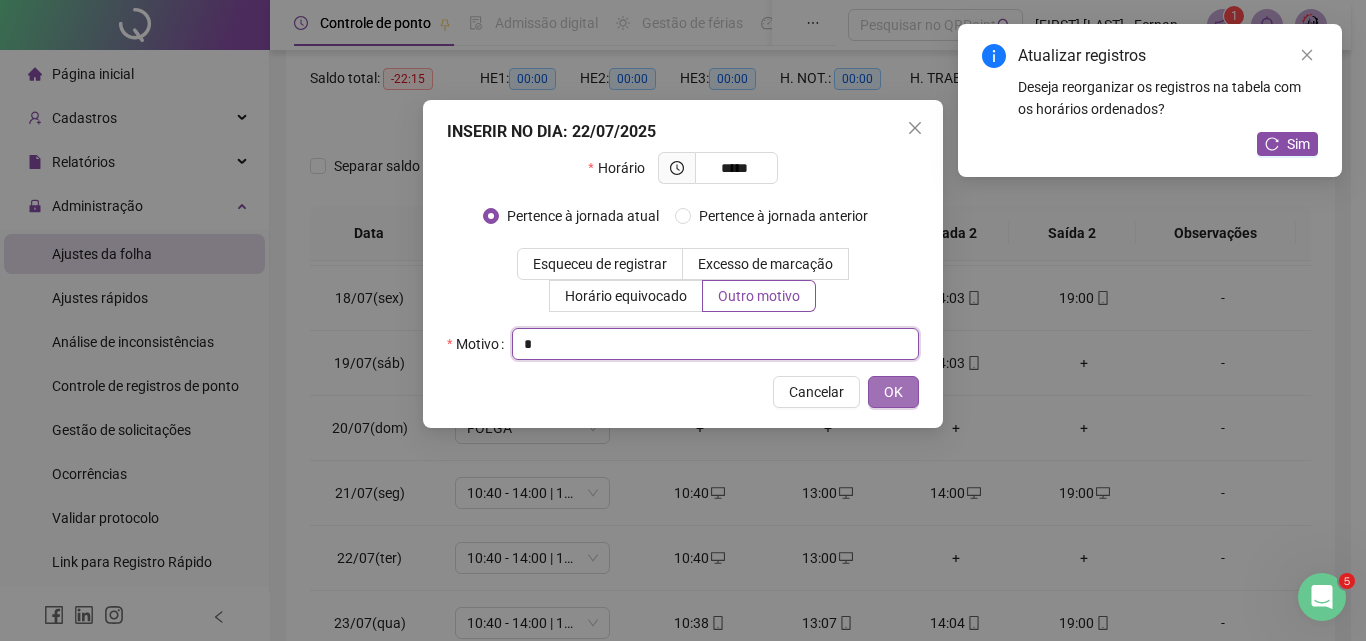 type 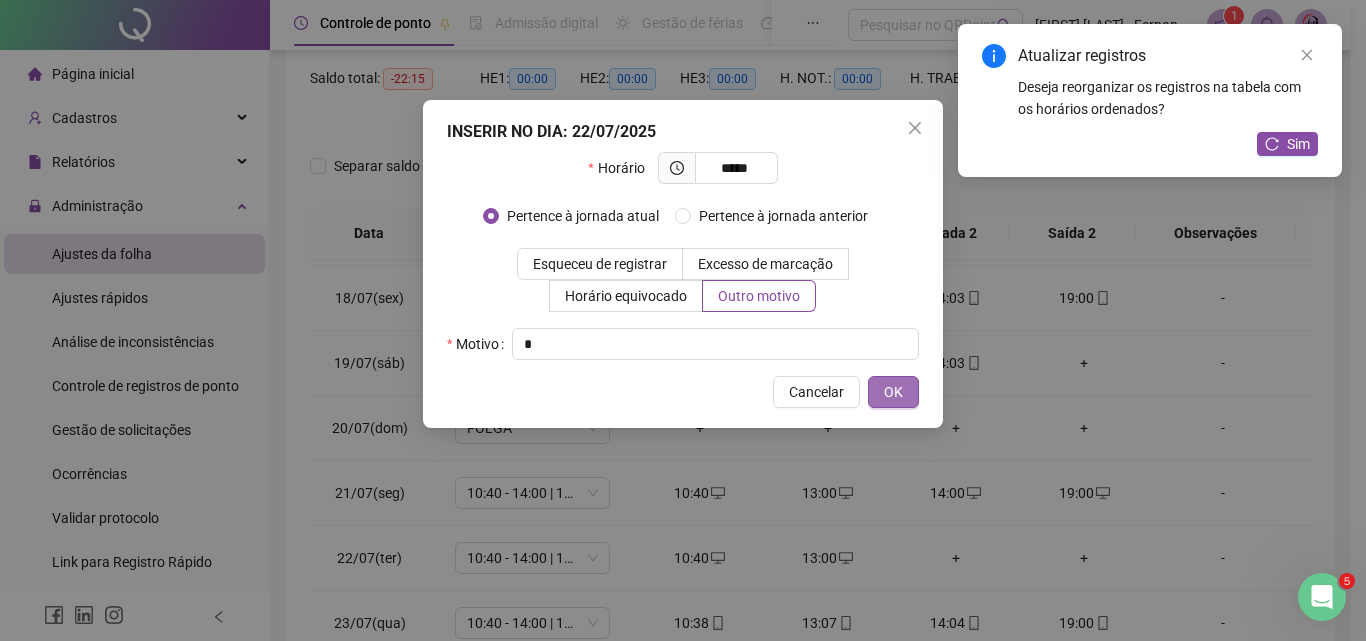 click on "OK" at bounding box center (893, 392) 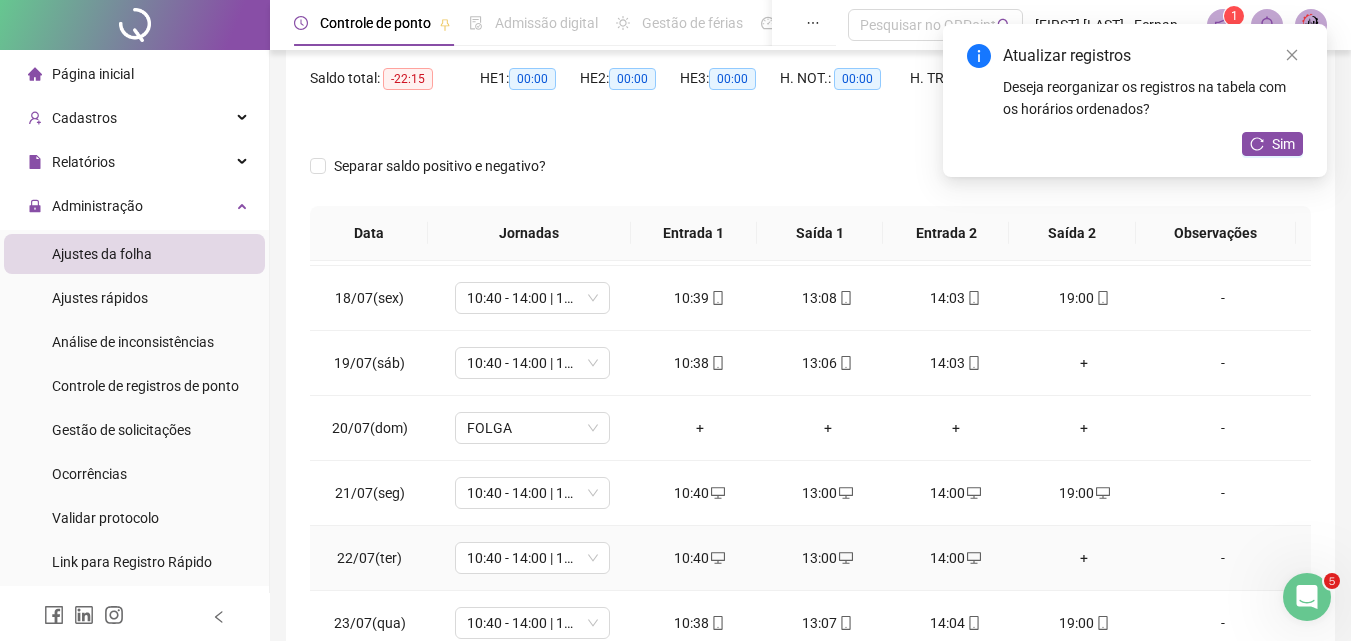 click on "+" at bounding box center (1084, 558) 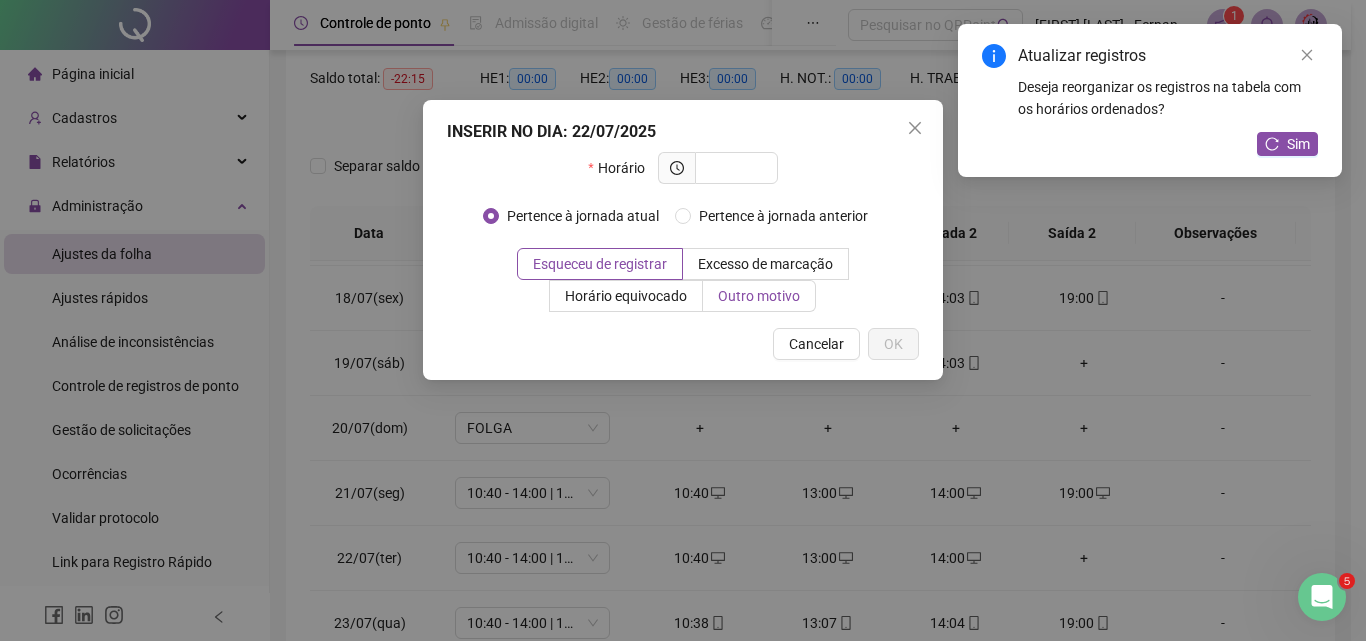 click on "Outro motivo" at bounding box center (759, 296) 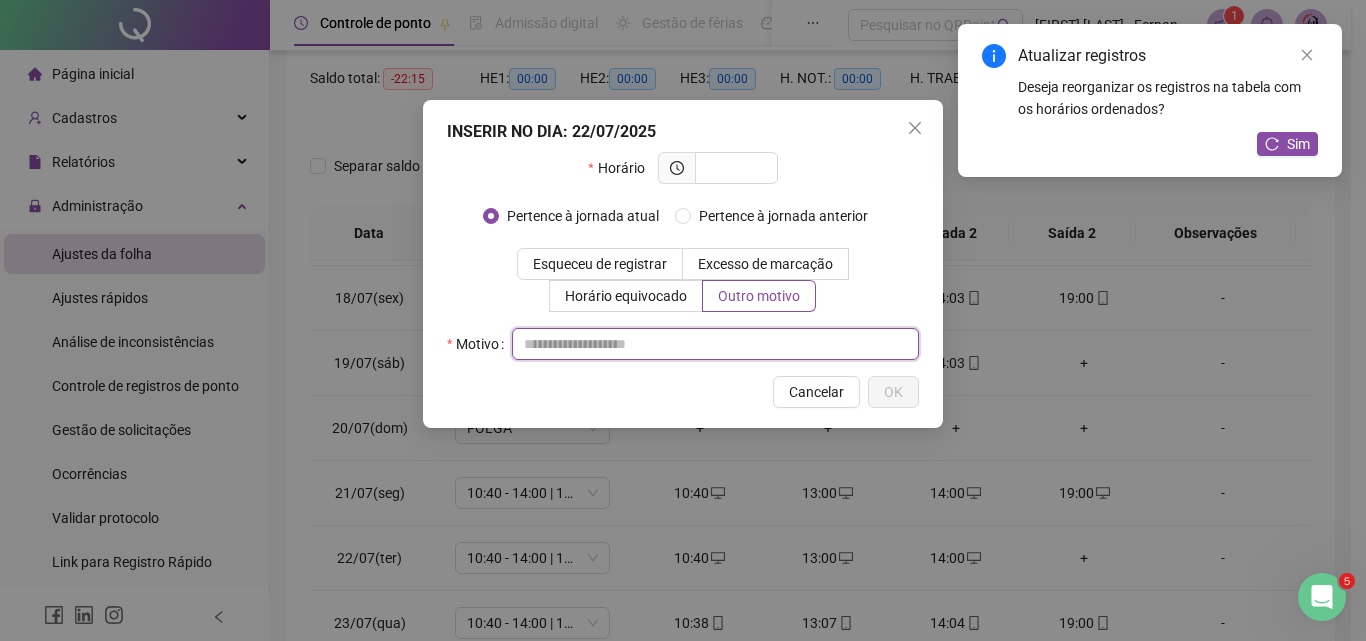 click at bounding box center [715, 344] 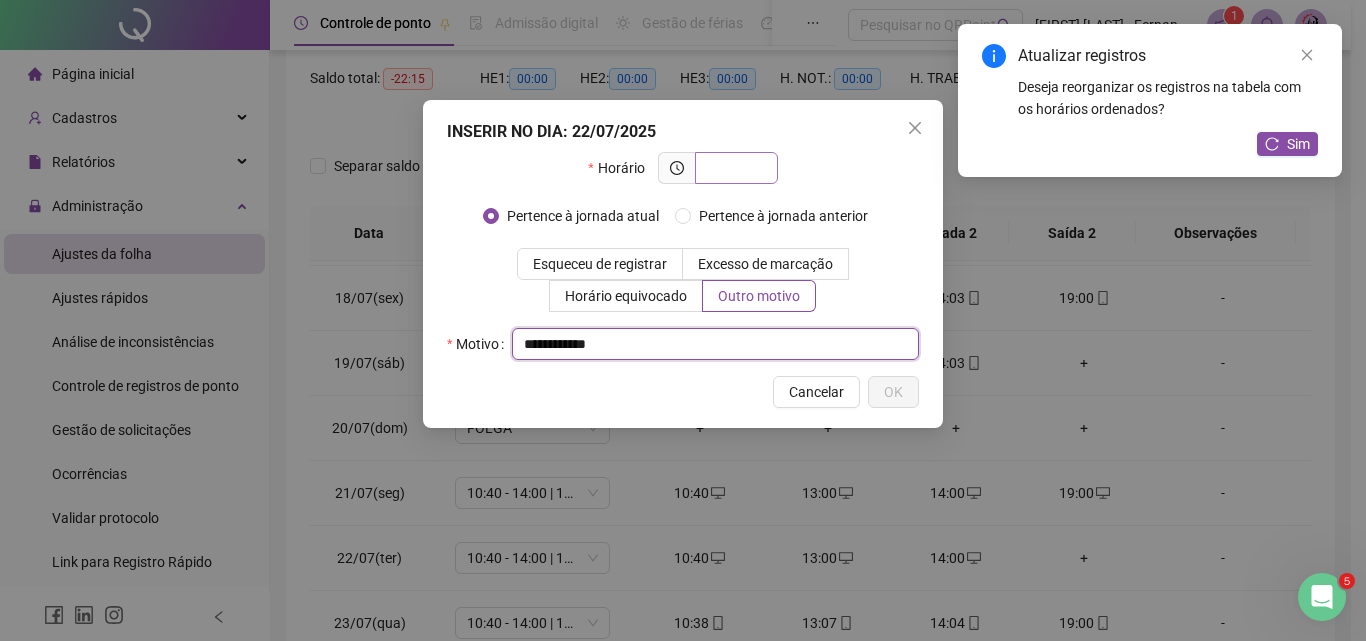 type on "**********" 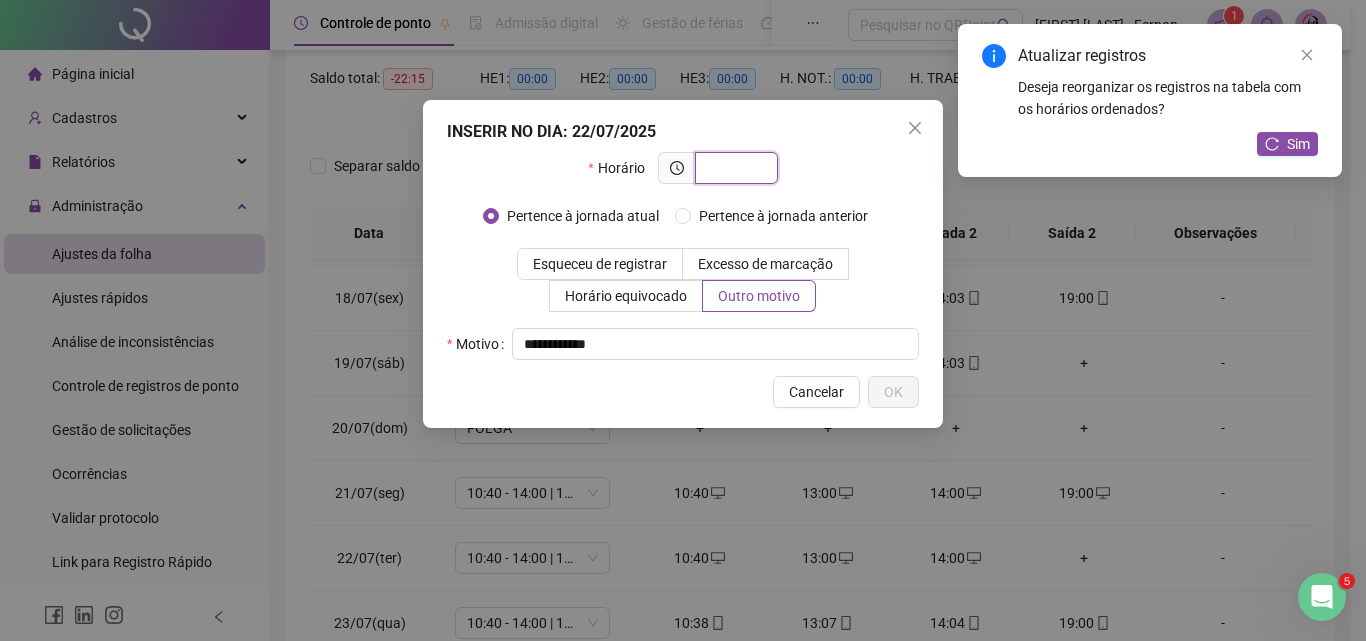 click at bounding box center (734, 168) 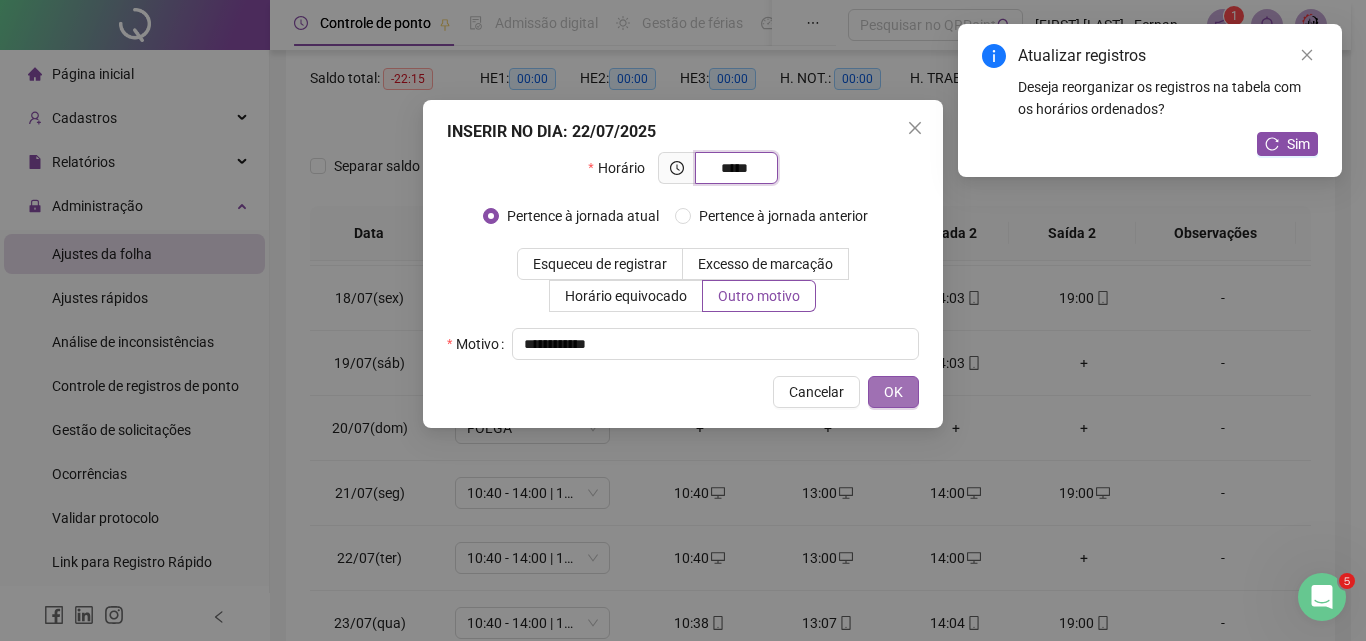 type on "*****" 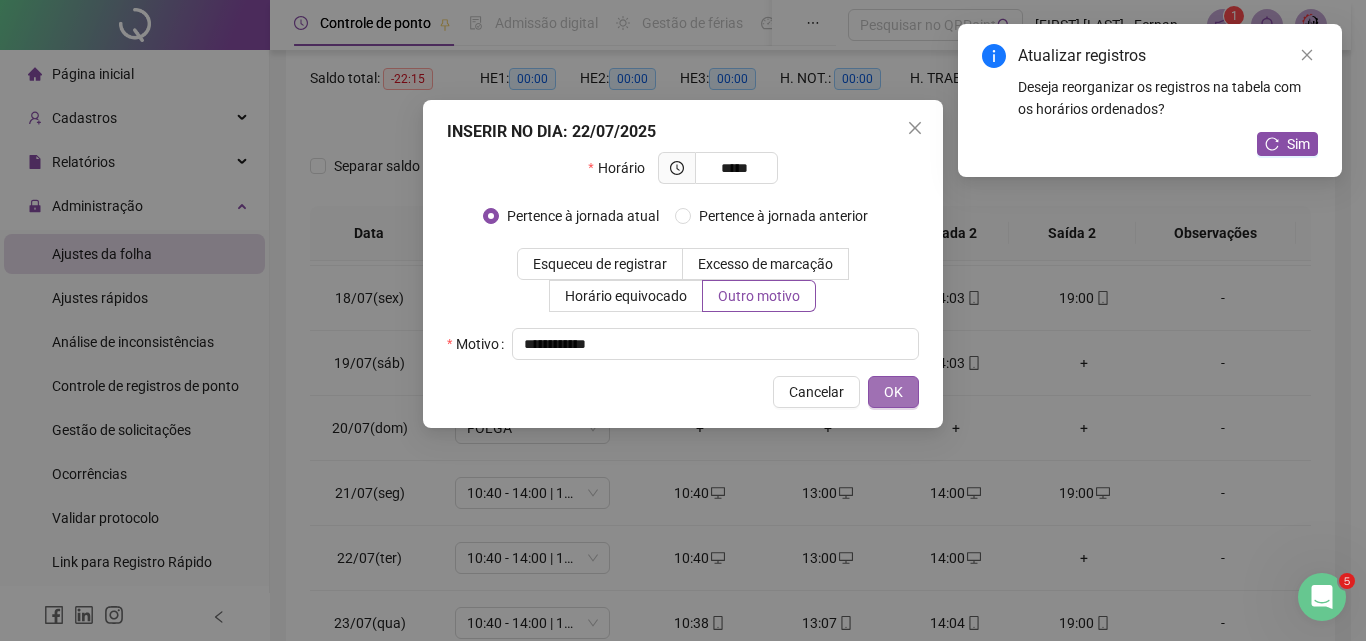 click on "OK" at bounding box center (893, 392) 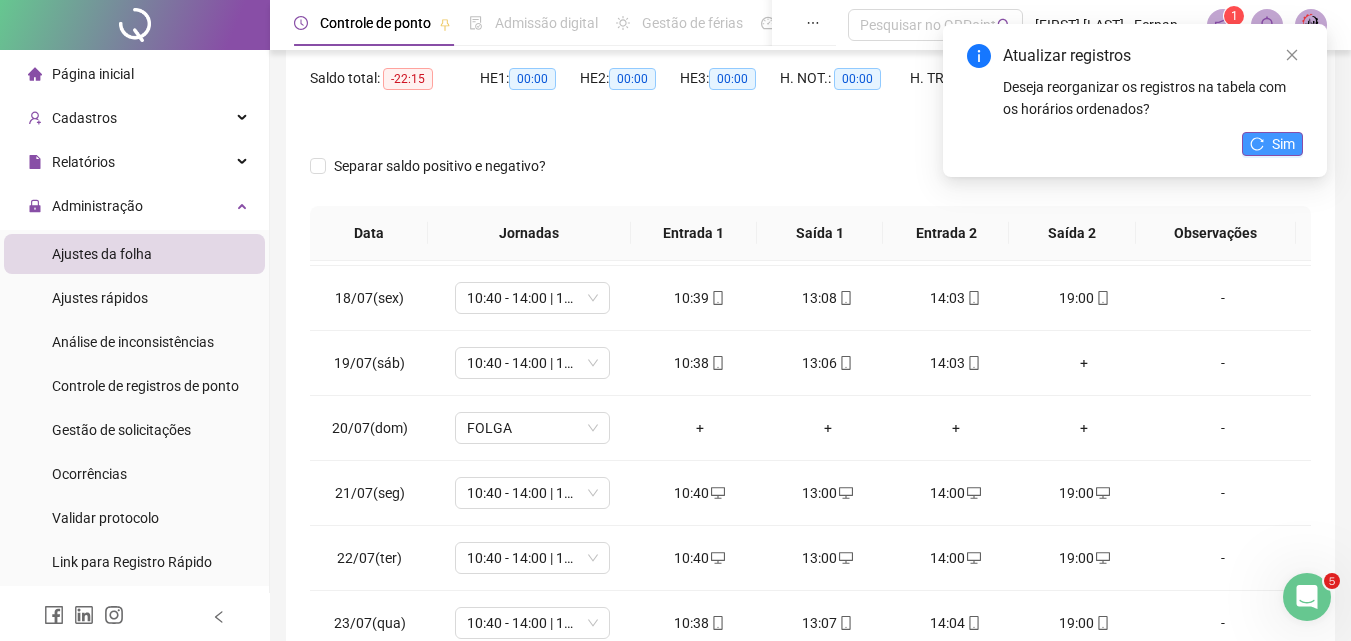click on "Sim" at bounding box center (1272, 144) 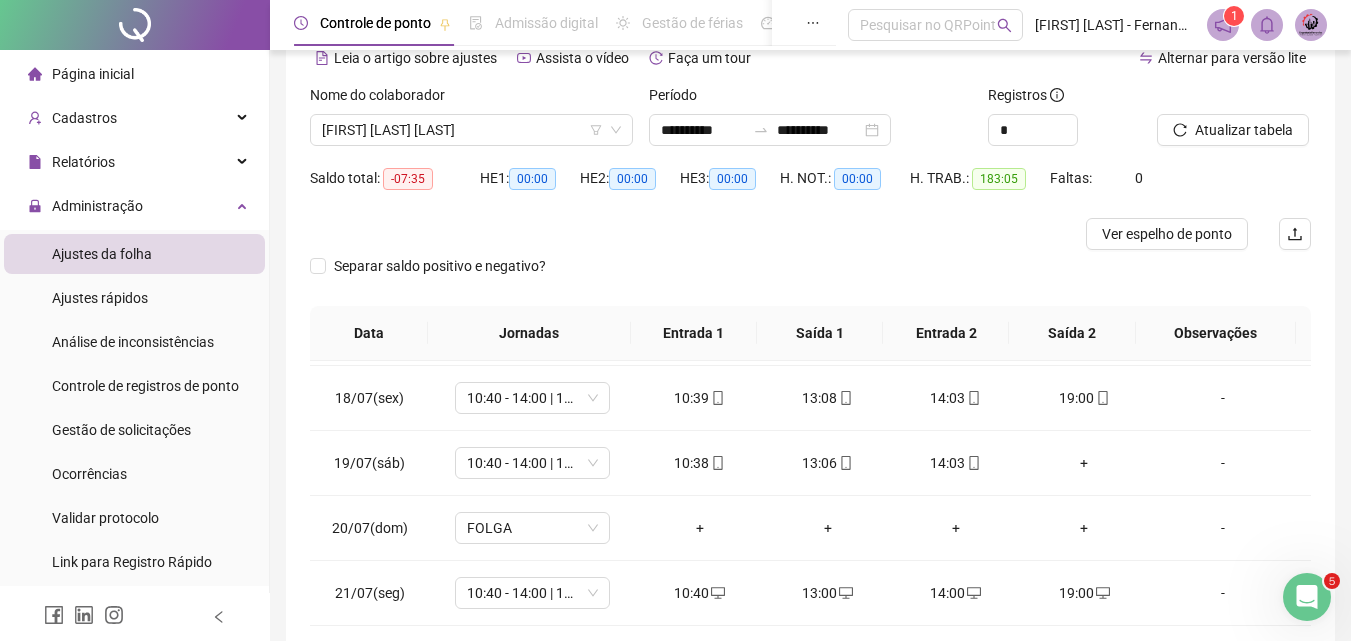 scroll, scrollTop: 0, scrollLeft: 0, axis: both 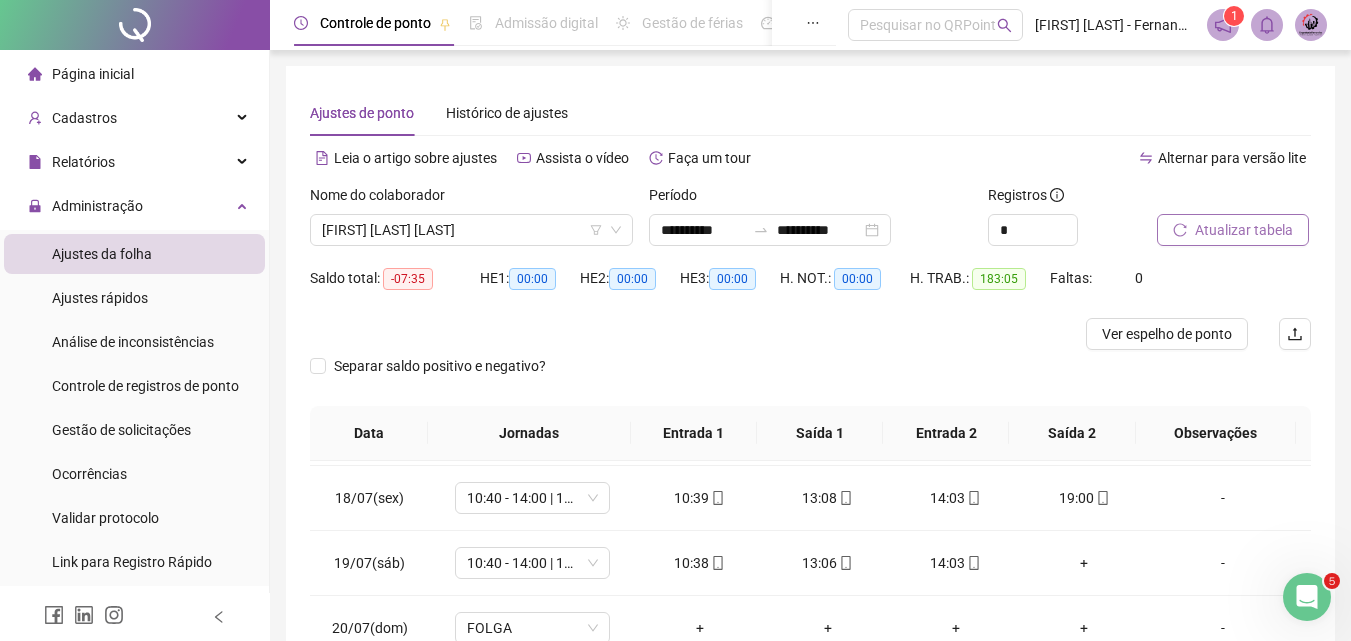 click on "Atualizar tabela" at bounding box center (1233, 230) 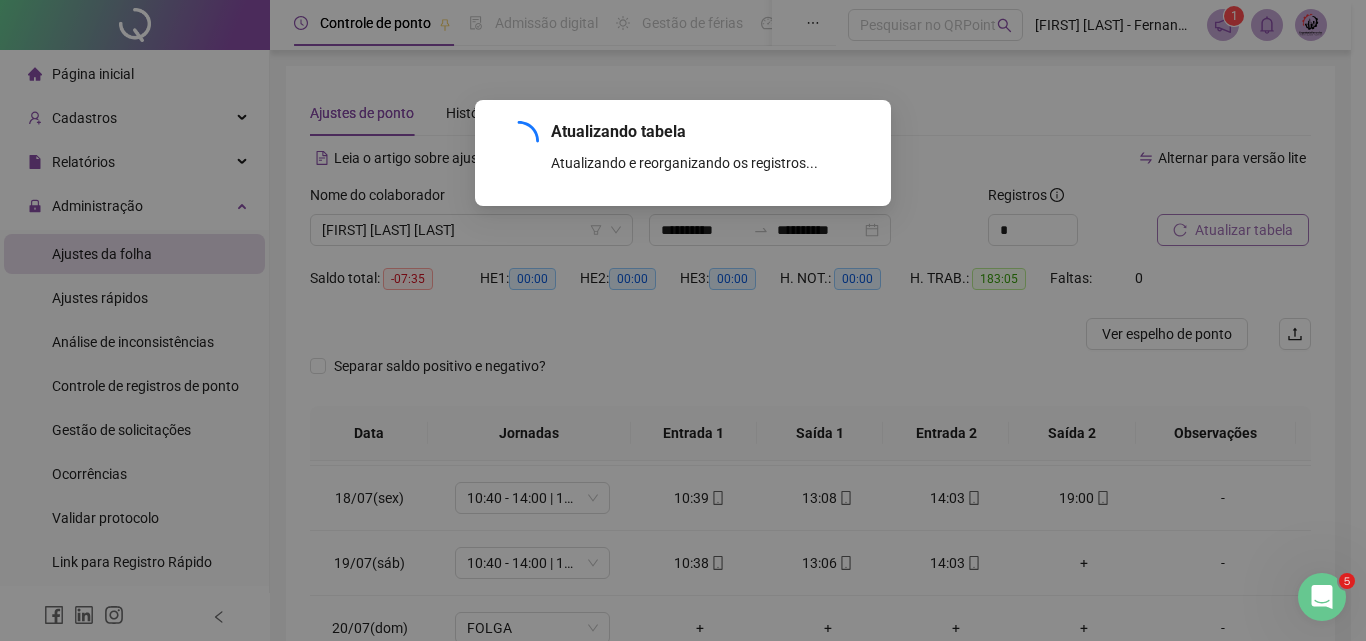 click on "Atualizando tabela Atualizando e reorganizando os registros... OK" at bounding box center (683, 320) 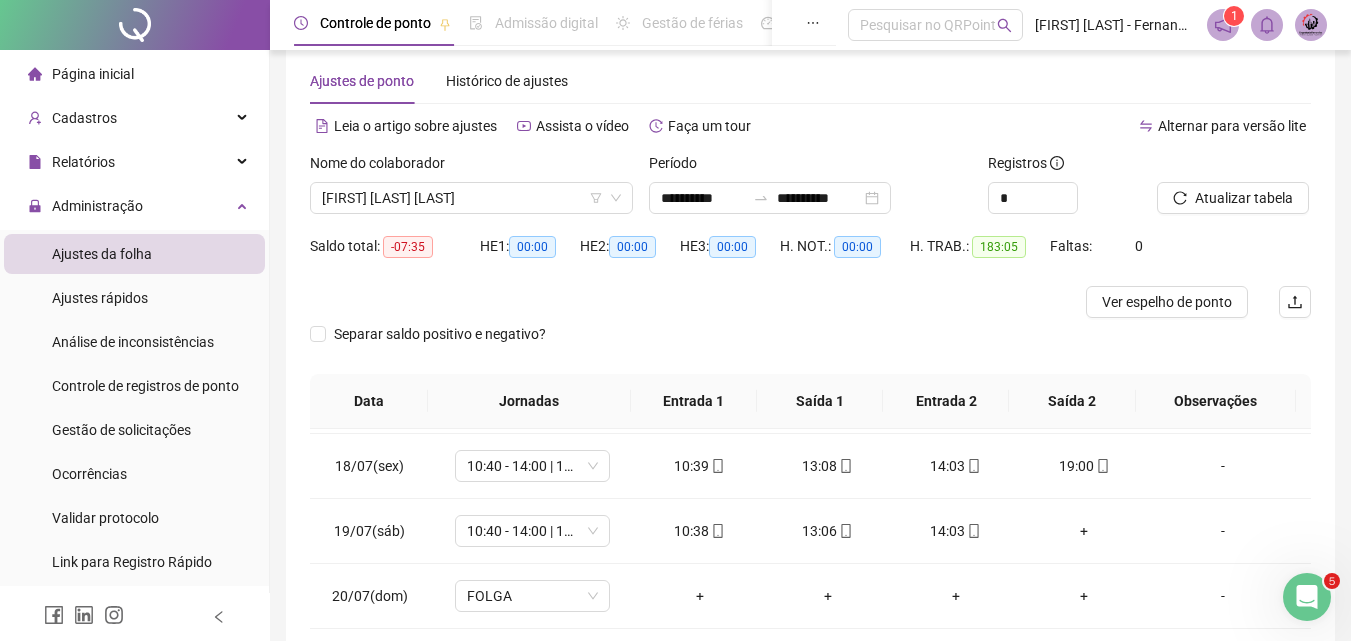 scroll, scrollTop: 357, scrollLeft: 0, axis: vertical 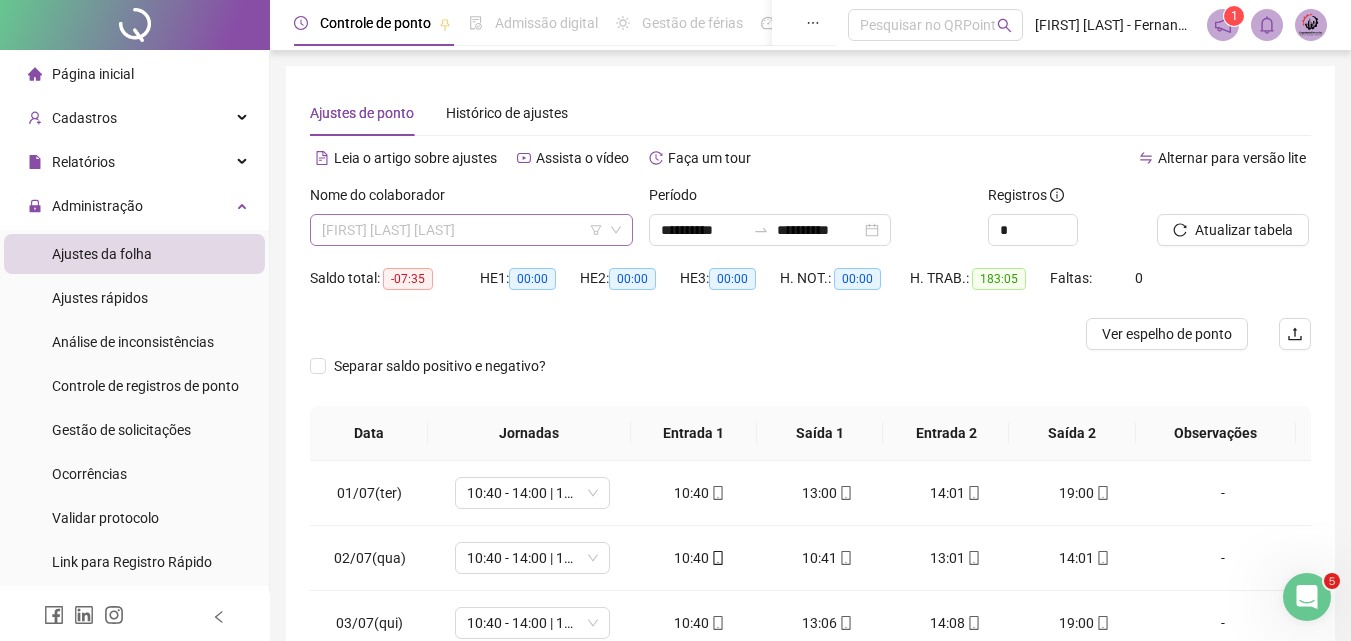 click on "[FIRST] [LAST] [LAST]" at bounding box center [471, 230] 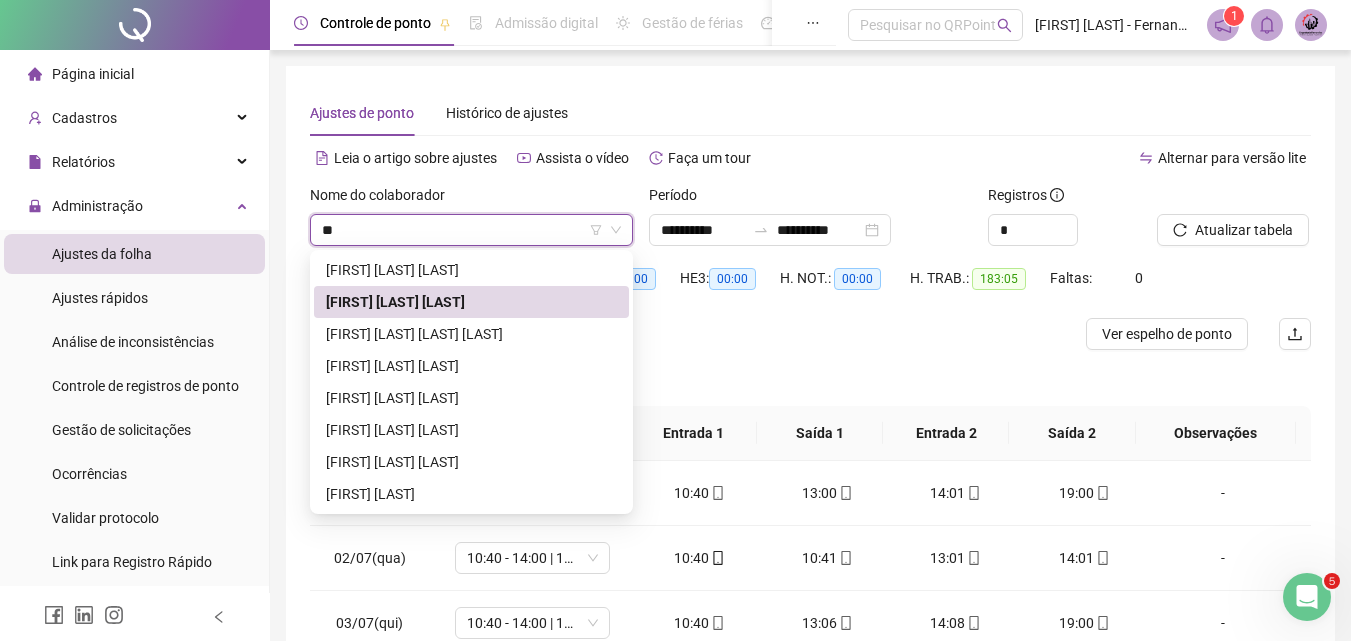 scroll, scrollTop: 0, scrollLeft: 0, axis: both 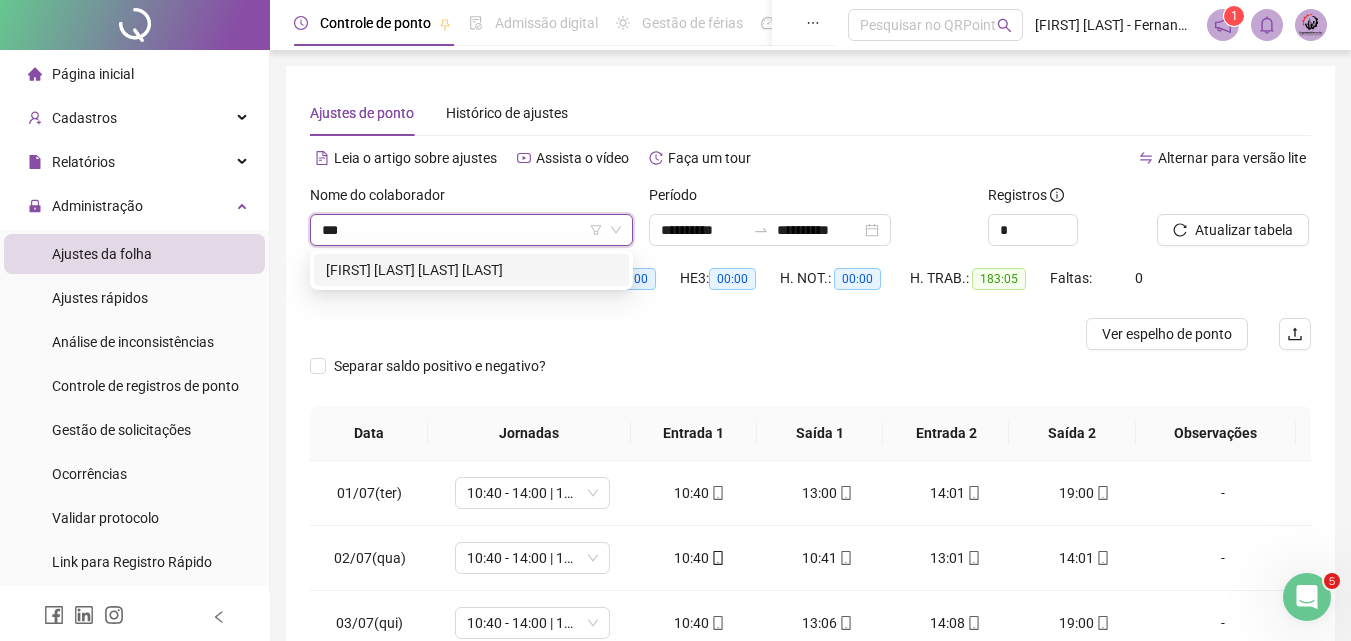 click on "[FIRST] [LAST] [LAST] [LAST]" at bounding box center (471, 270) 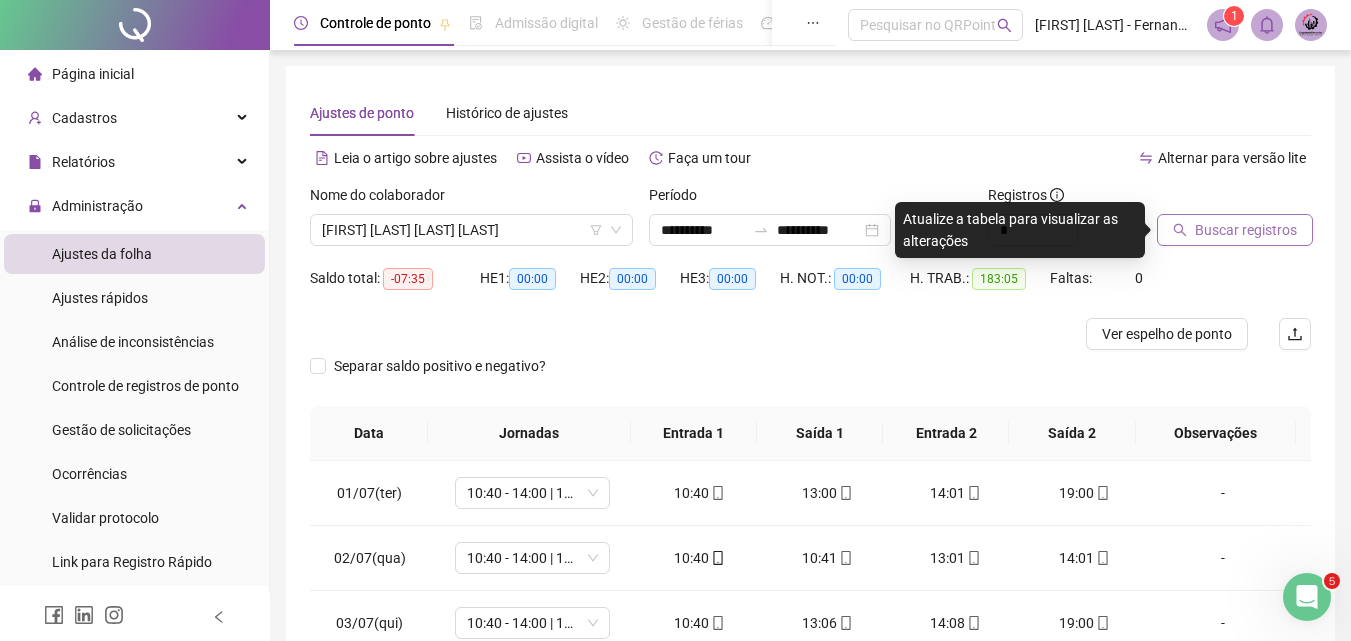 click on "Buscar registros" at bounding box center [1235, 230] 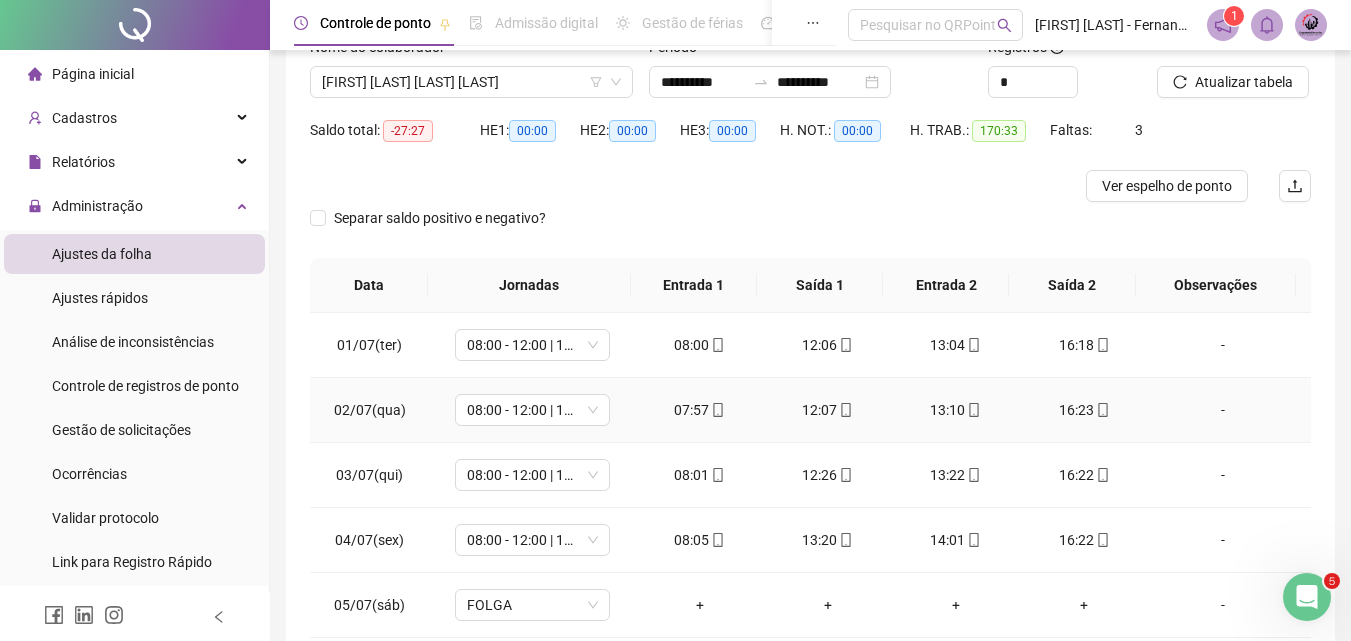 scroll, scrollTop: 300, scrollLeft: 0, axis: vertical 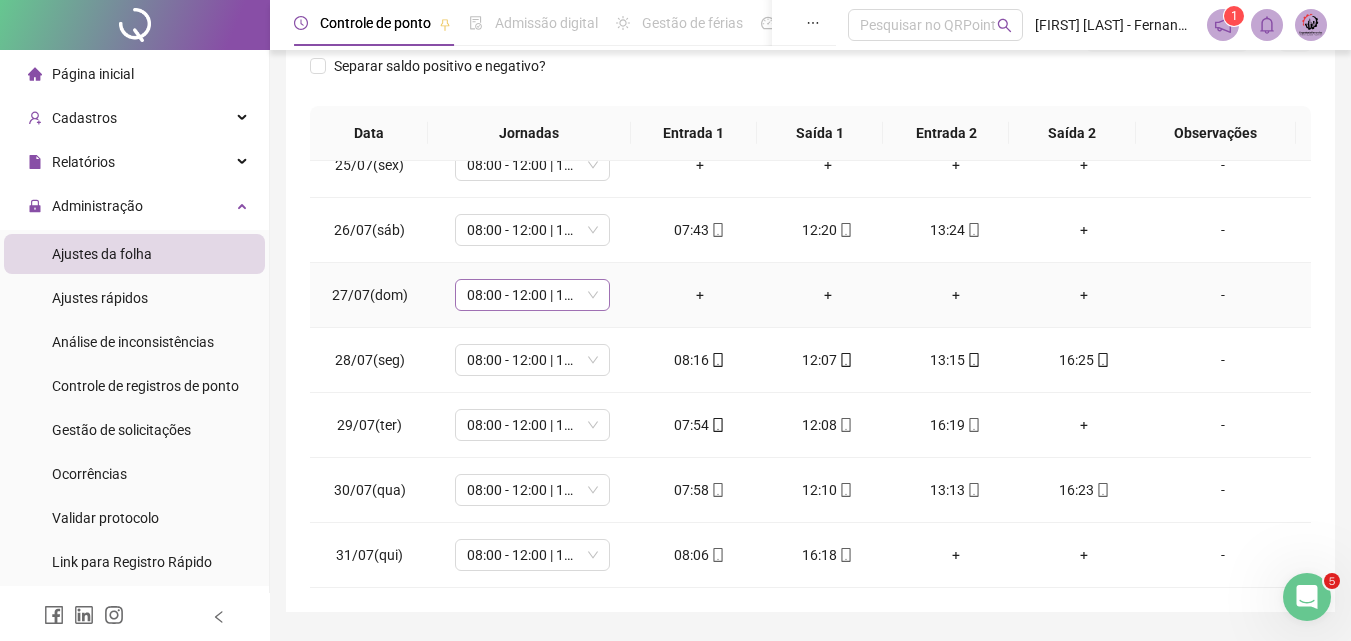 click on "08:00 - 12:00 | 13:00 - 16:20" at bounding box center [532, 295] 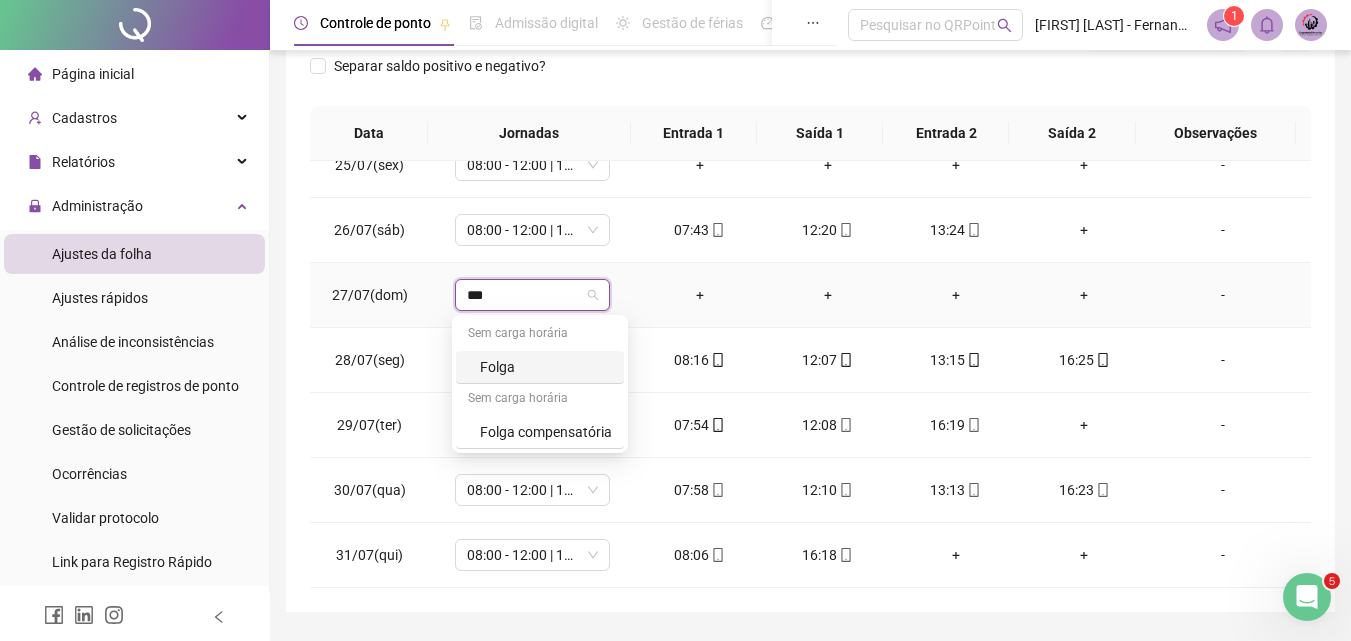 type on "****" 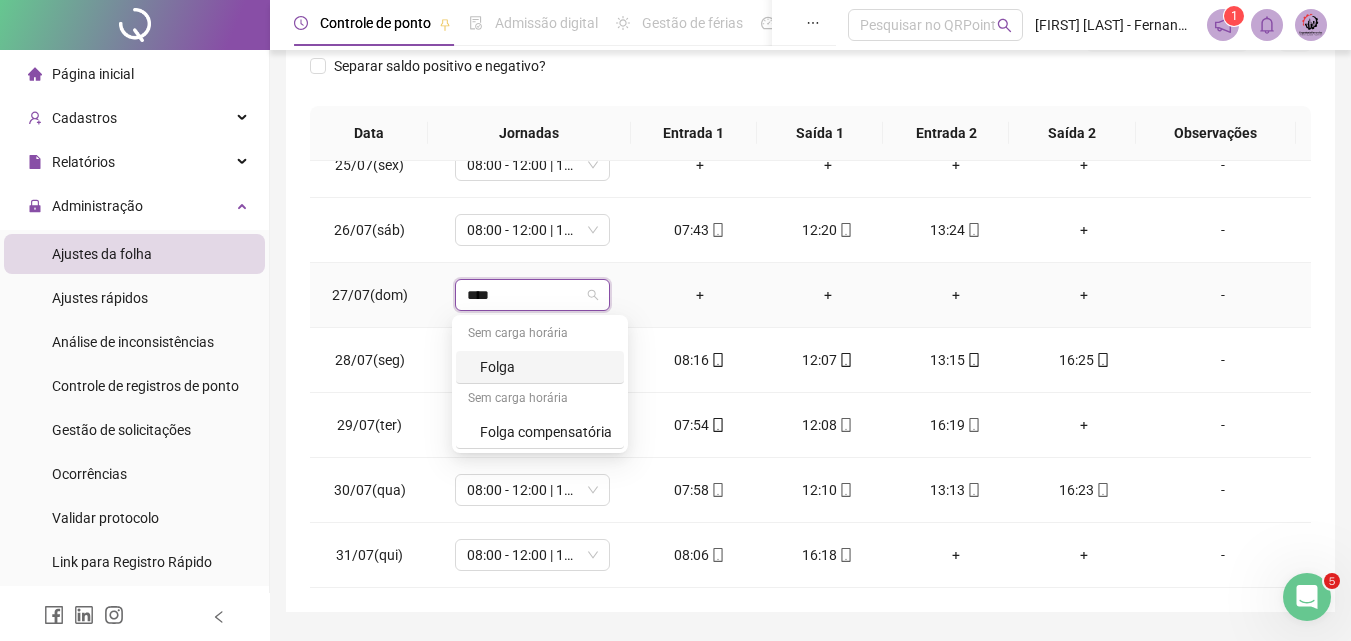 click on "Folga" at bounding box center [546, 367] 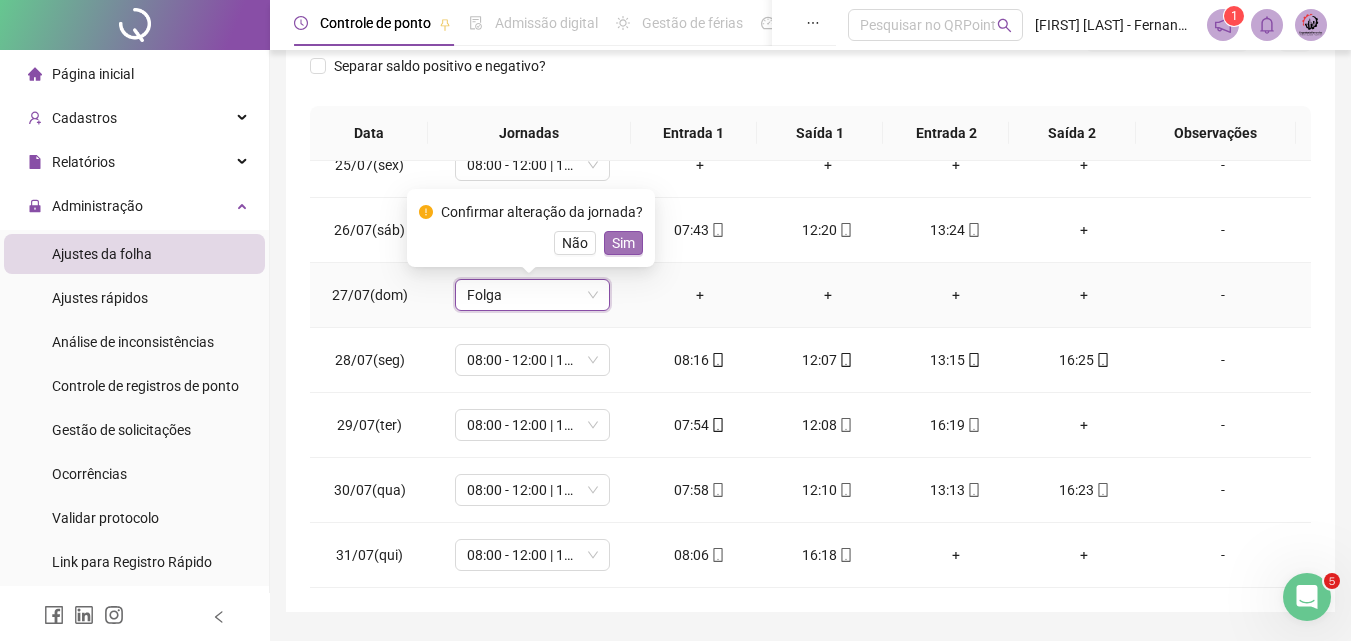 click on "Sim" at bounding box center [623, 243] 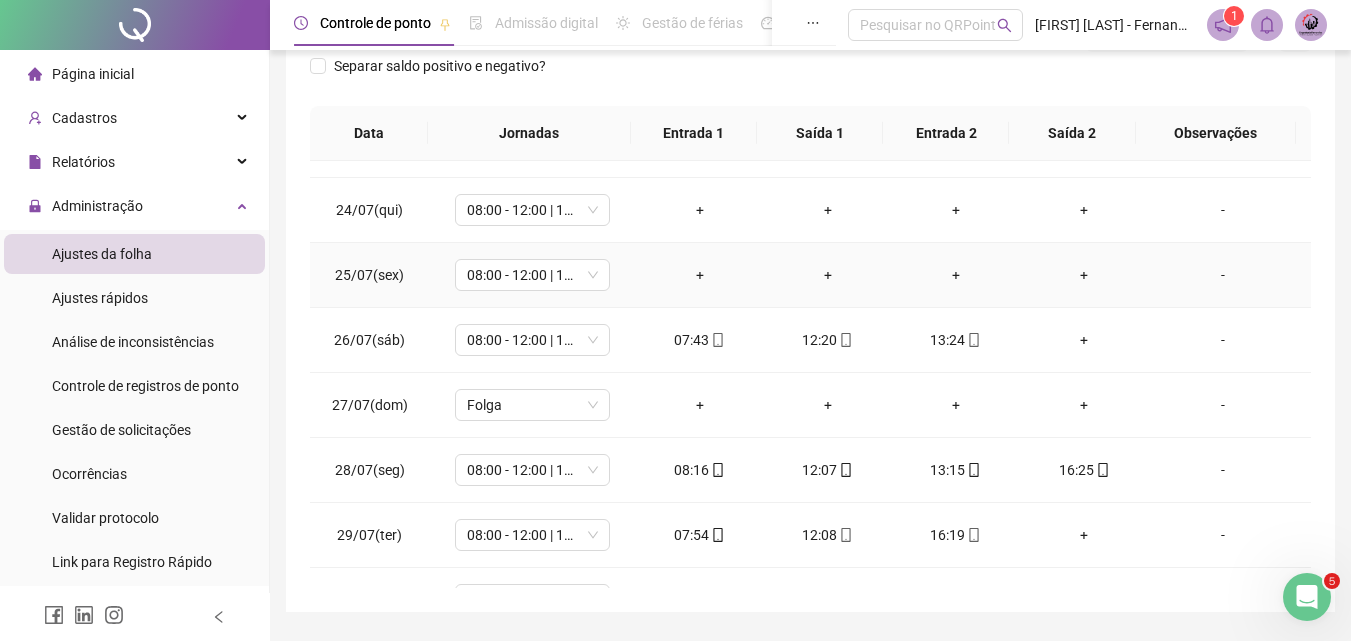 scroll, scrollTop: 1588, scrollLeft: 0, axis: vertical 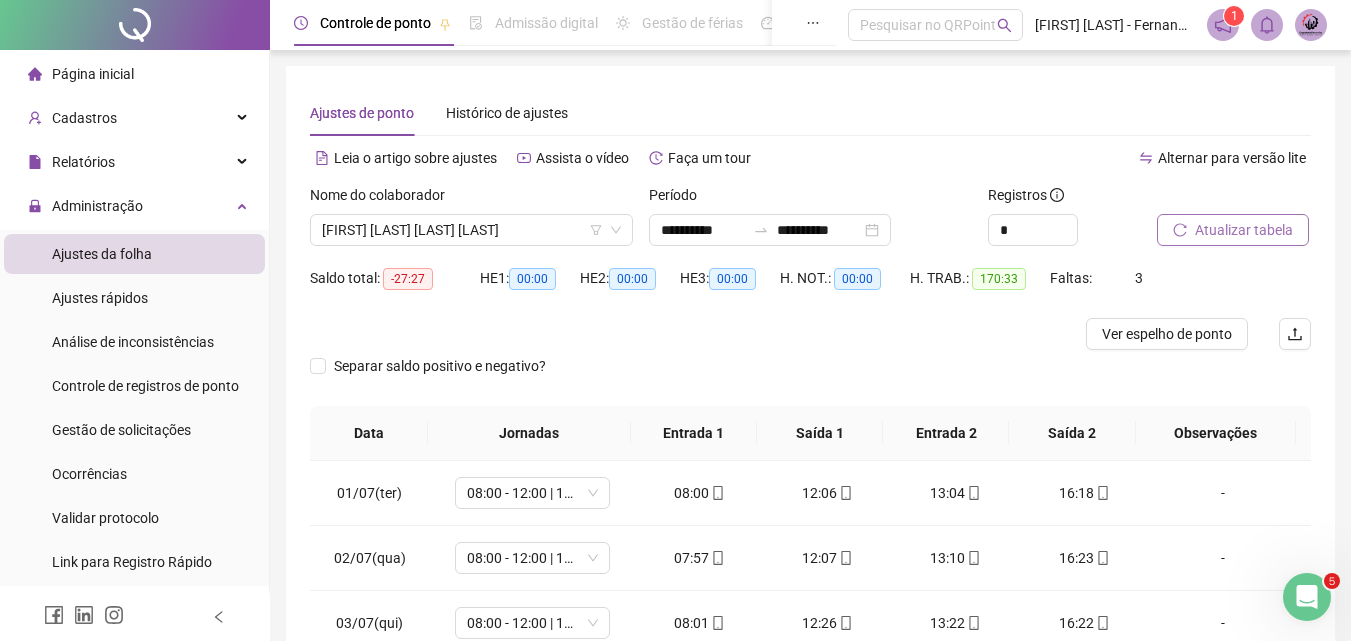 click on "Atualizar tabela" at bounding box center [1244, 230] 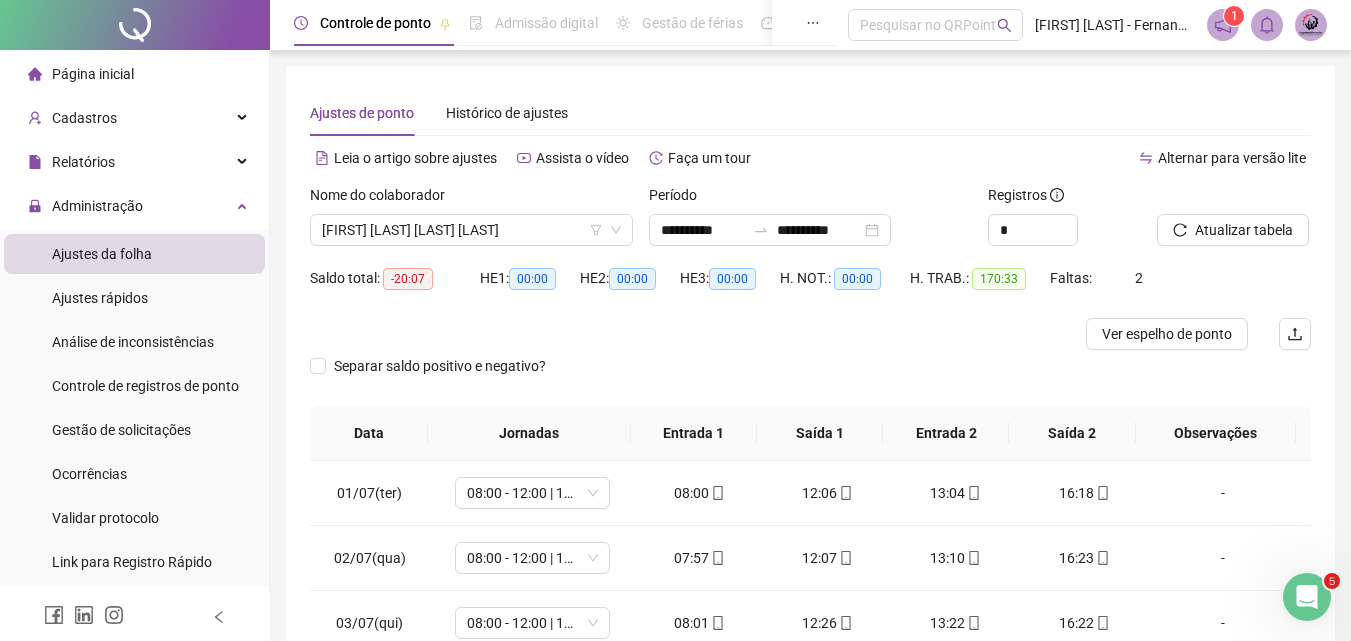 click on "Página inicial" at bounding box center [93, 74] 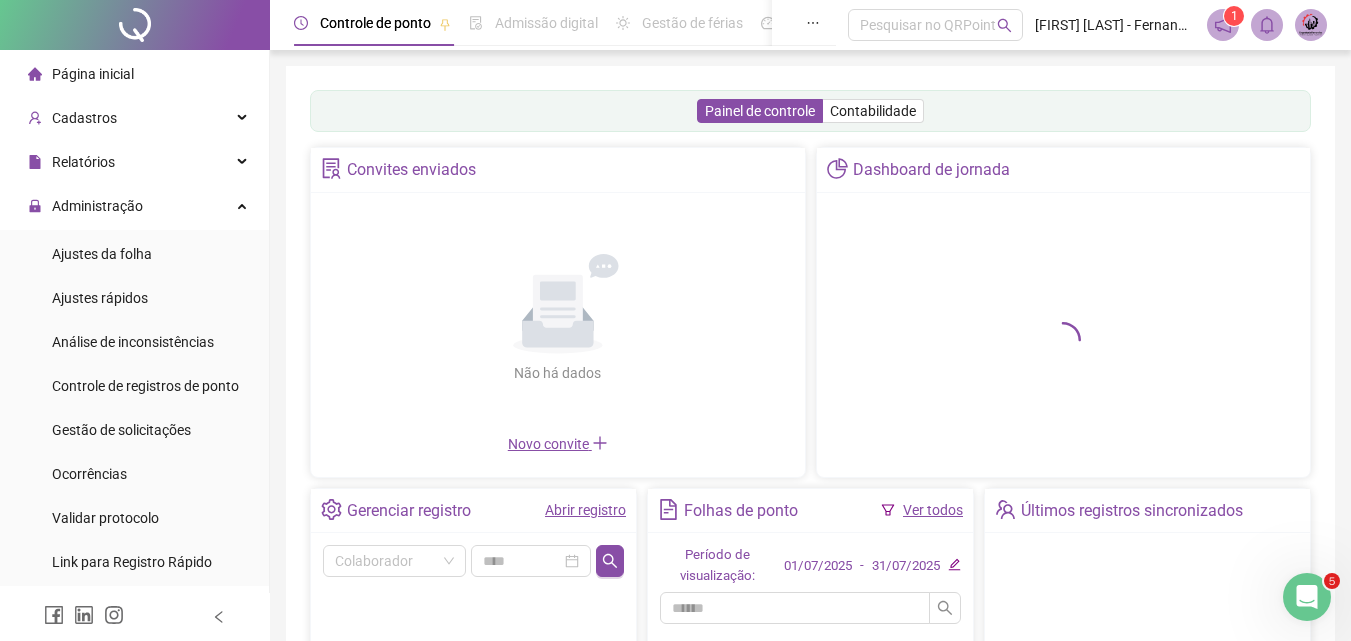 click on "Ver todos" at bounding box center [933, 510] 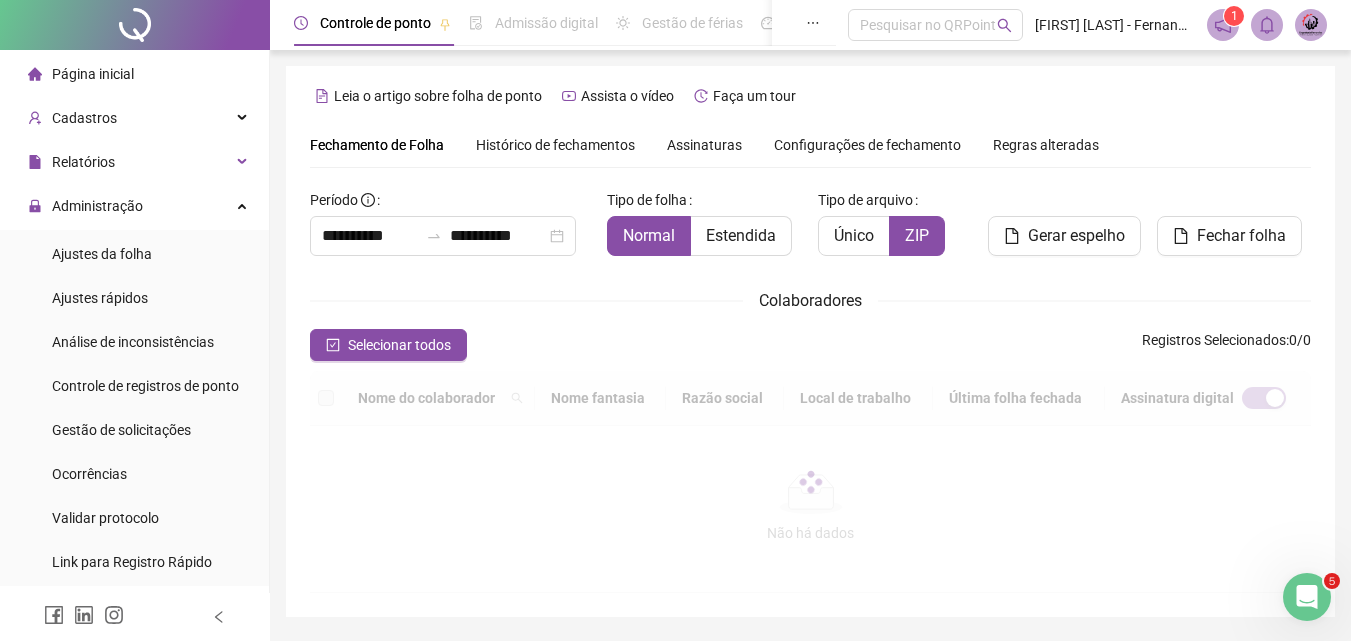 scroll, scrollTop: 89, scrollLeft: 0, axis: vertical 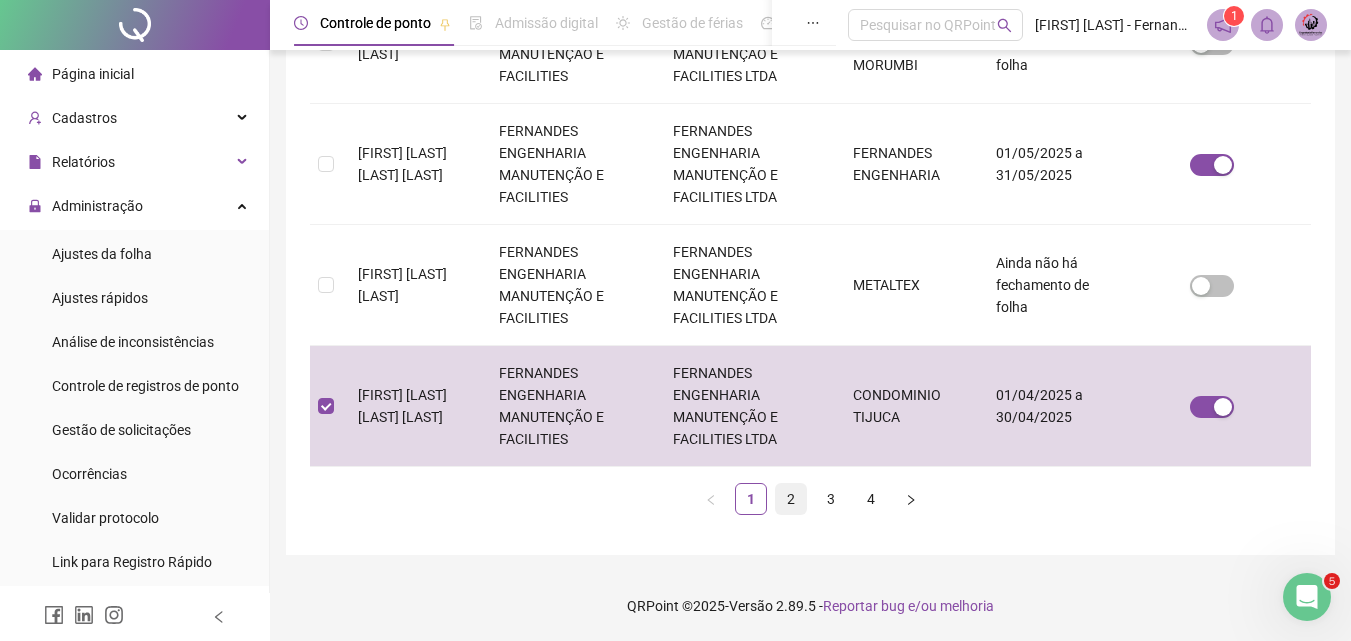 click on "2" at bounding box center [791, 499] 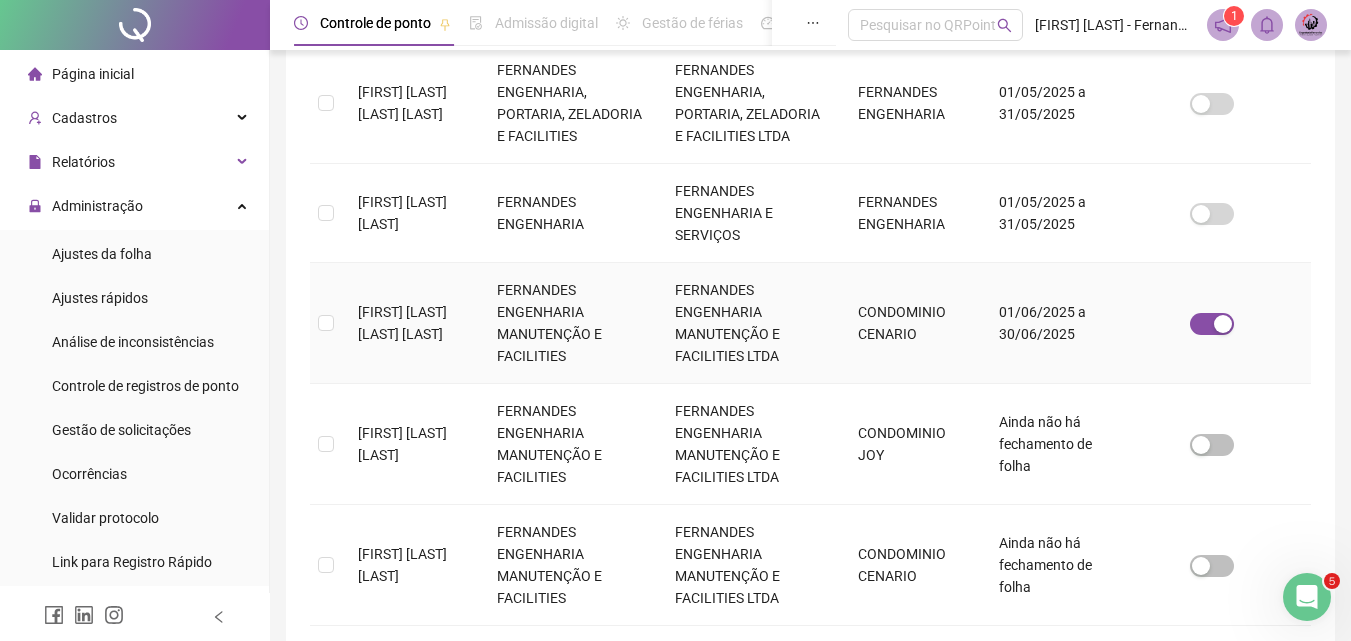 scroll, scrollTop: 989, scrollLeft: 0, axis: vertical 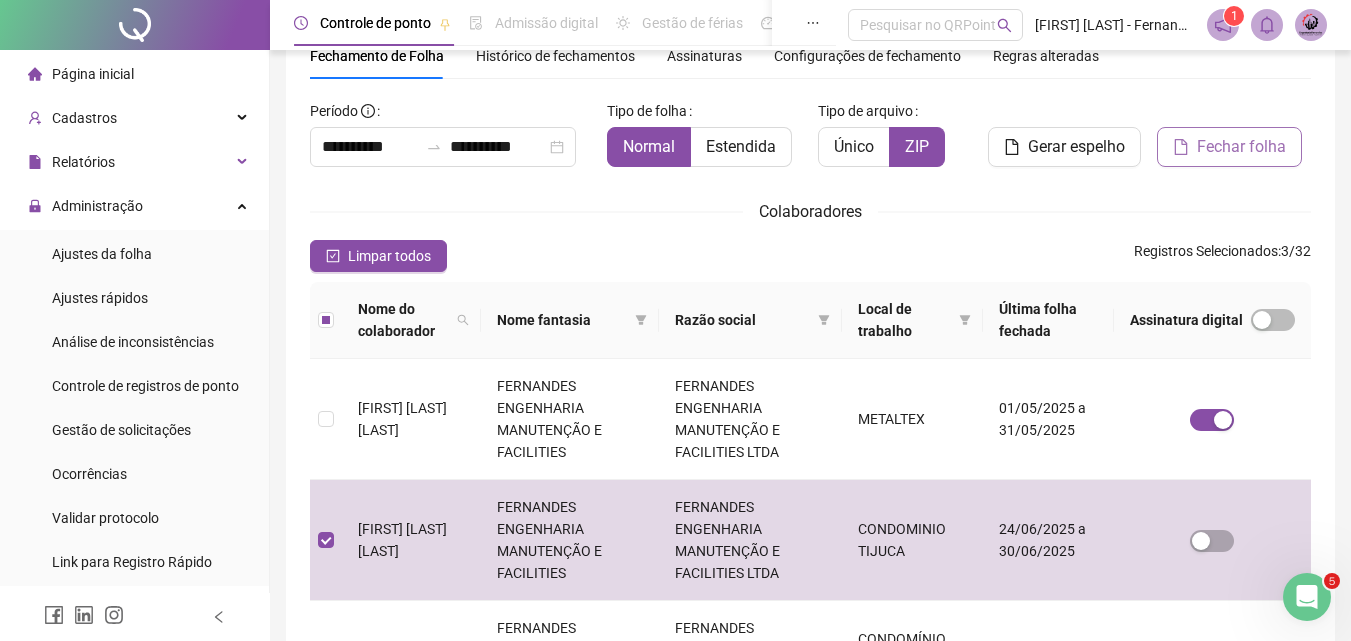 click on "Fechar folha" at bounding box center (1241, 147) 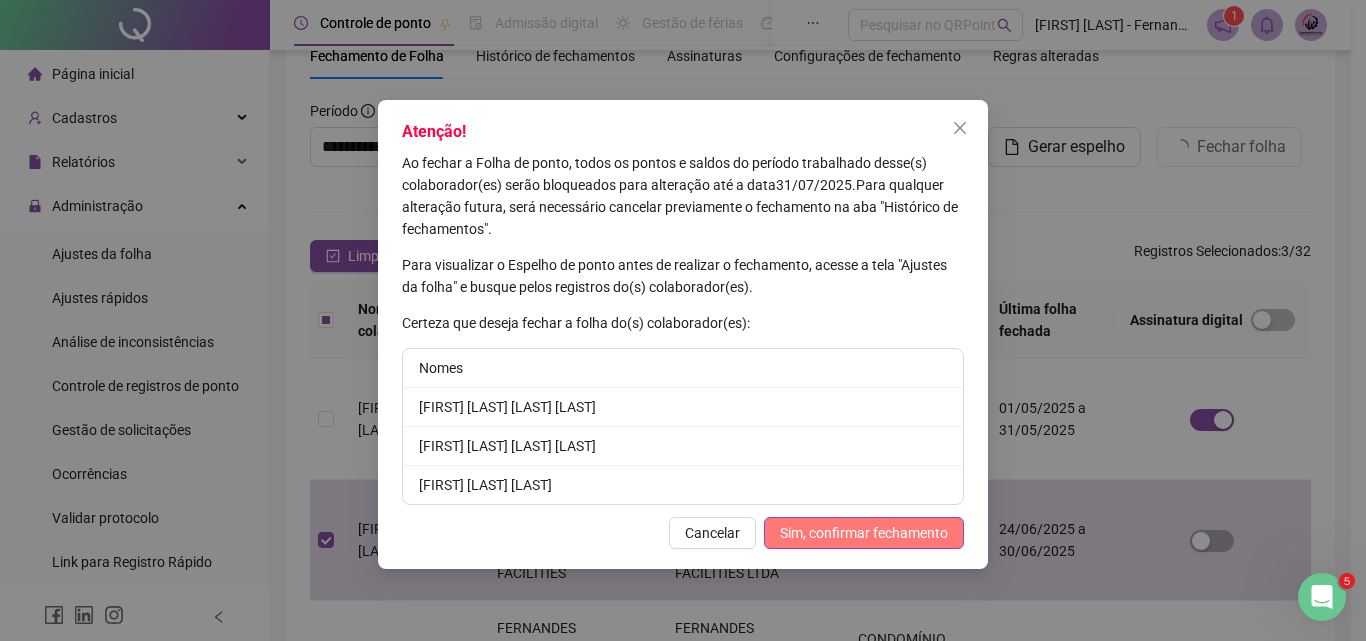 click on "Sim, confirmar fechamento" at bounding box center [864, 533] 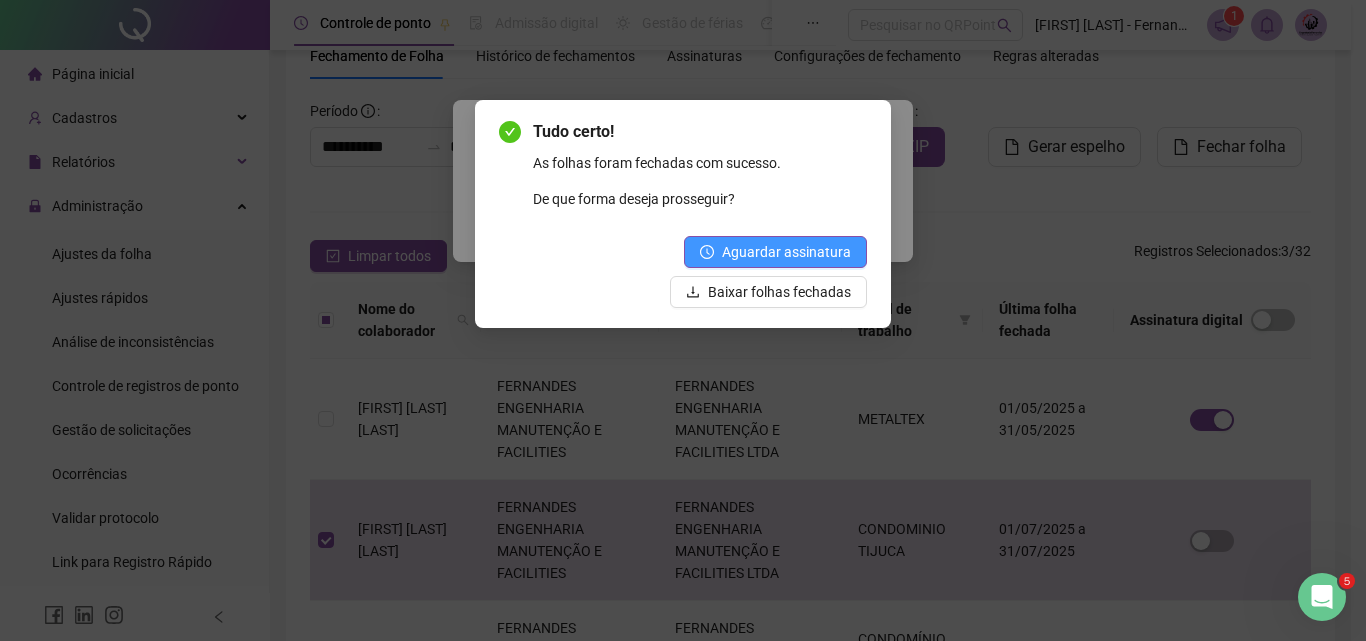 click on "Aguardar assinatura" at bounding box center [786, 252] 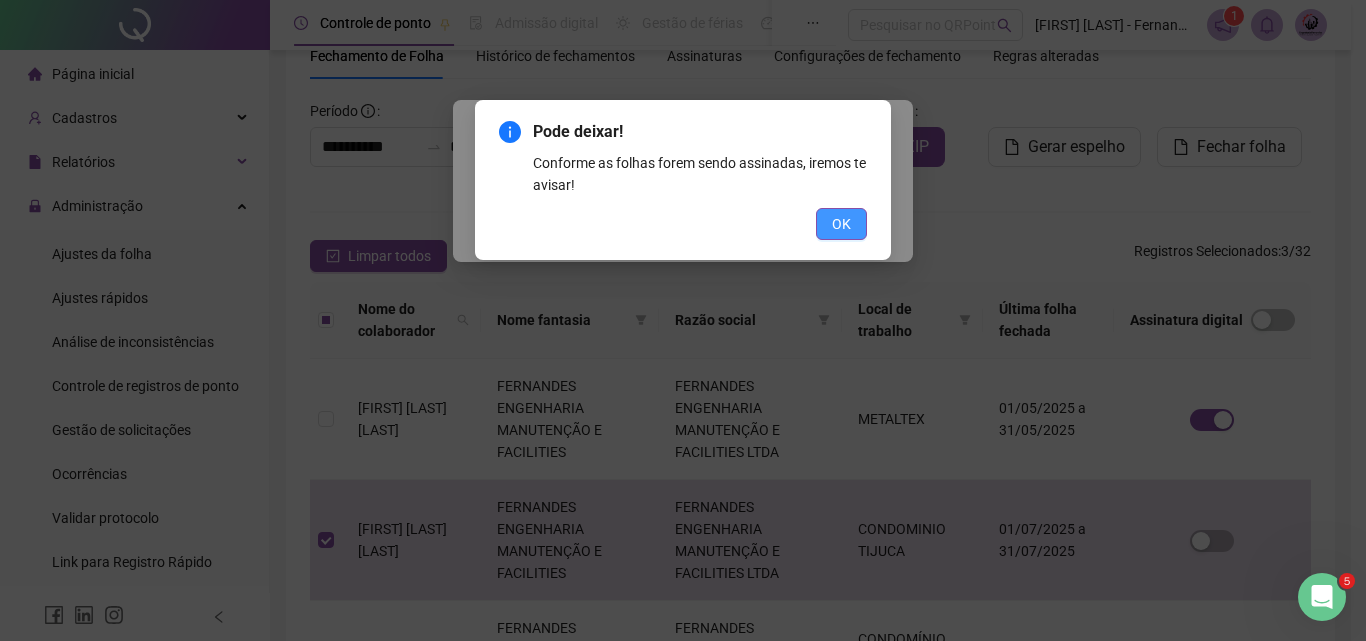 click on "OK" at bounding box center [841, 224] 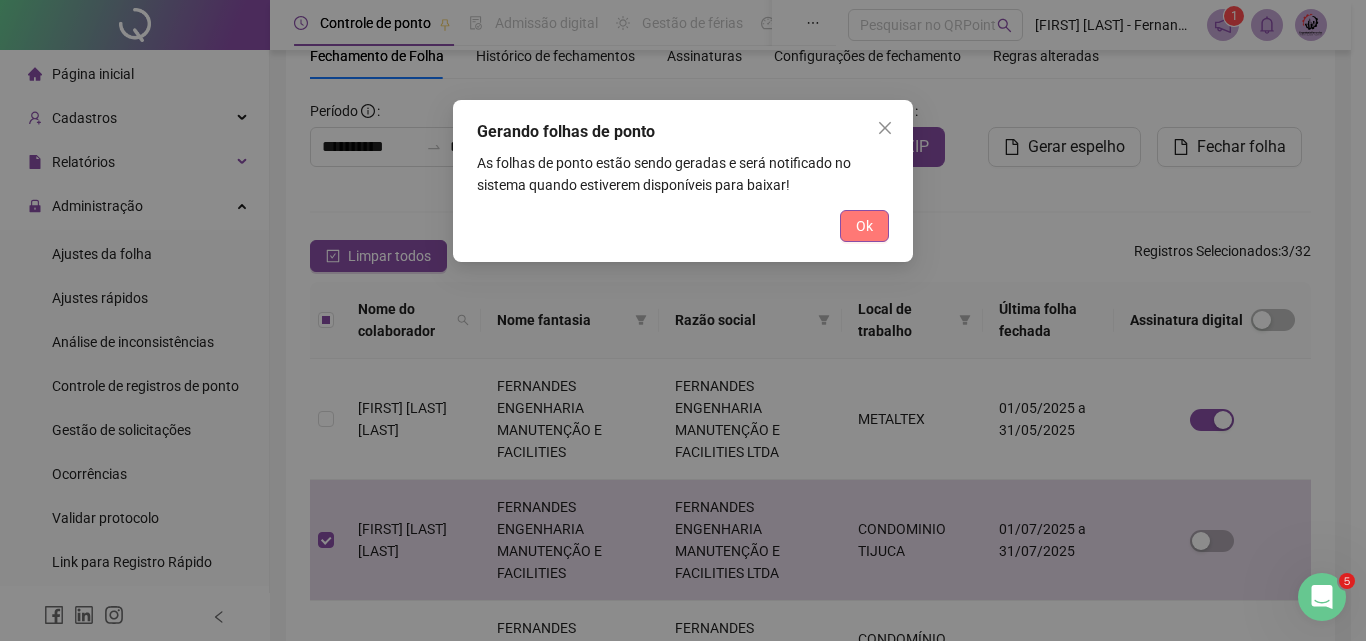 click on "Ok" at bounding box center (864, 226) 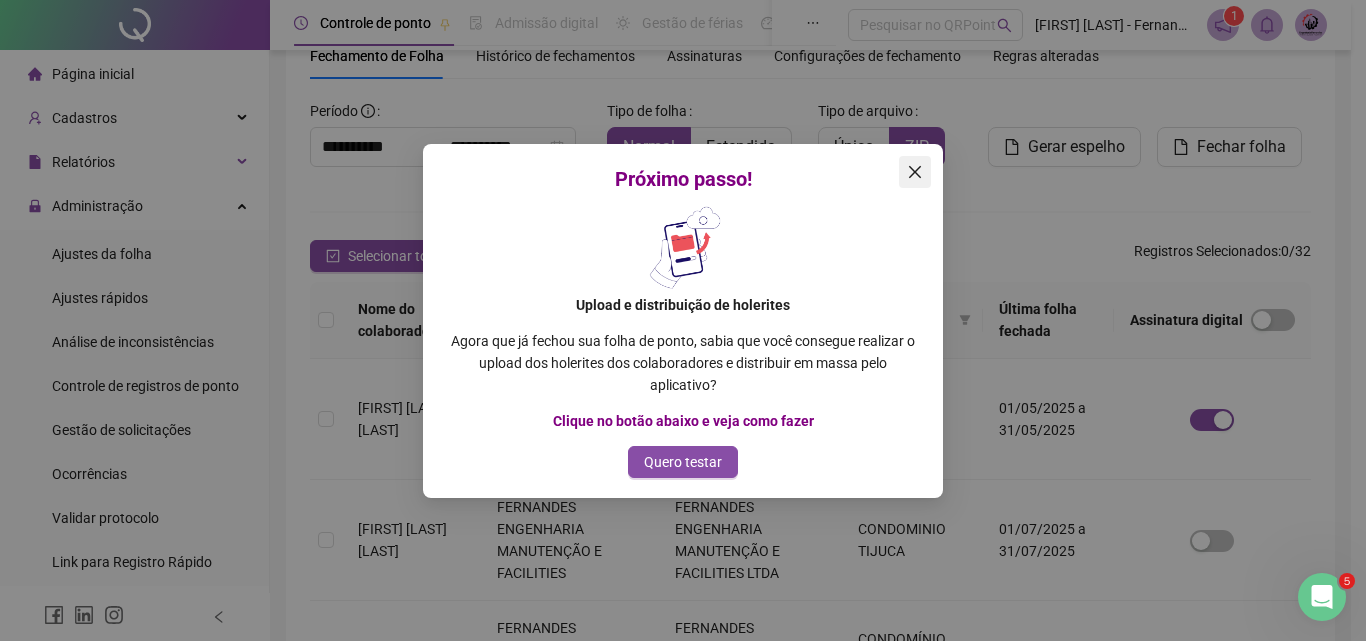 click at bounding box center [915, 172] 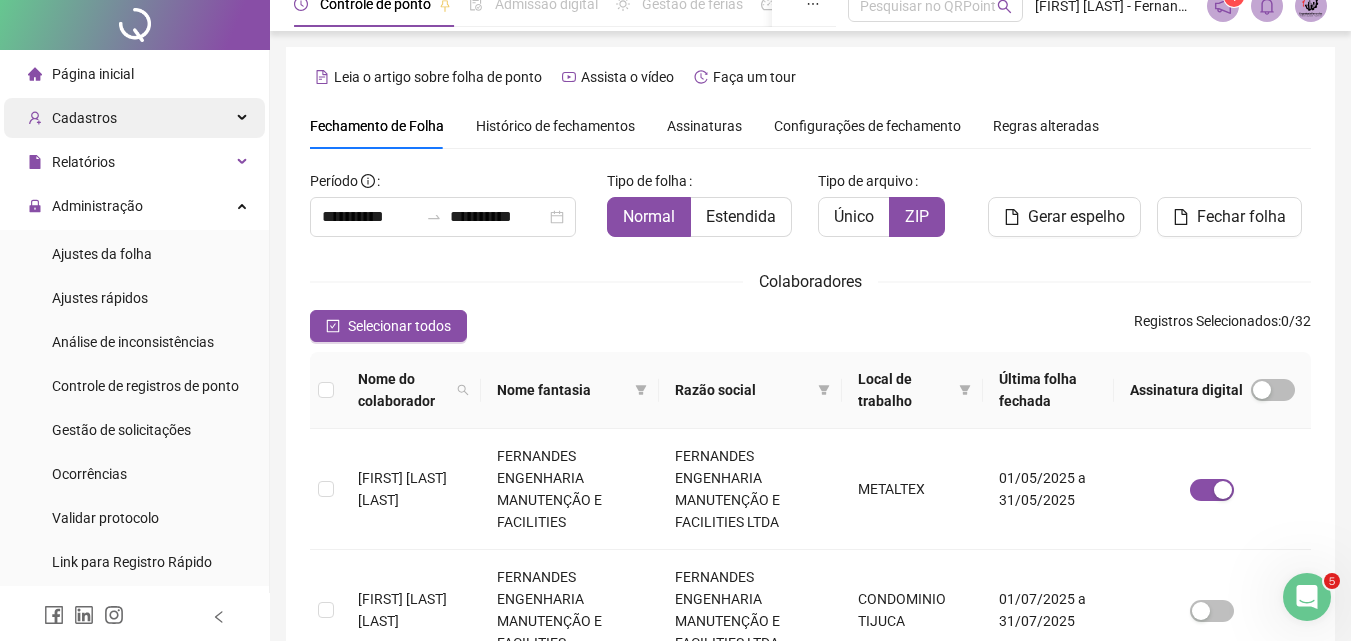 scroll, scrollTop: 0, scrollLeft: 0, axis: both 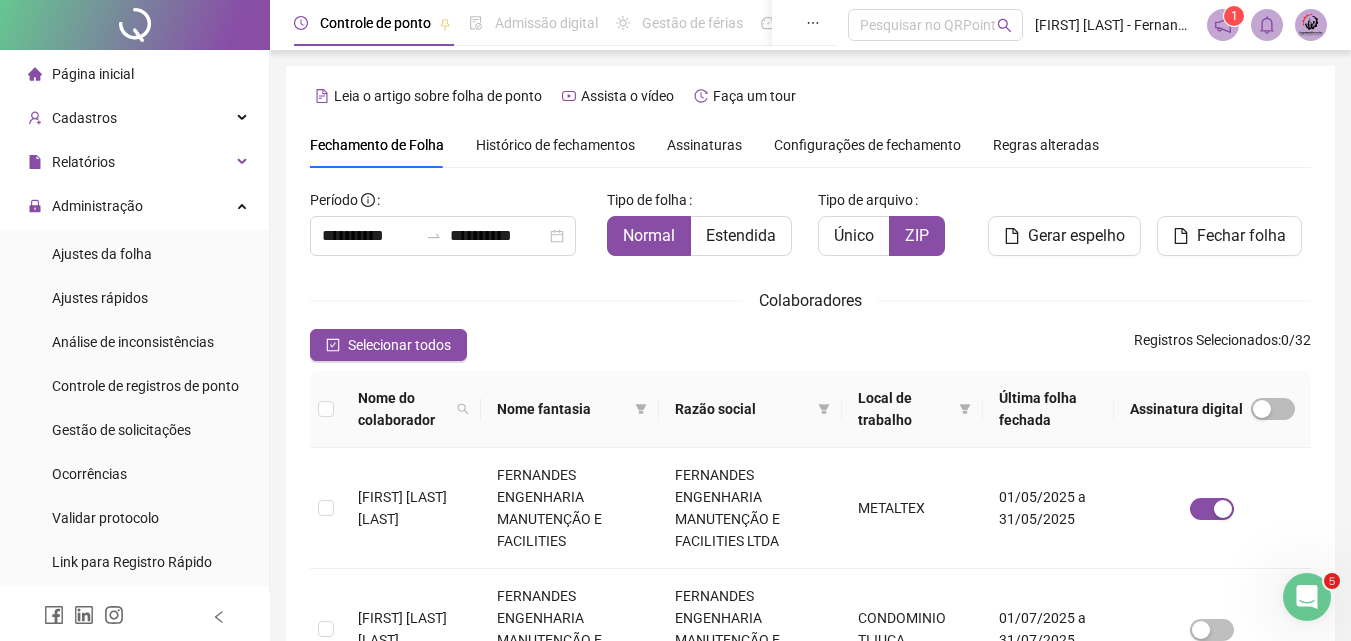 drag, startPoint x: 128, startPoint y: 46, endPoint x: 126, endPoint y: 59, distance: 13.152946 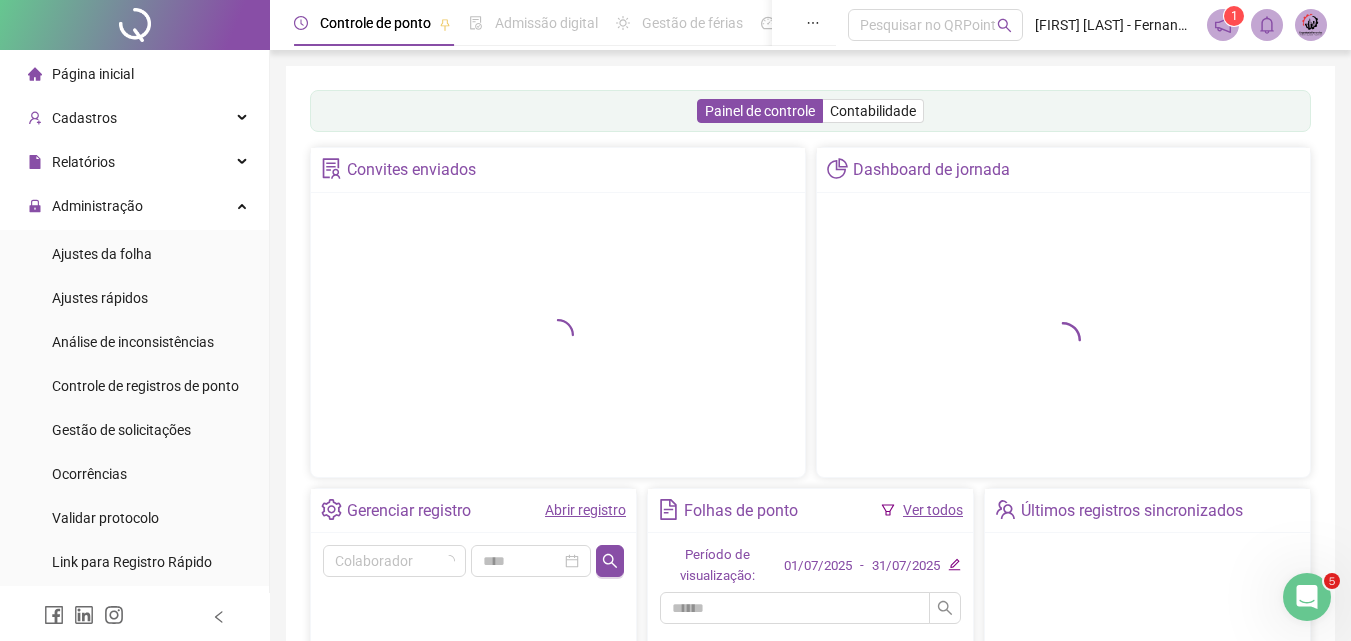 click on "Página inicial" at bounding box center (81, 74) 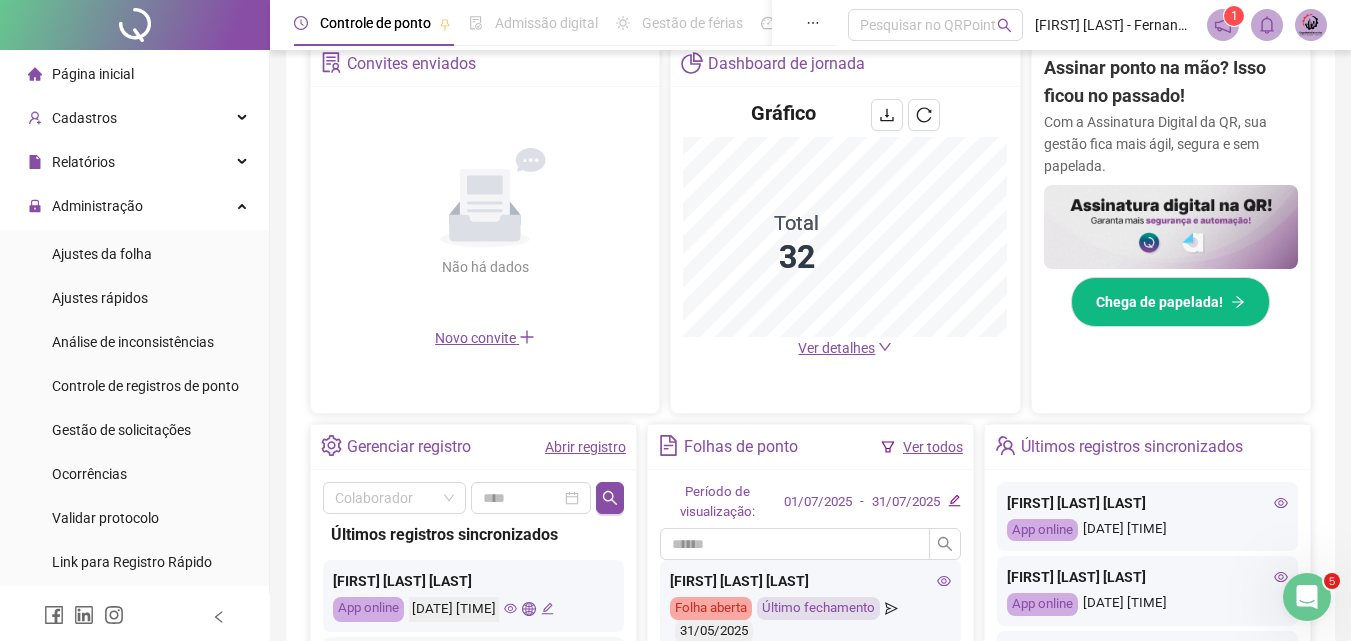 scroll, scrollTop: 500, scrollLeft: 0, axis: vertical 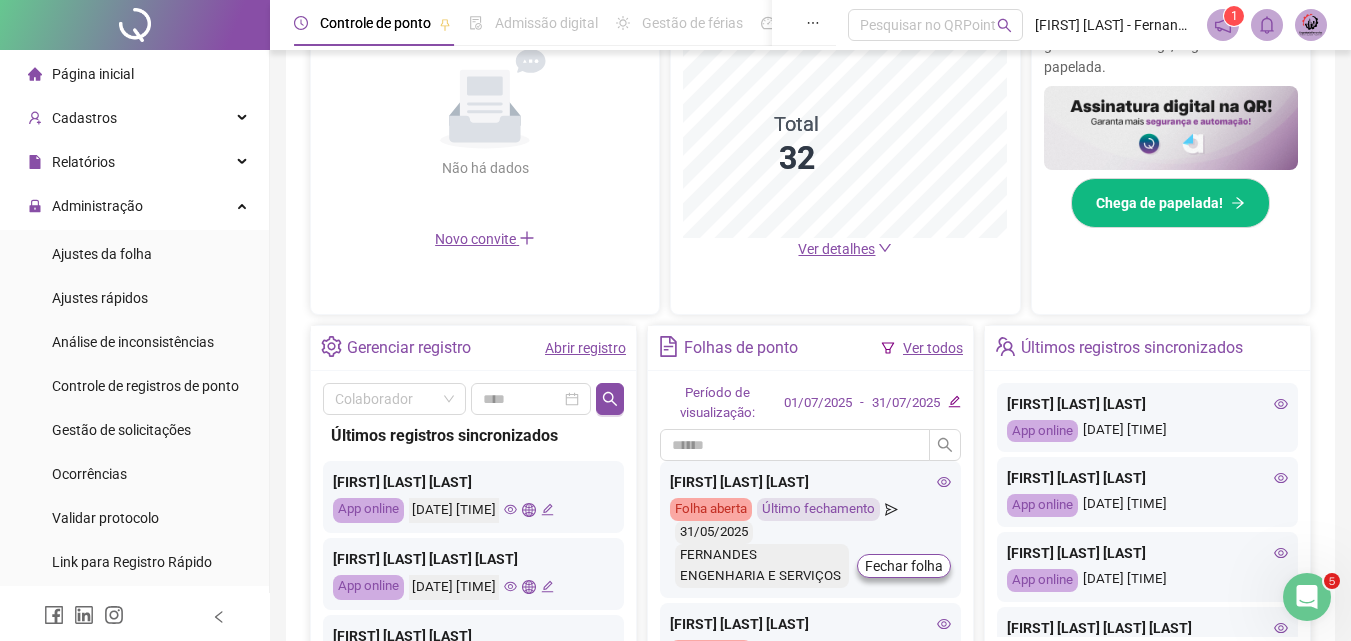 click on "Ver todos" at bounding box center [933, 348] 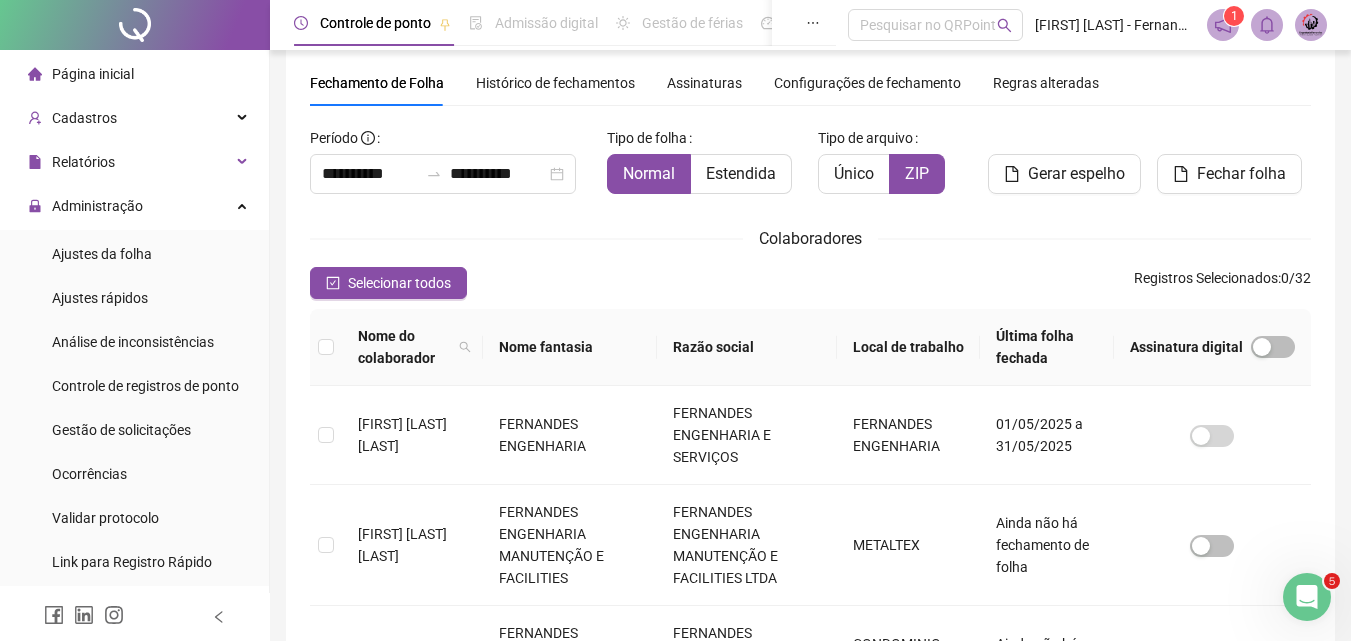 scroll, scrollTop: 89, scrollLeft: 0, axis: vertical 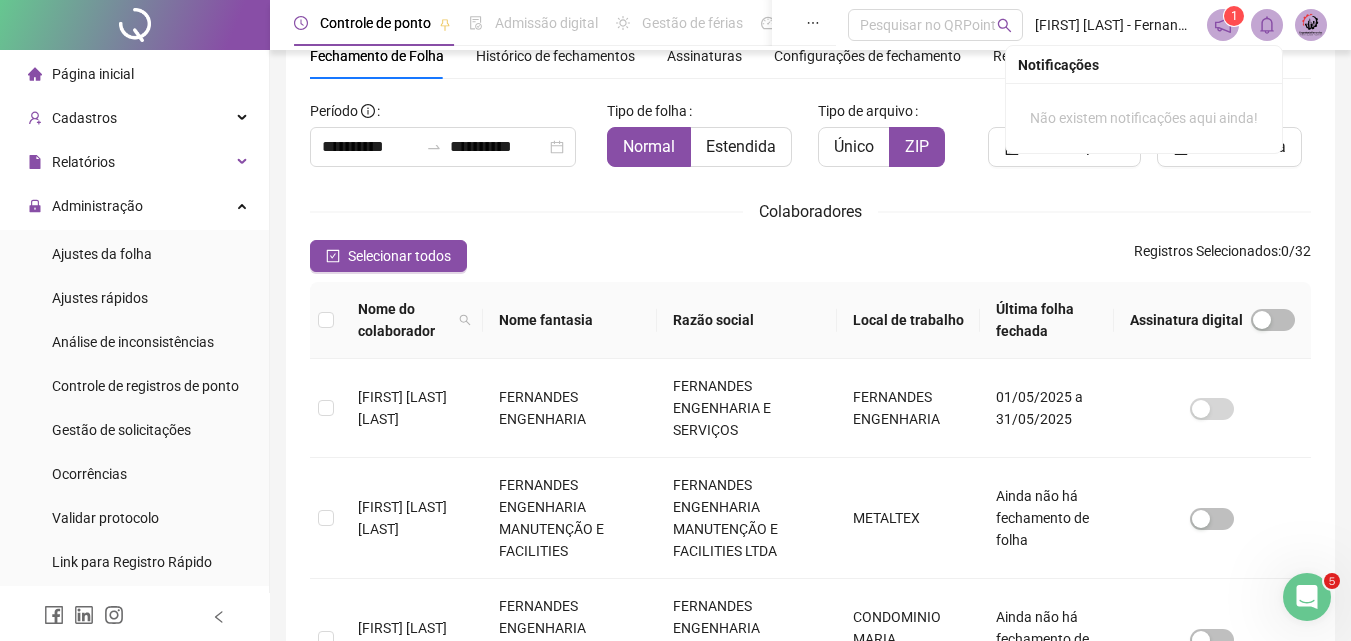 click 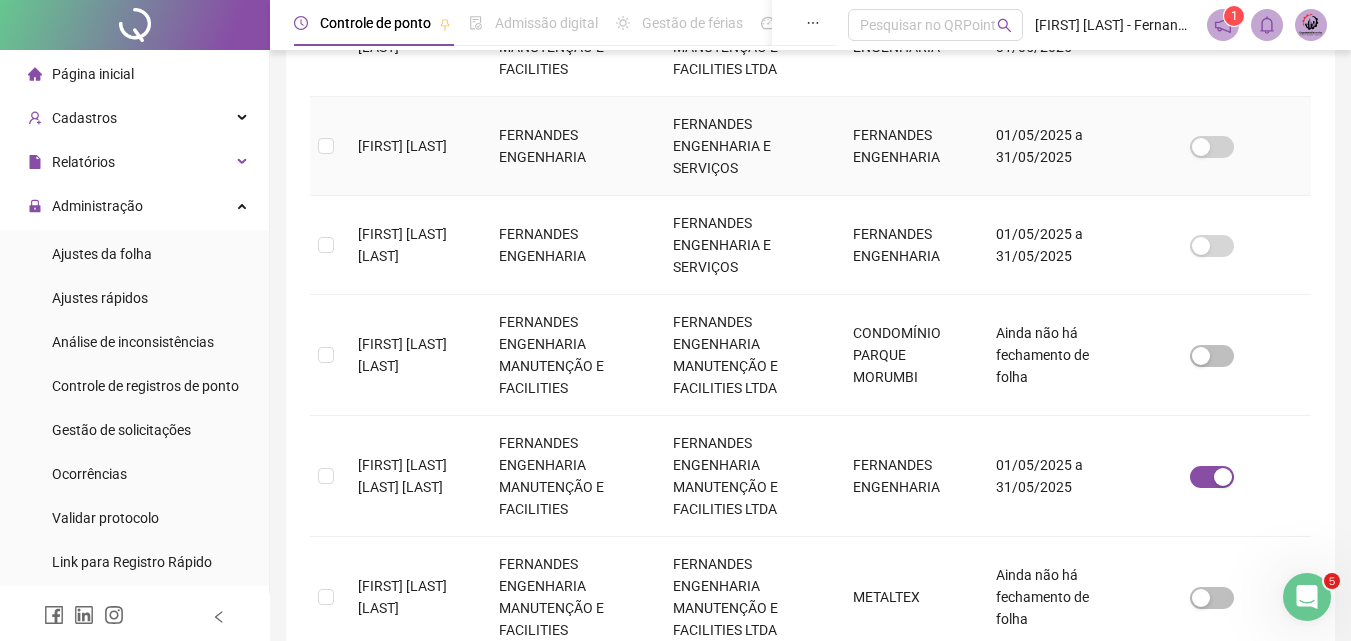 scroll, scrollTop: 1125, scrollLeft: 0, axis: vertical 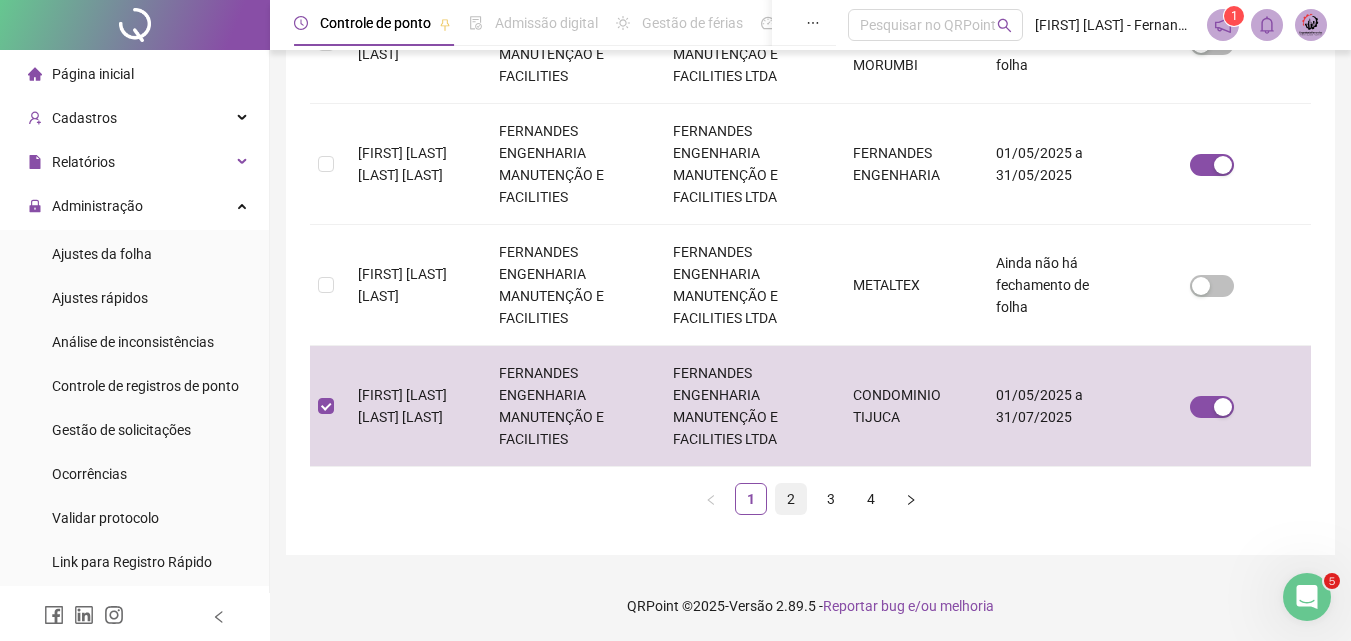 click on "2" at bounding box center (791, 499) 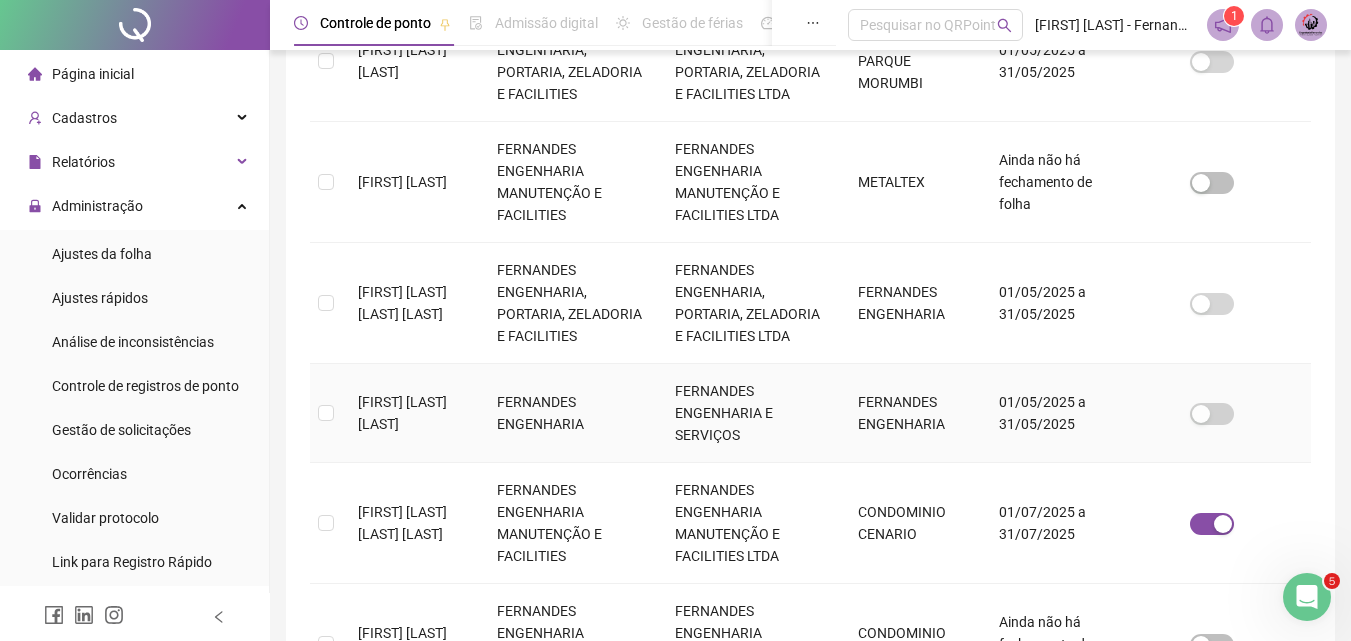 scroll, scrollTop: 789, scrollLeft: 0, axis: vertical 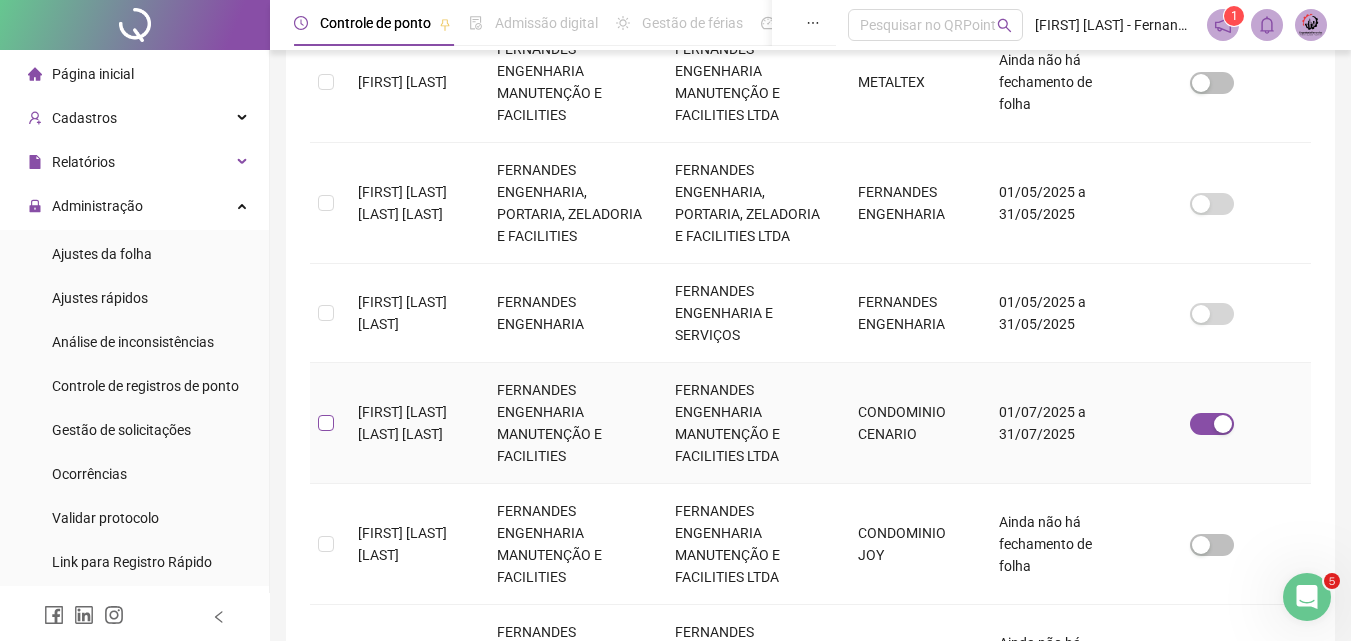 click at bounding box center (326, 423) 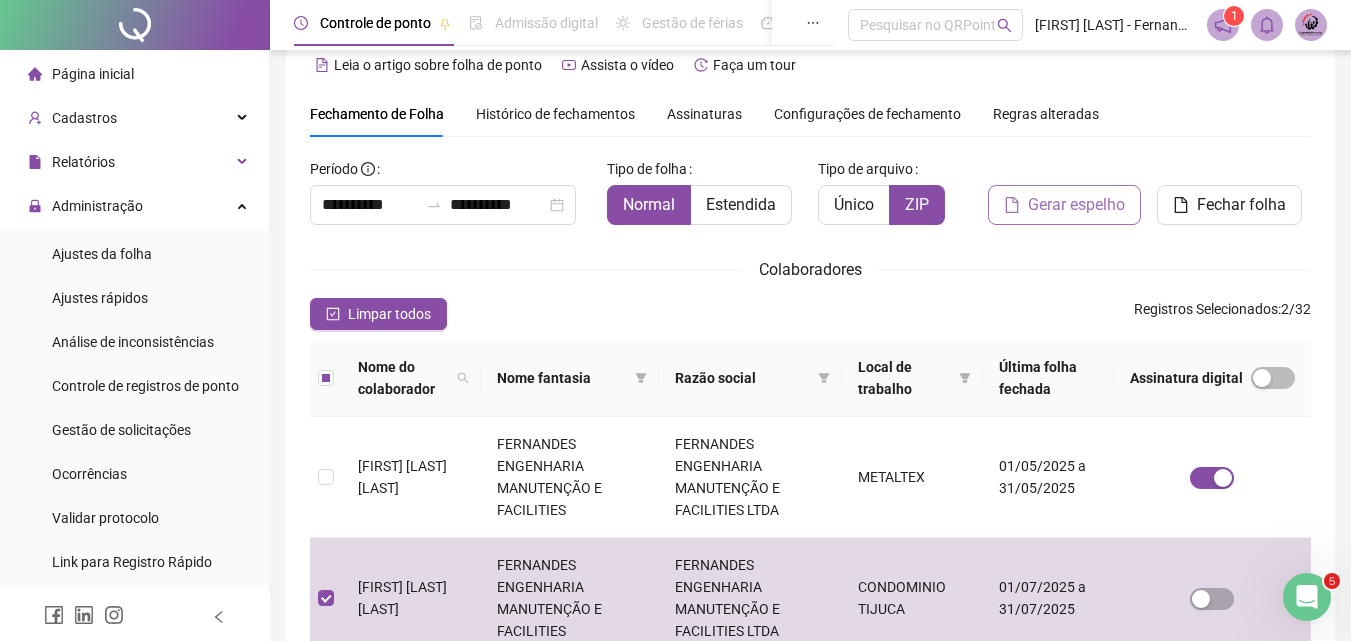 scroll, scrollTop: 0, scrollLeft: 0, axis: both 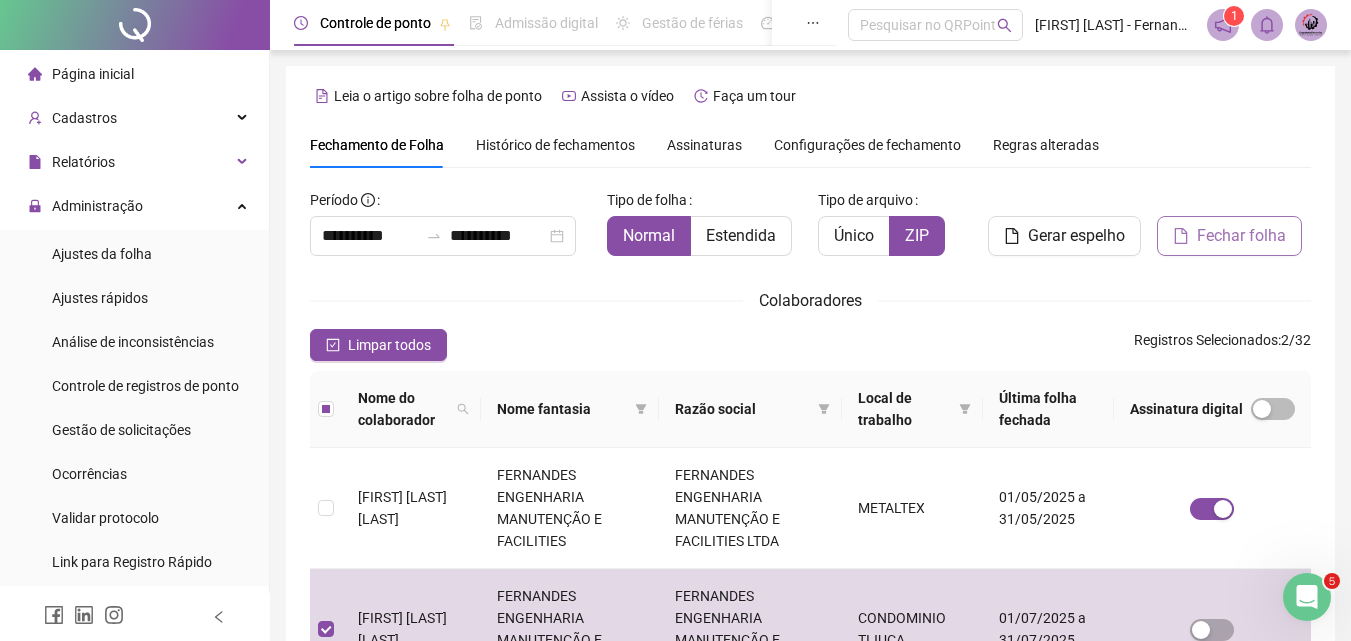 click on "Fechar folha" at bounding box center [1241, 236] 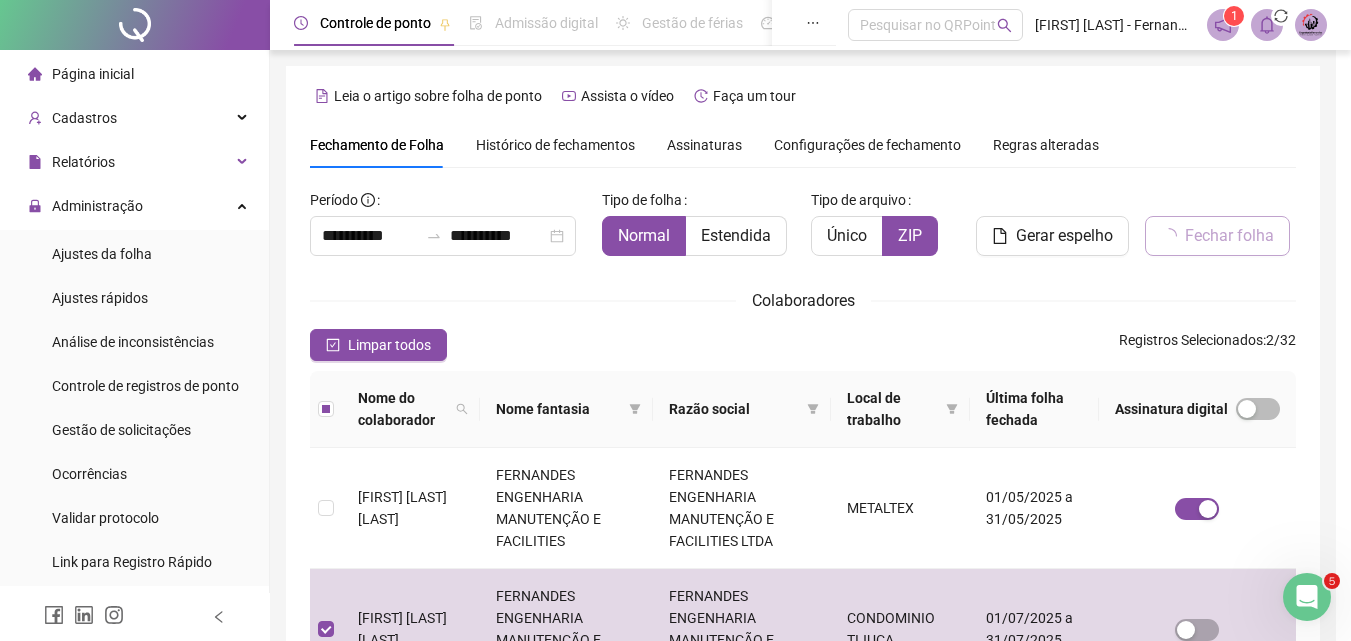 scroll, scrollTop: 89, scrollLeft: 0, axis: vertical 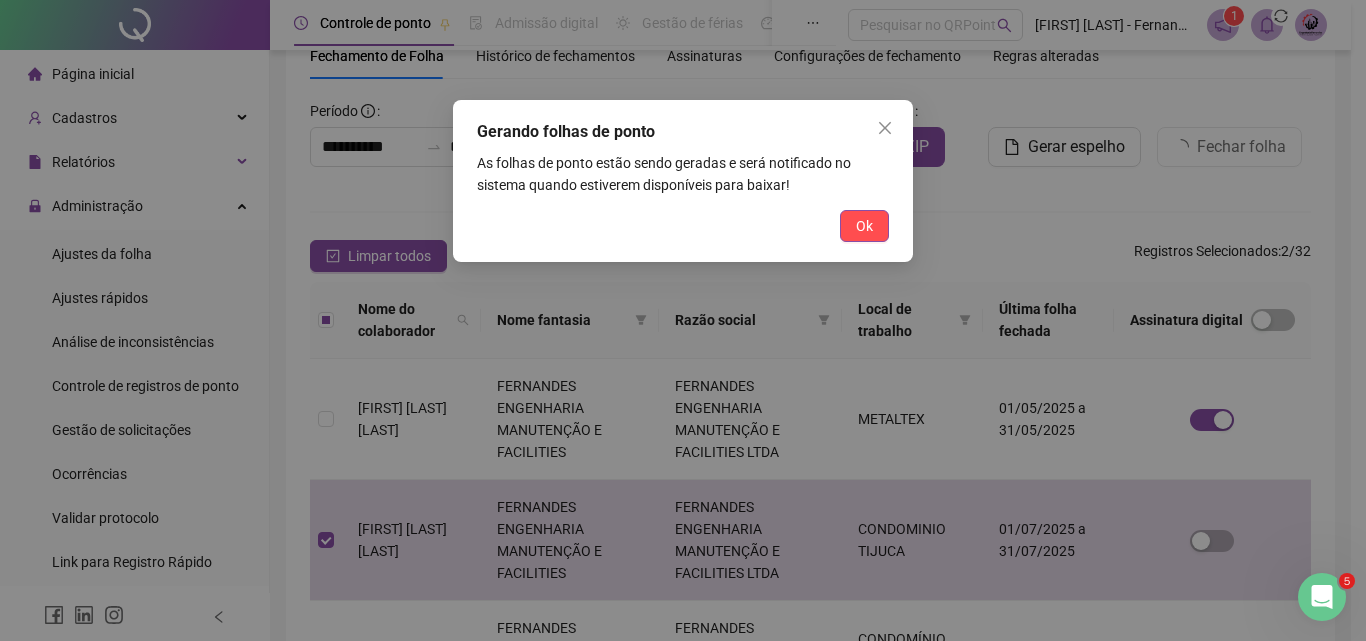 drag, startPoint x: 884, startPoint y: 224, endPoint x: 886, endPoint y: 196, distance: 28.071337 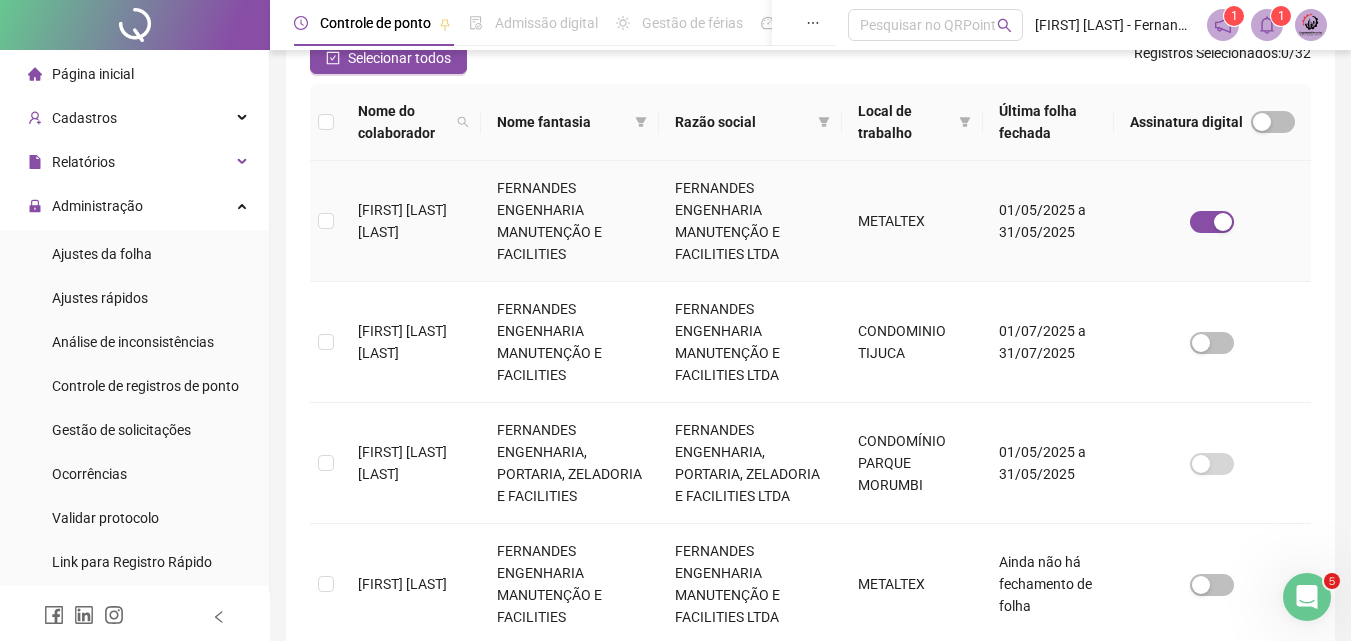 scroll, scrollTop: 289, scrollLeft: 0, axis: vertical 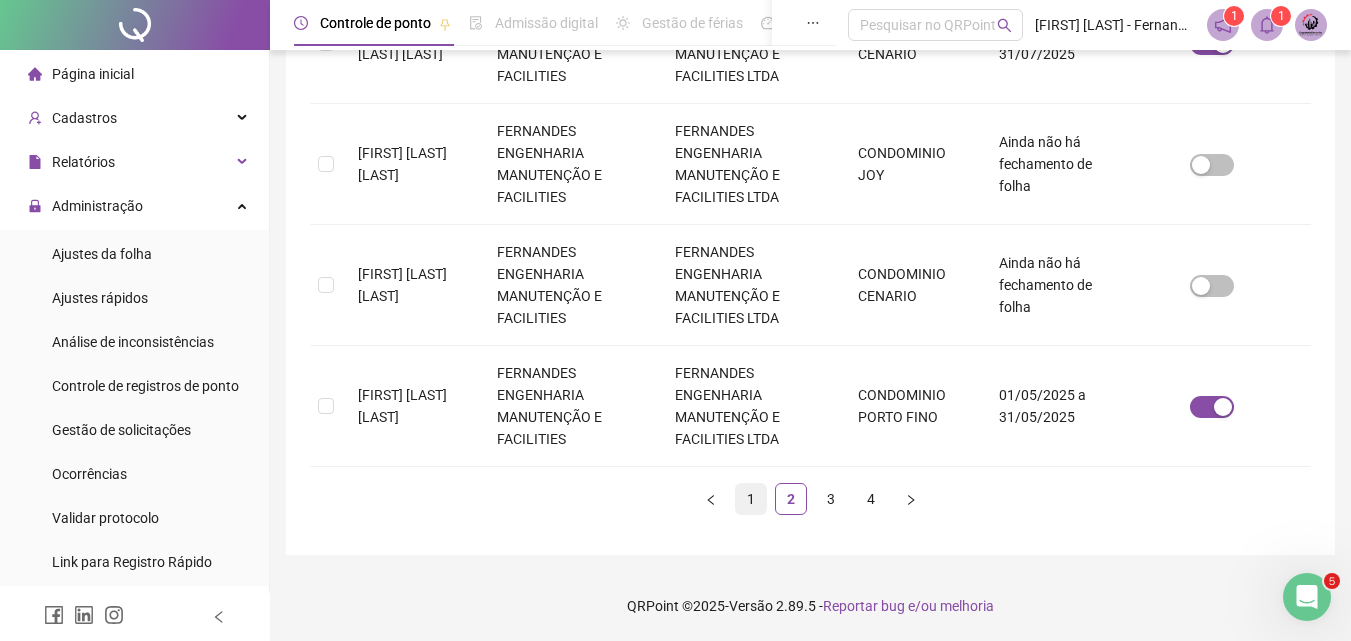click on "1" at bounding box center [751, 499] 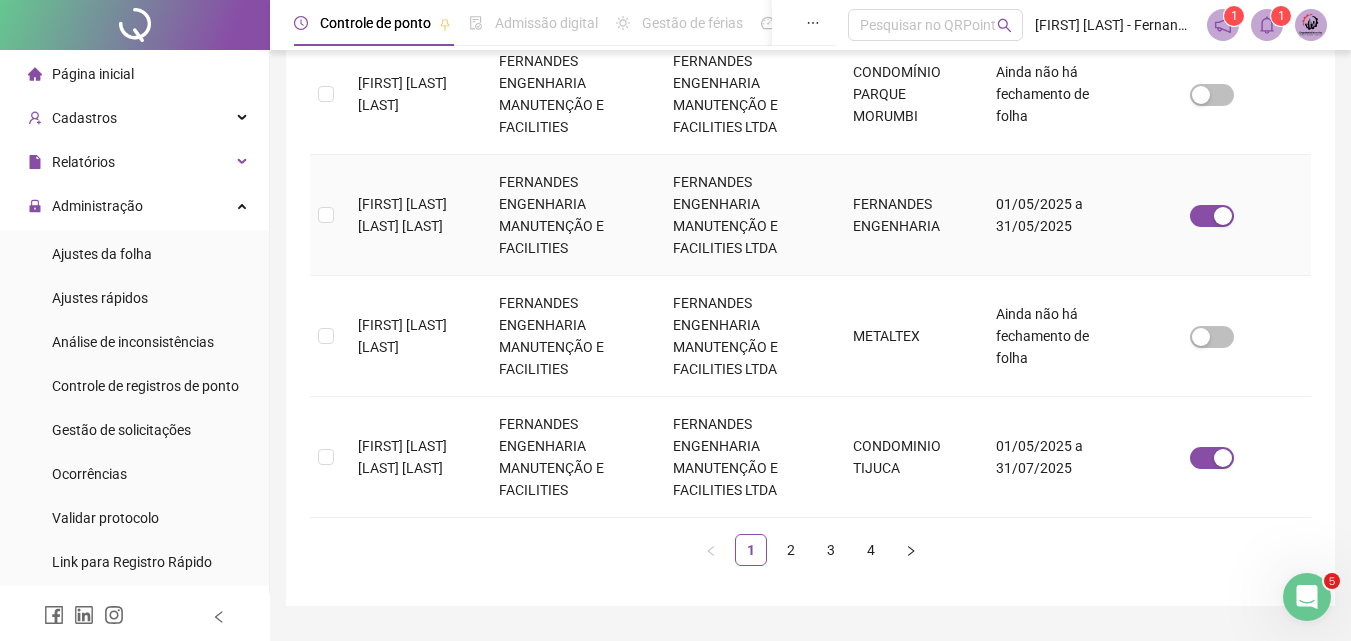 scroll, scrollTop: 1089, scrollLeft: 0, axis: vertical 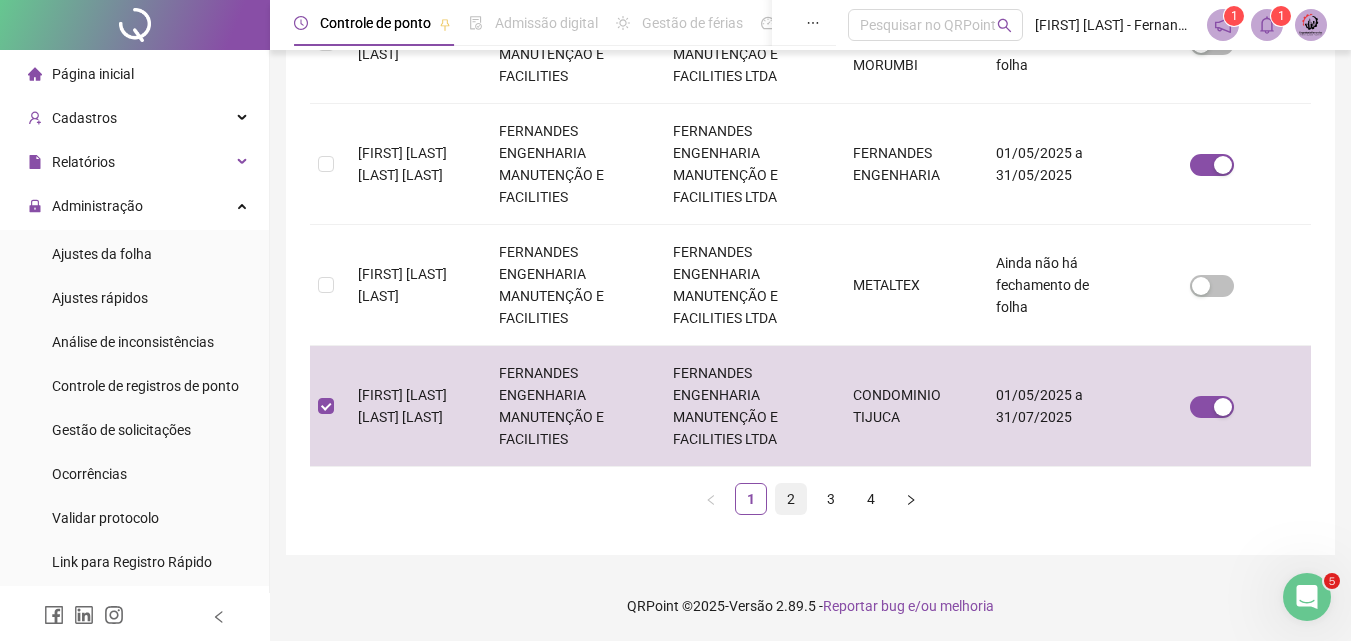 click on "2" at bounding box center (791, 499) 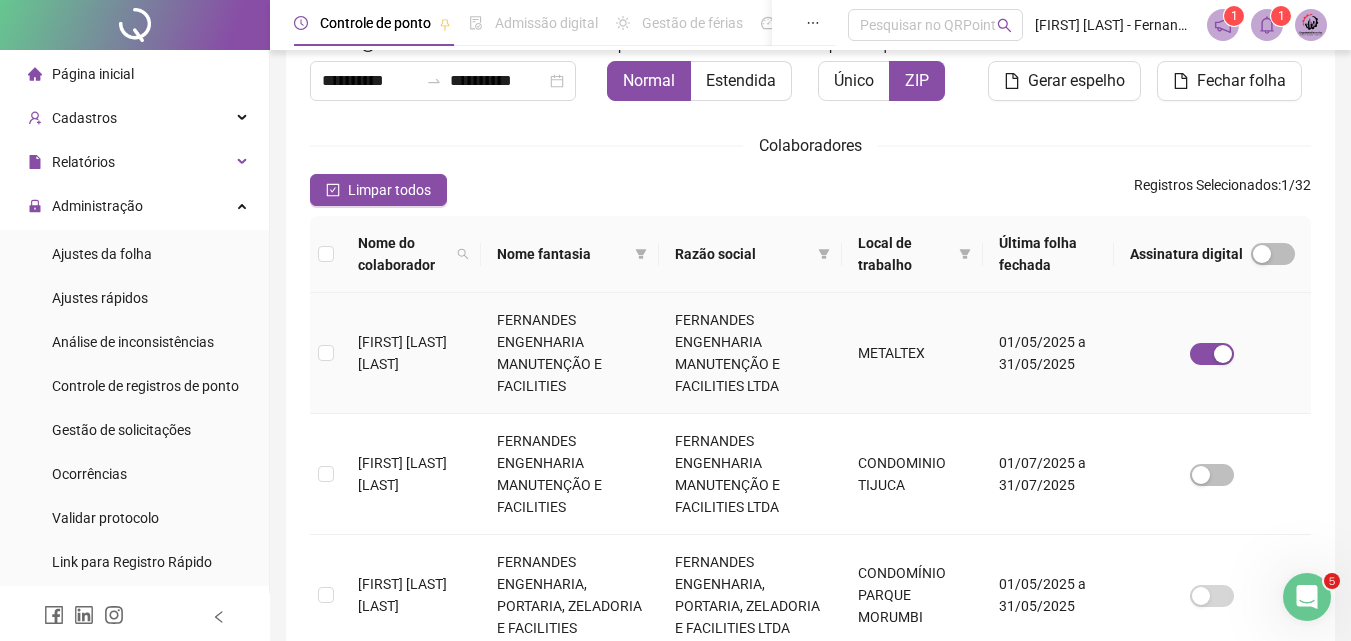 scroll, scrollTop: 189, scrollLeft: 0, axis: vertical 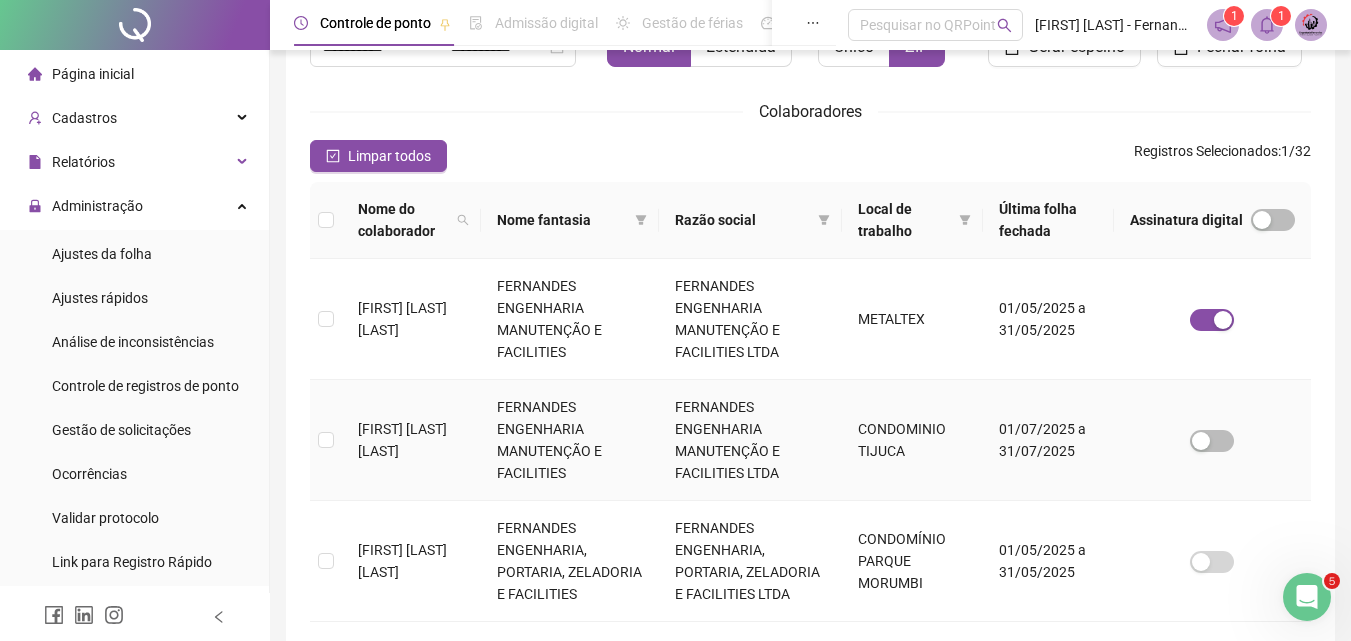click at bounding box center (326, 440) 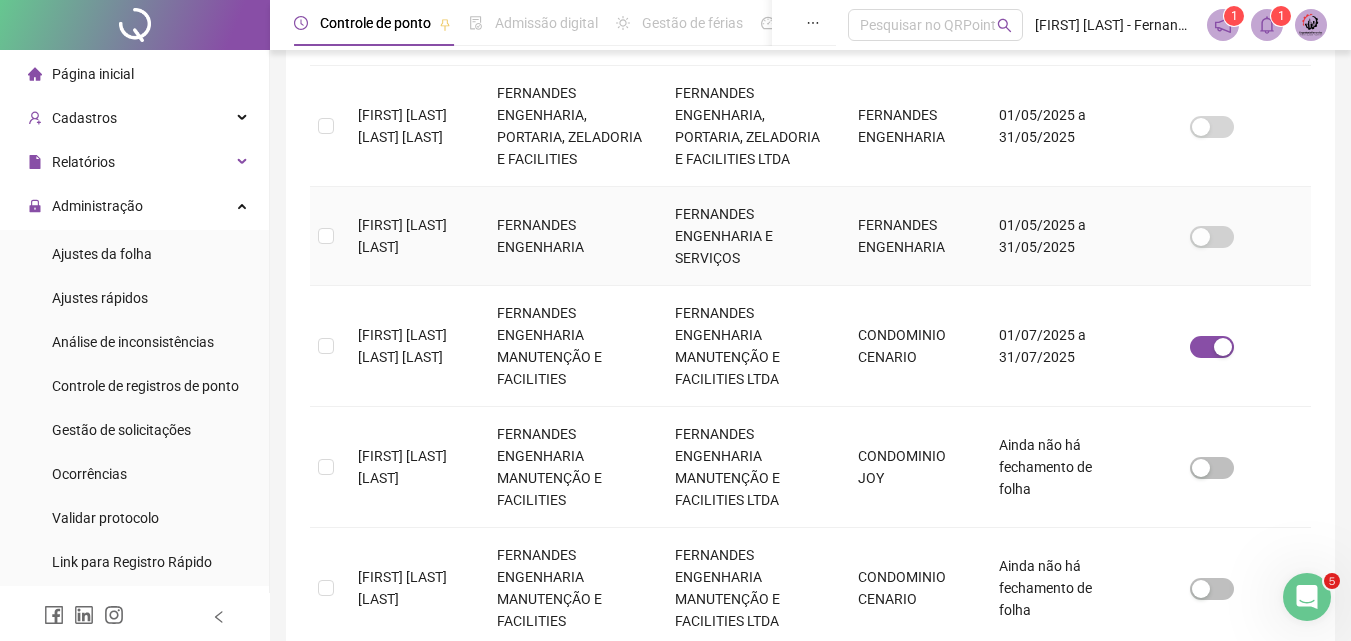 scroll, scrollTop: 889, scrollLeft: 0, axis: vertical 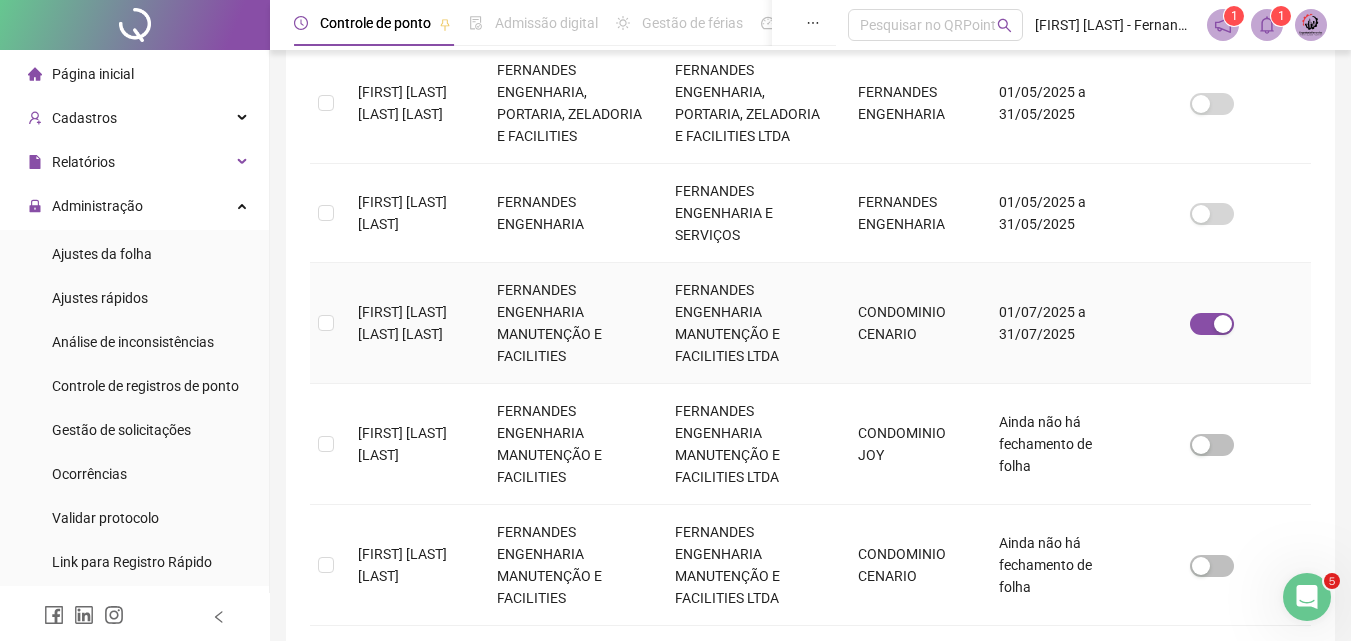 click at bounding box center [326, 323] 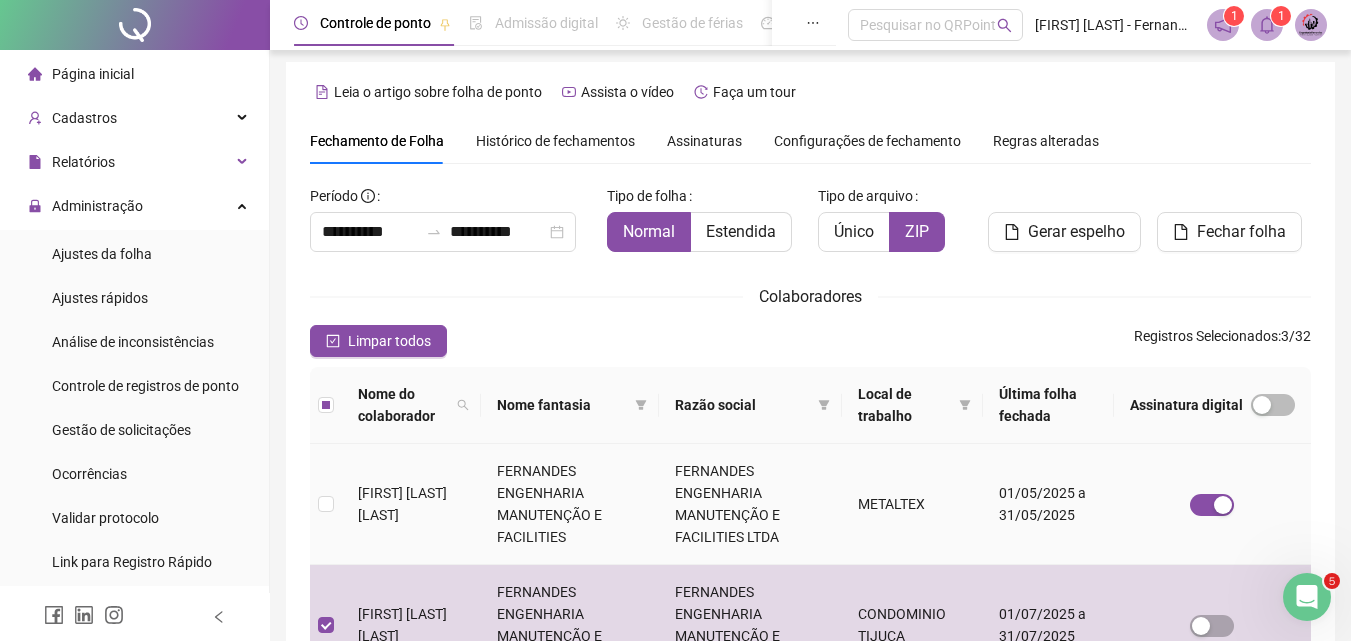 scroll, scrollTop: 0, scrollLeft: 0, axis: both 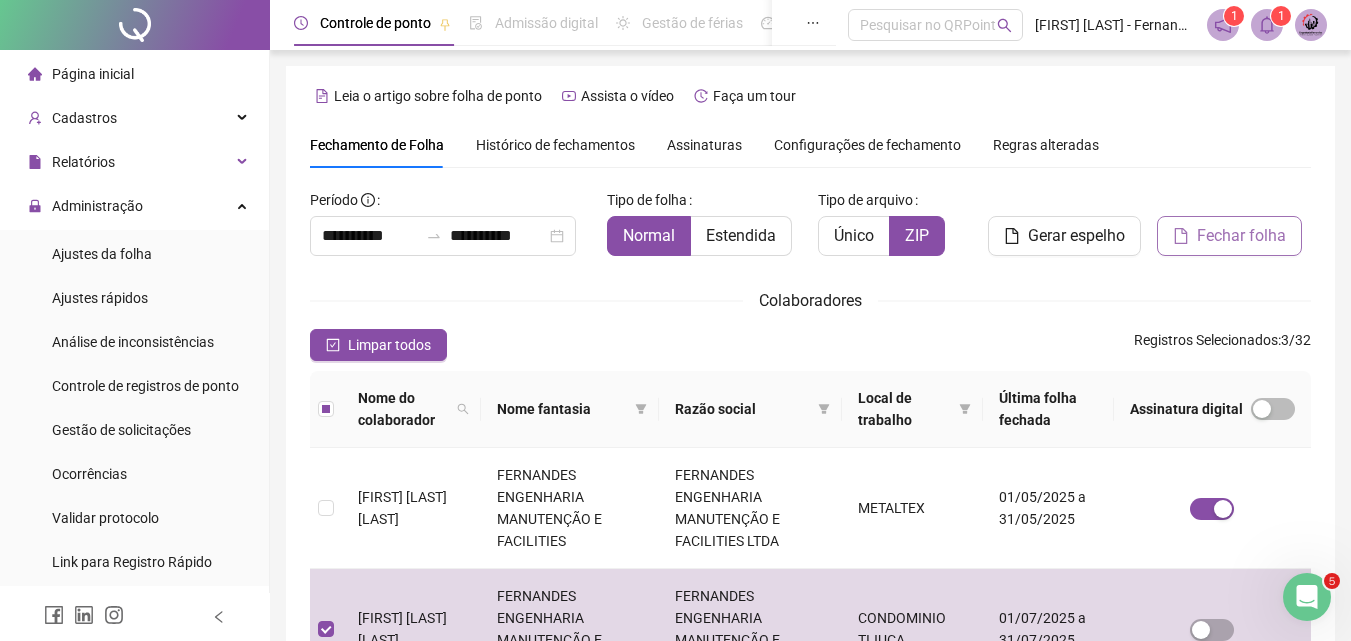 click on "Fechar folha" at bounding box center [1241, 236] 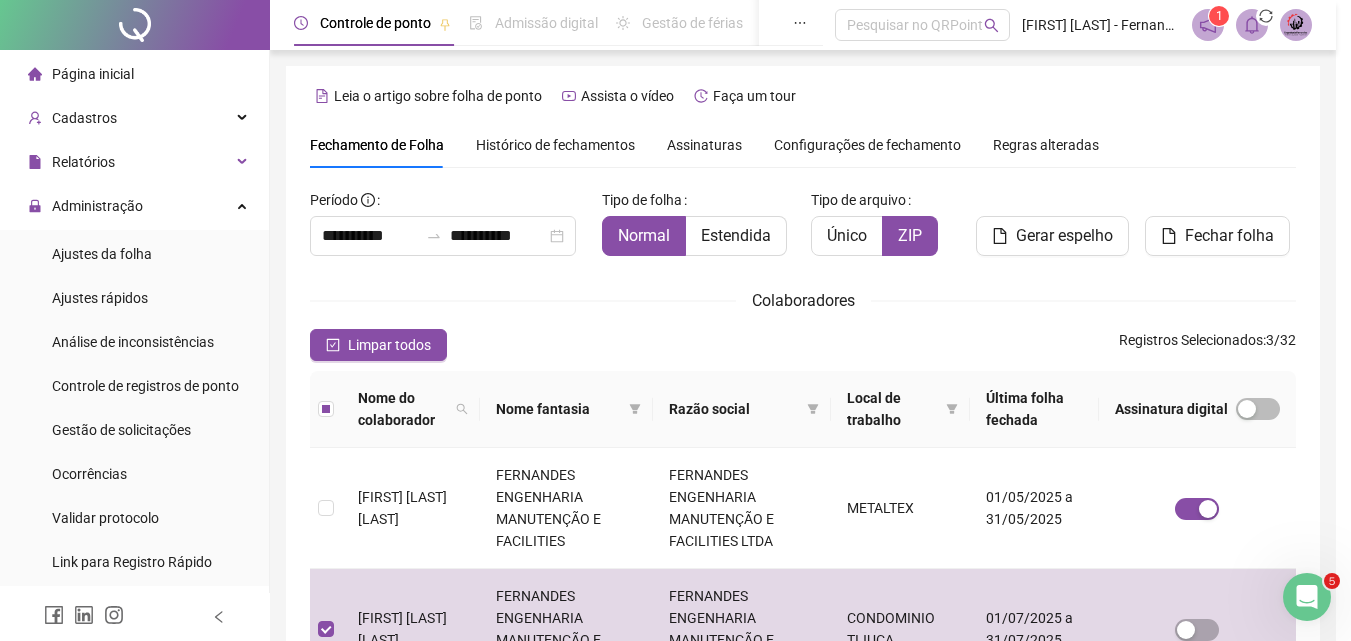 scroll, scrollTop: 89, scrollLeft: 0, axis: vertical 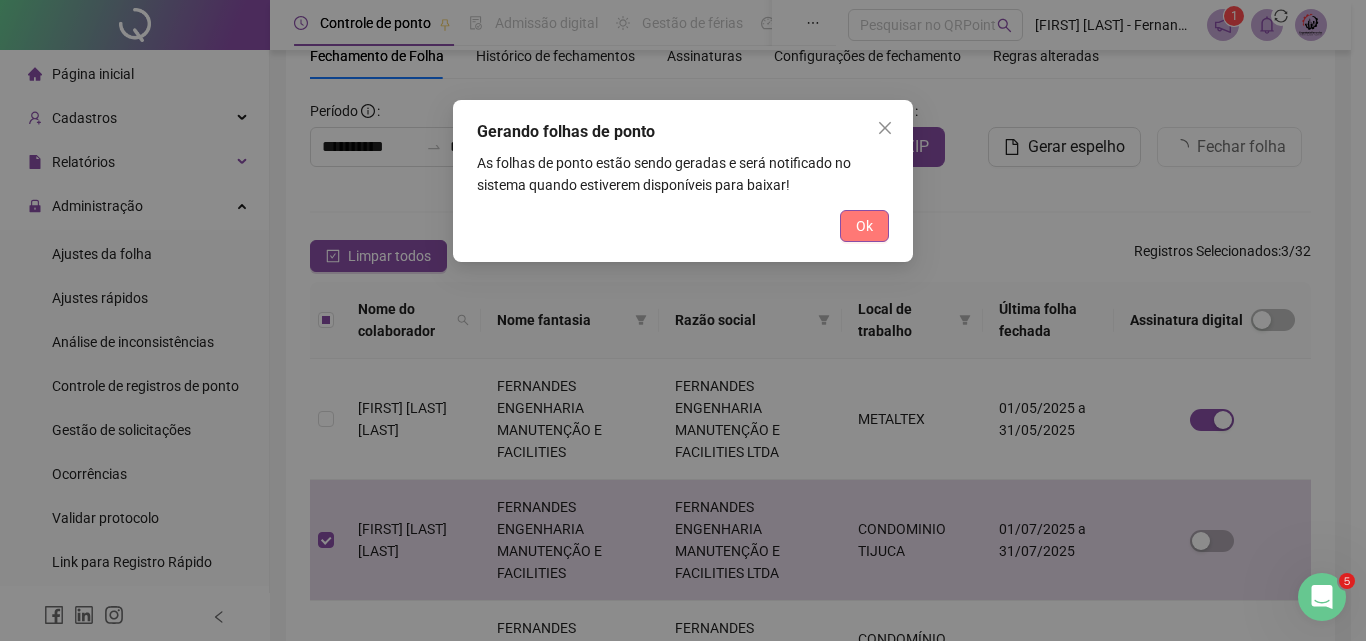 click on "Ok" at bounding box center [864, 226] 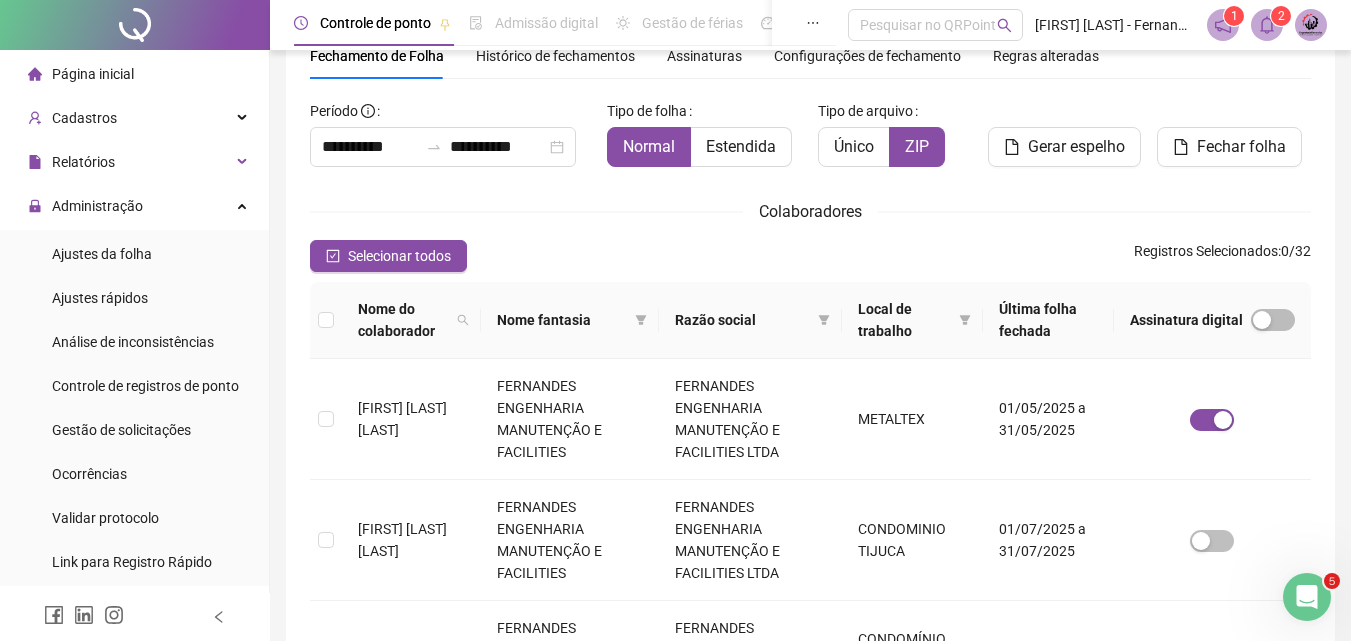 click on "2" at bounding box center (1281, 16) 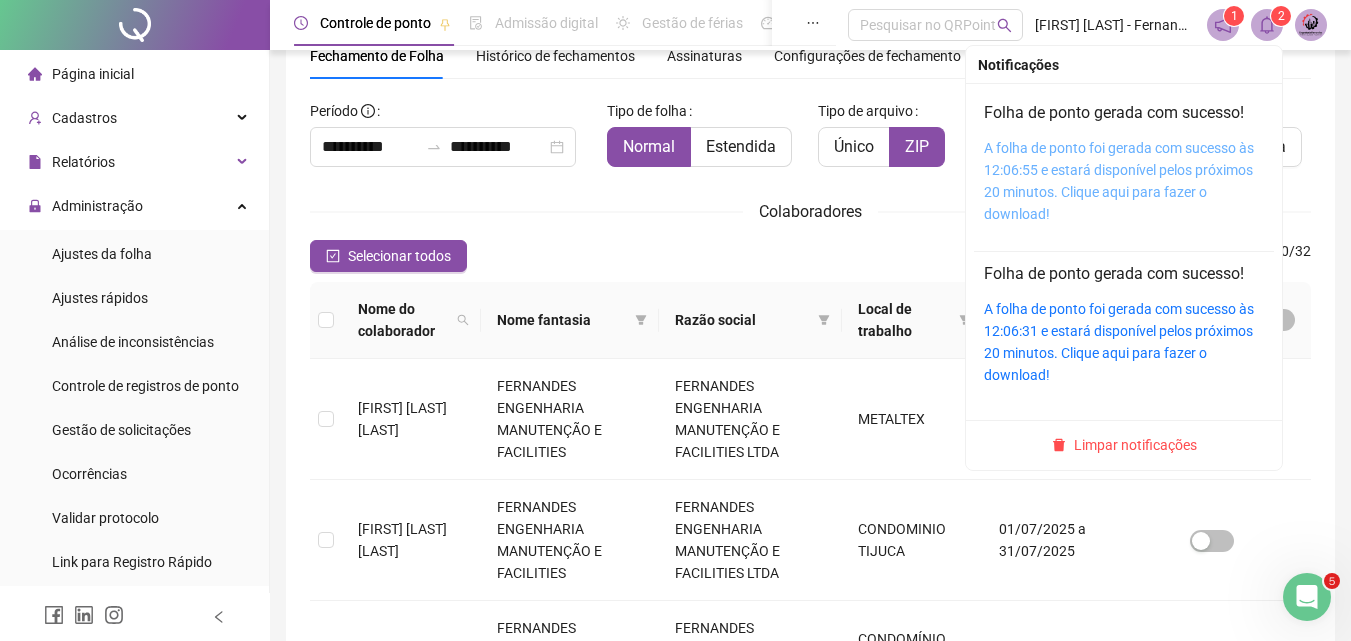 click on "A folha de ponto foi gerada com sucesso às 12:06:55 e estará disponível pelos próximos 20 minutos.
Clique aqui para fazer o download!" at bounding box center [1119, 181] 